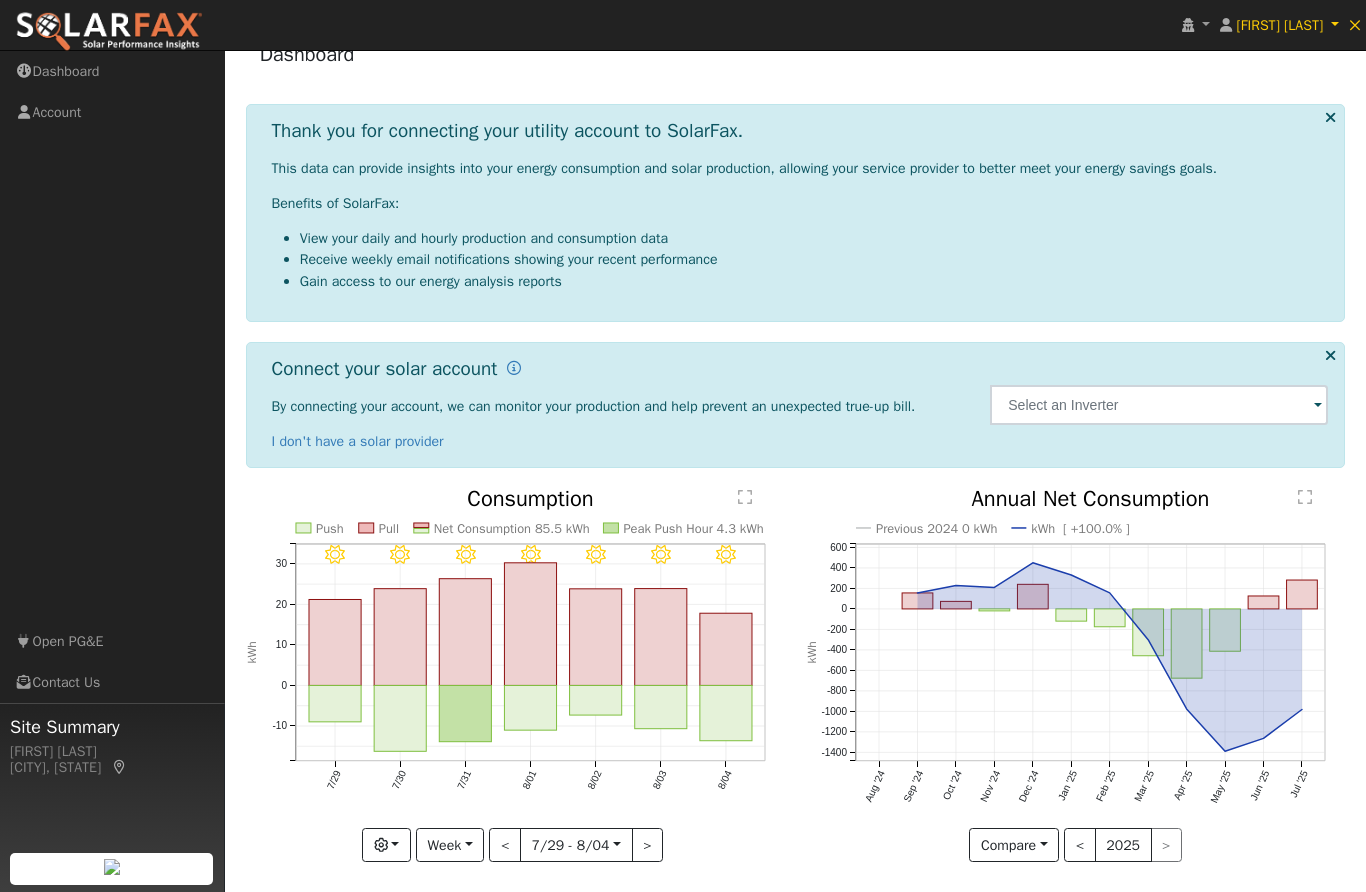 scroll, scrollTop: 0, scrollLeft: 0, axis: both 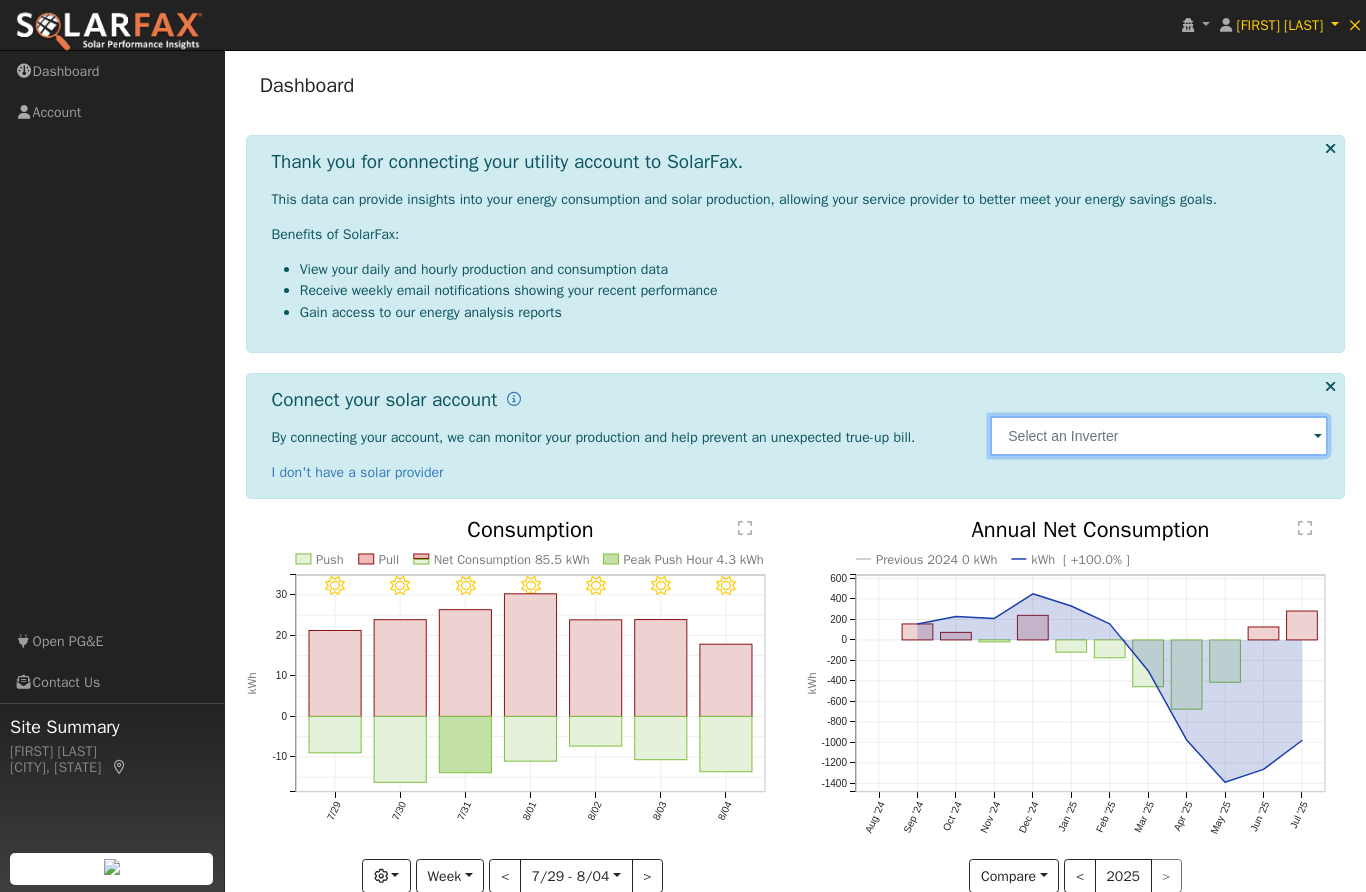 click at bounding box center [1159, 436] 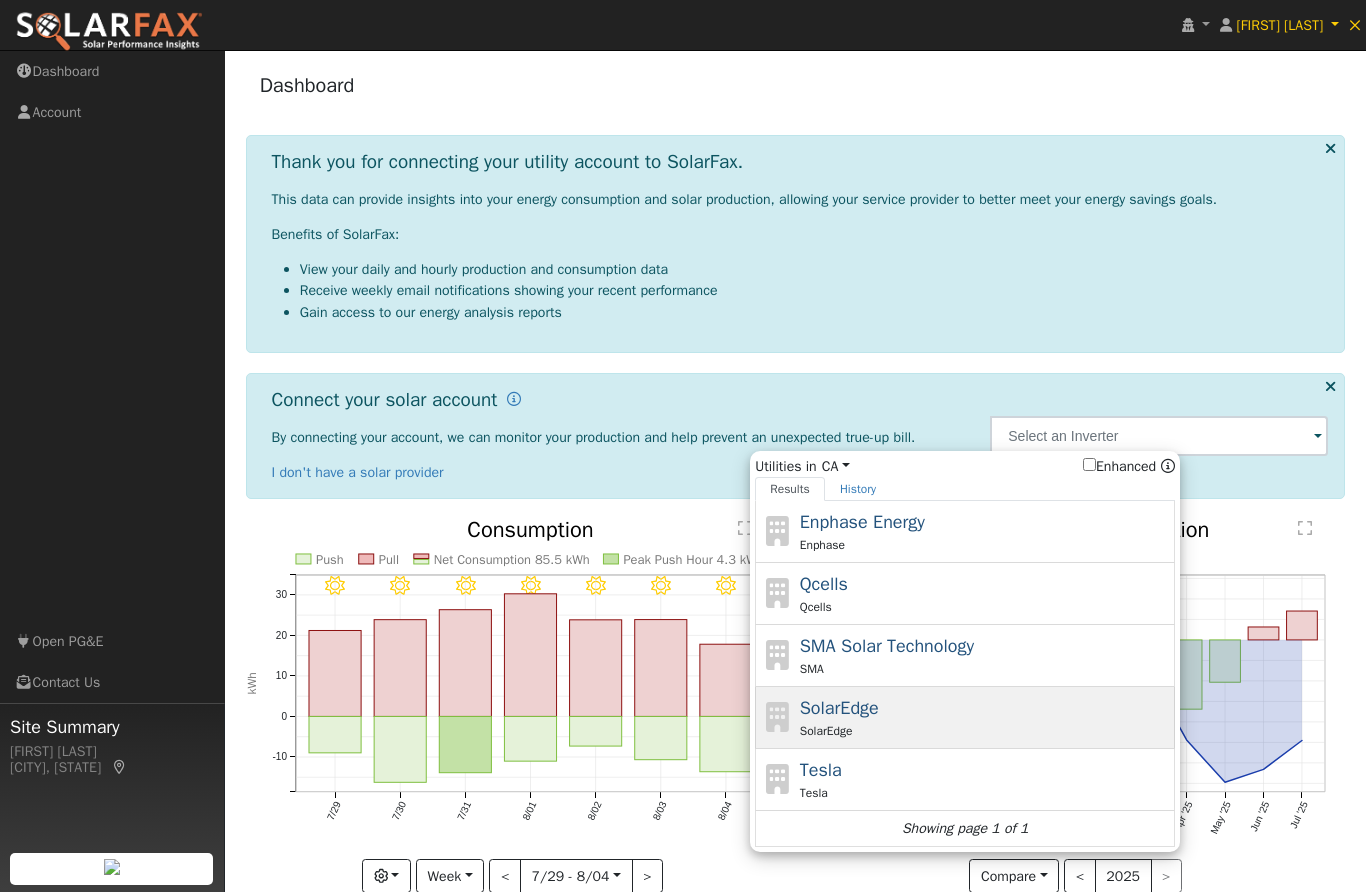 click on "SolarEdge SolarEdge" at bounding box center [985, 717] 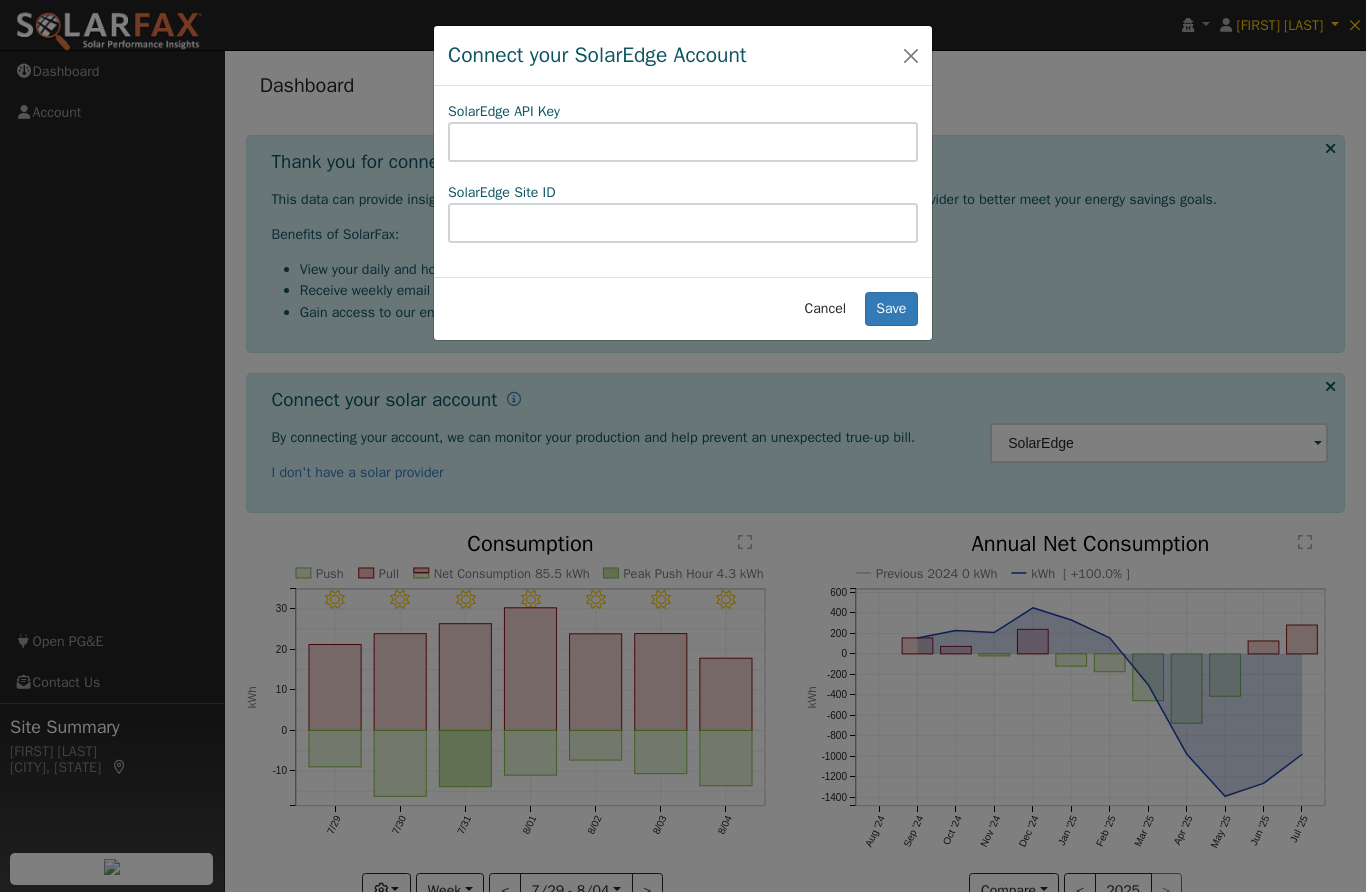 click on "SolarEdge API Key SolarEdge Site ID" at bounding box center [683, 181] 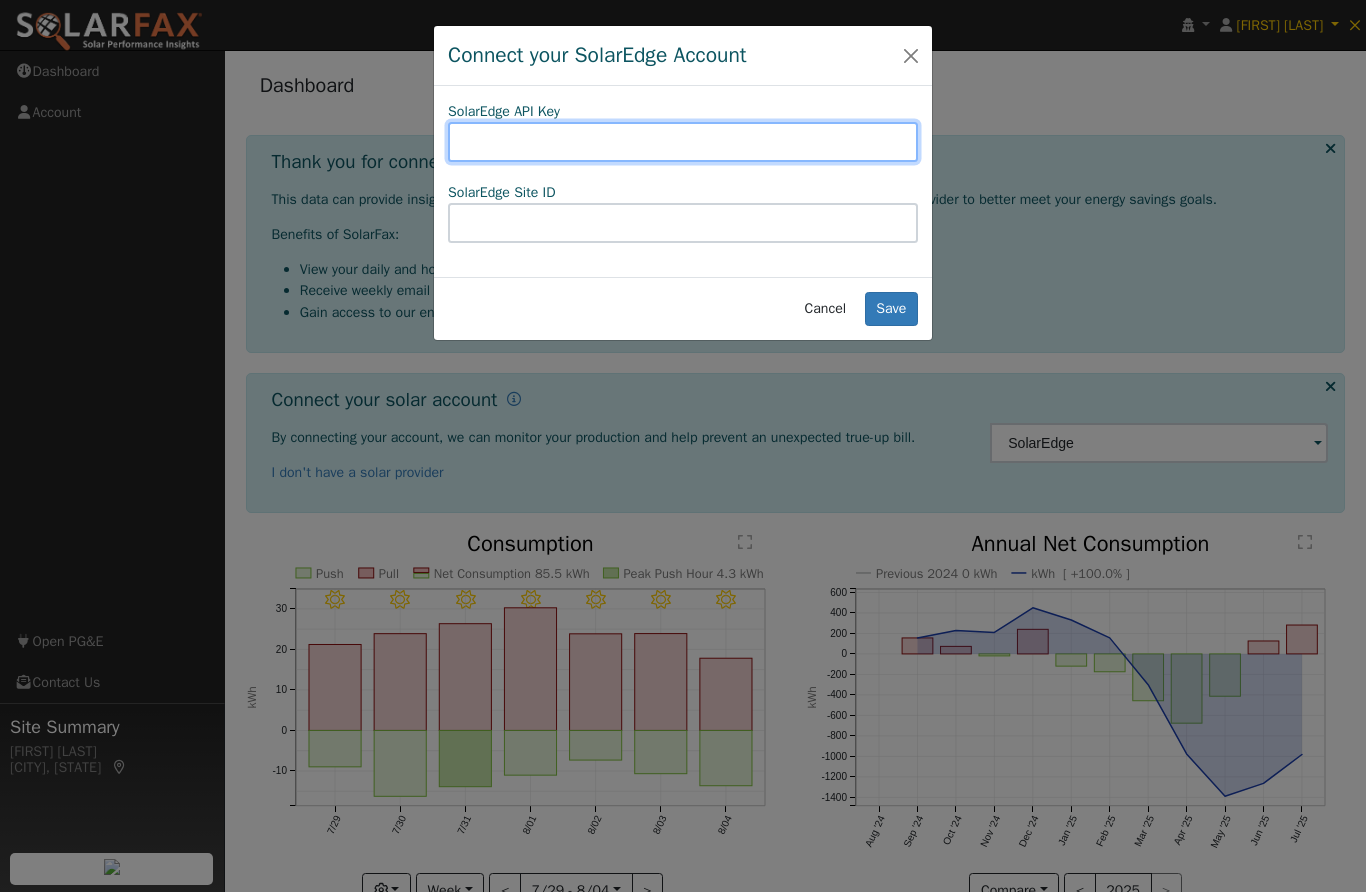 click at bounding box center [683, 142] 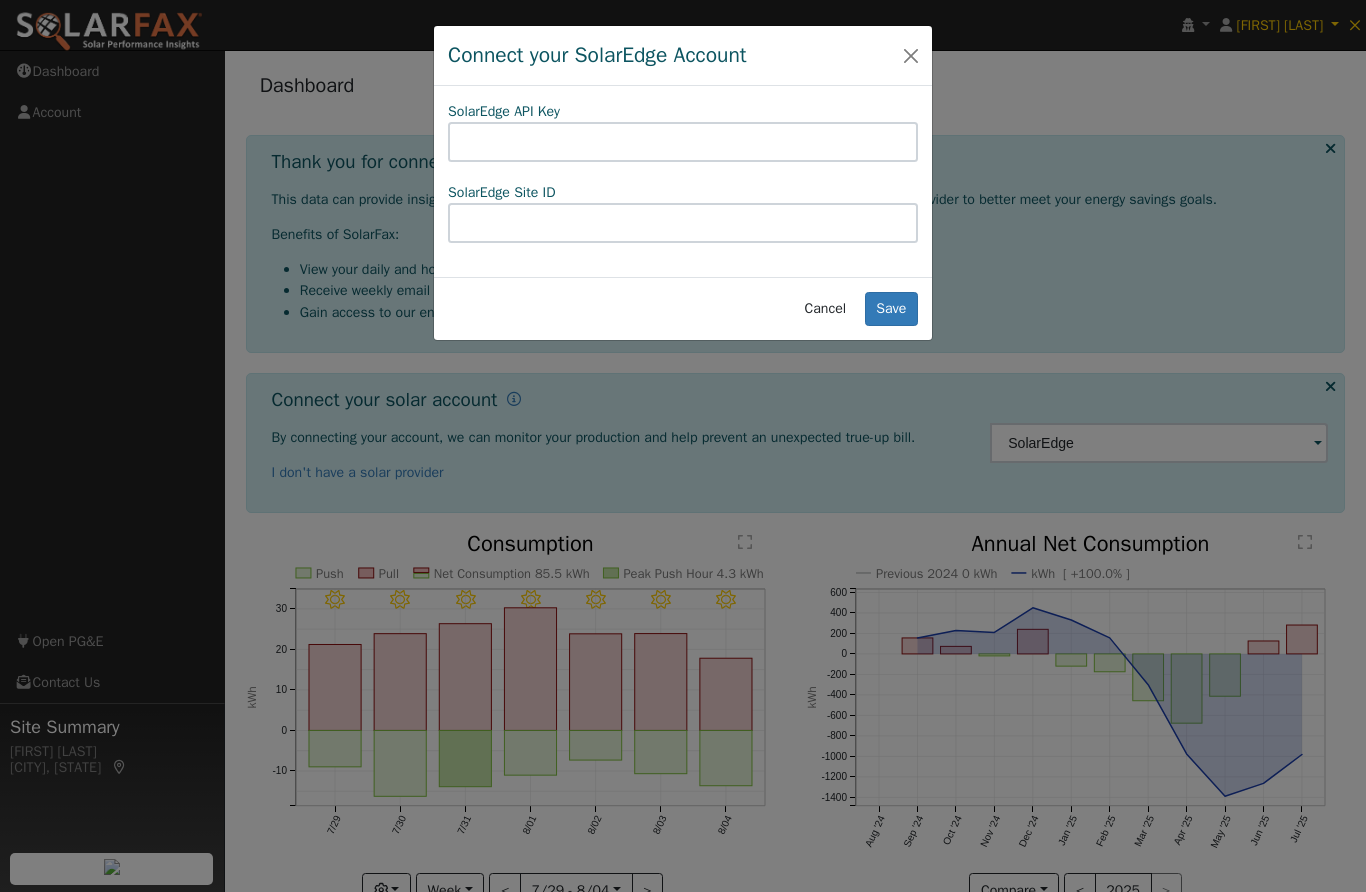 click at bounding box center (683, 223) 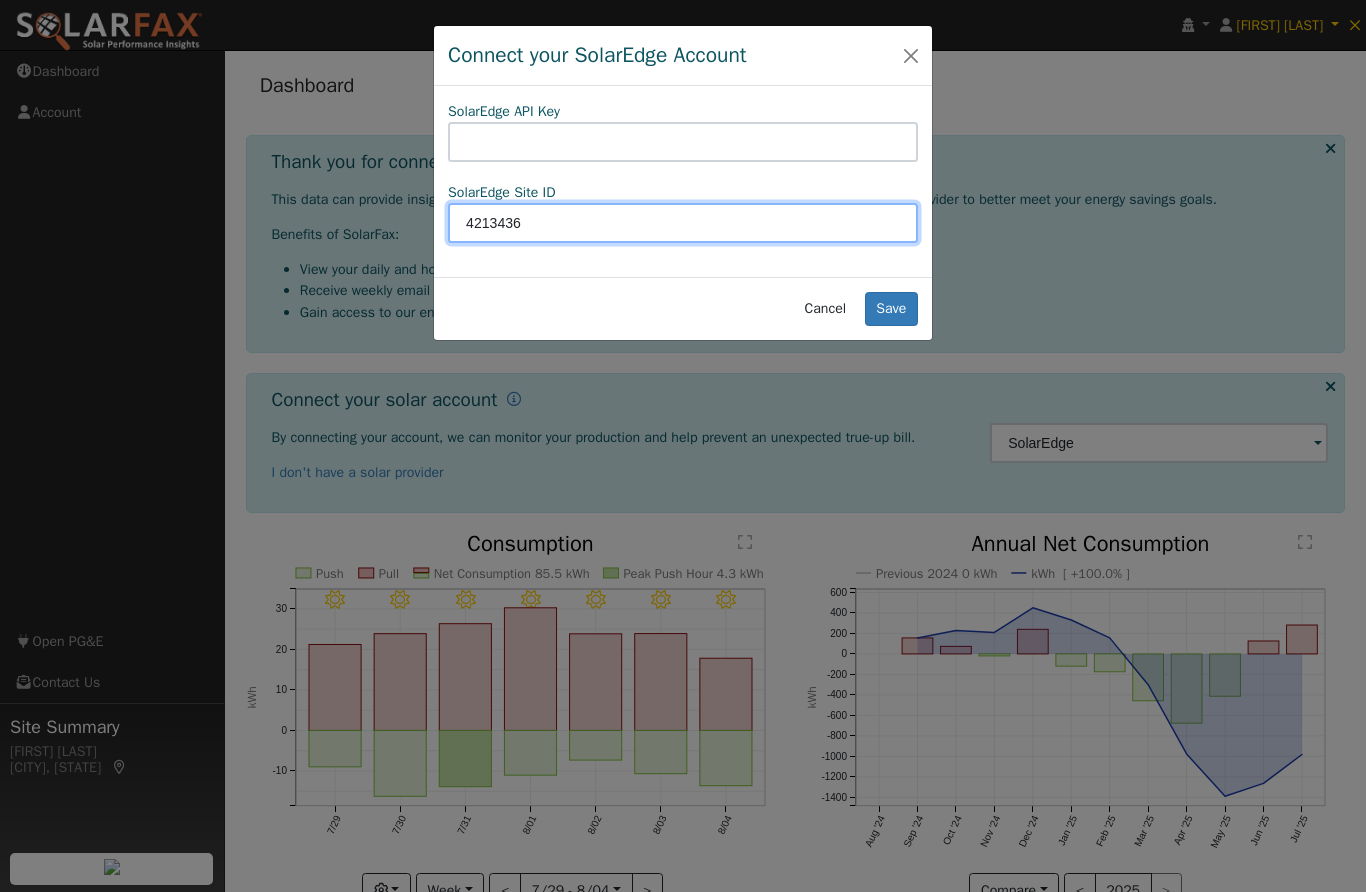 type on "4213436" 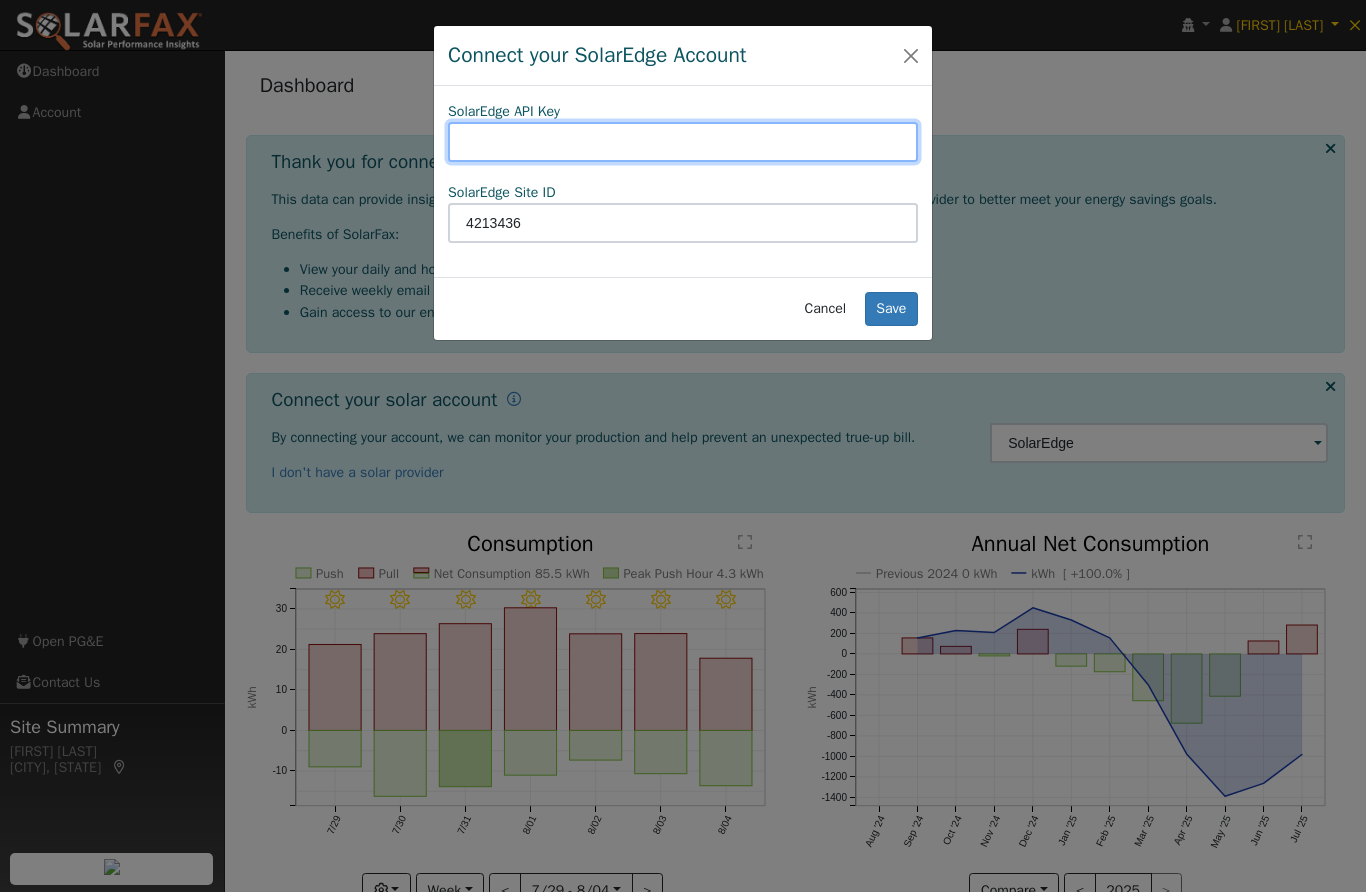 click at bounding box center (683, 142) 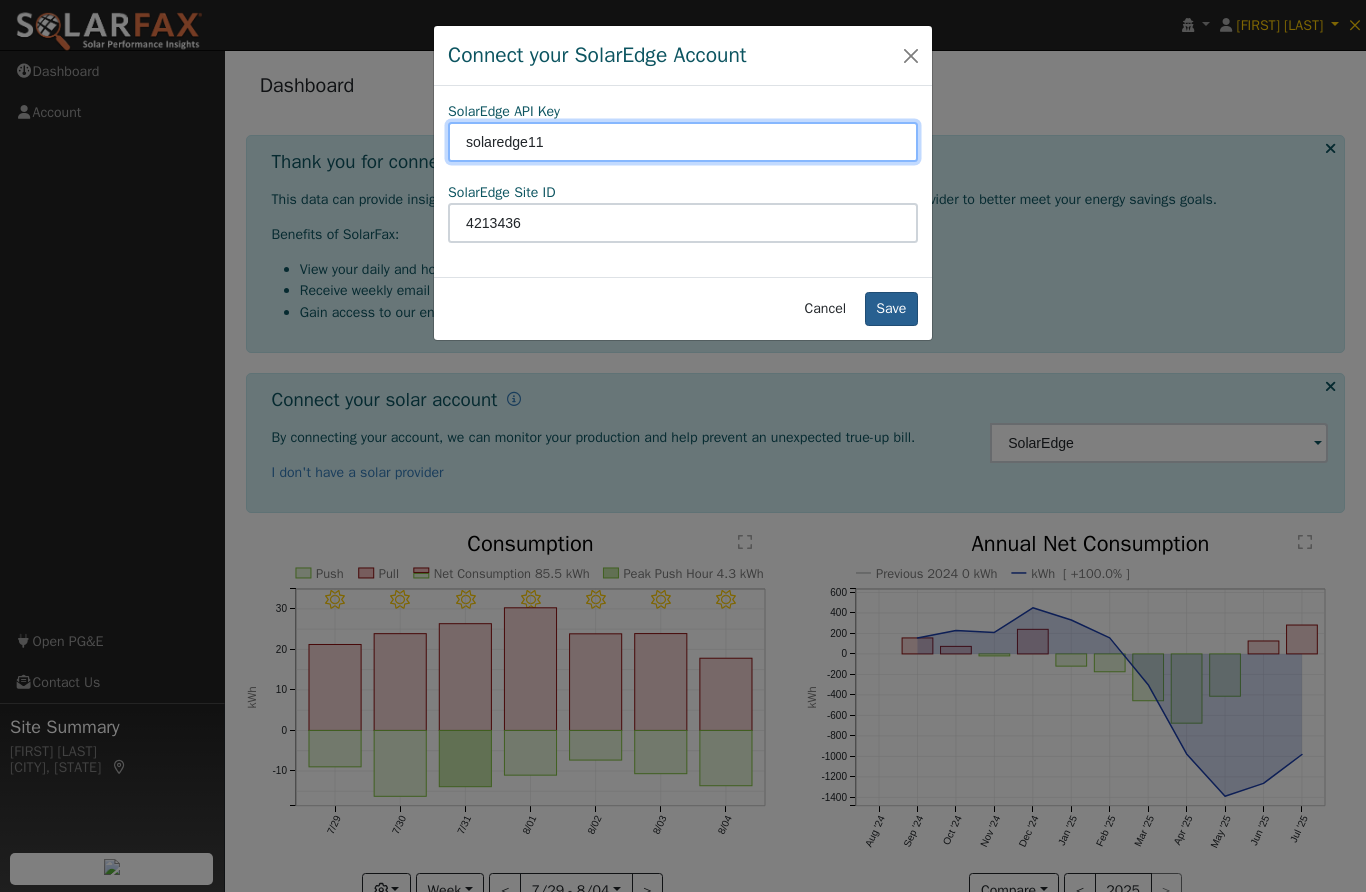 type on "solaredge11" 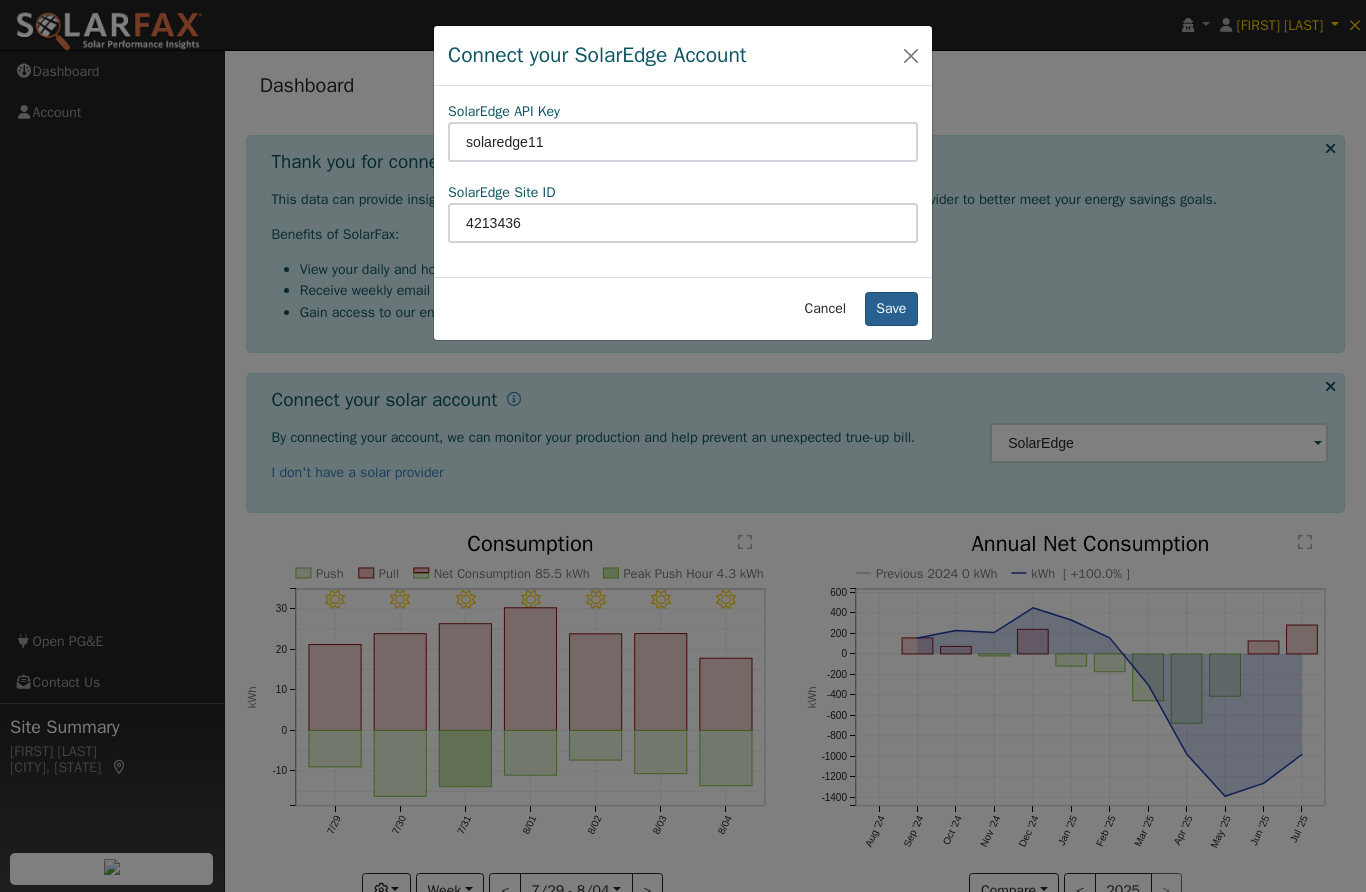 click on "Save" at bounding box center [891, 309] 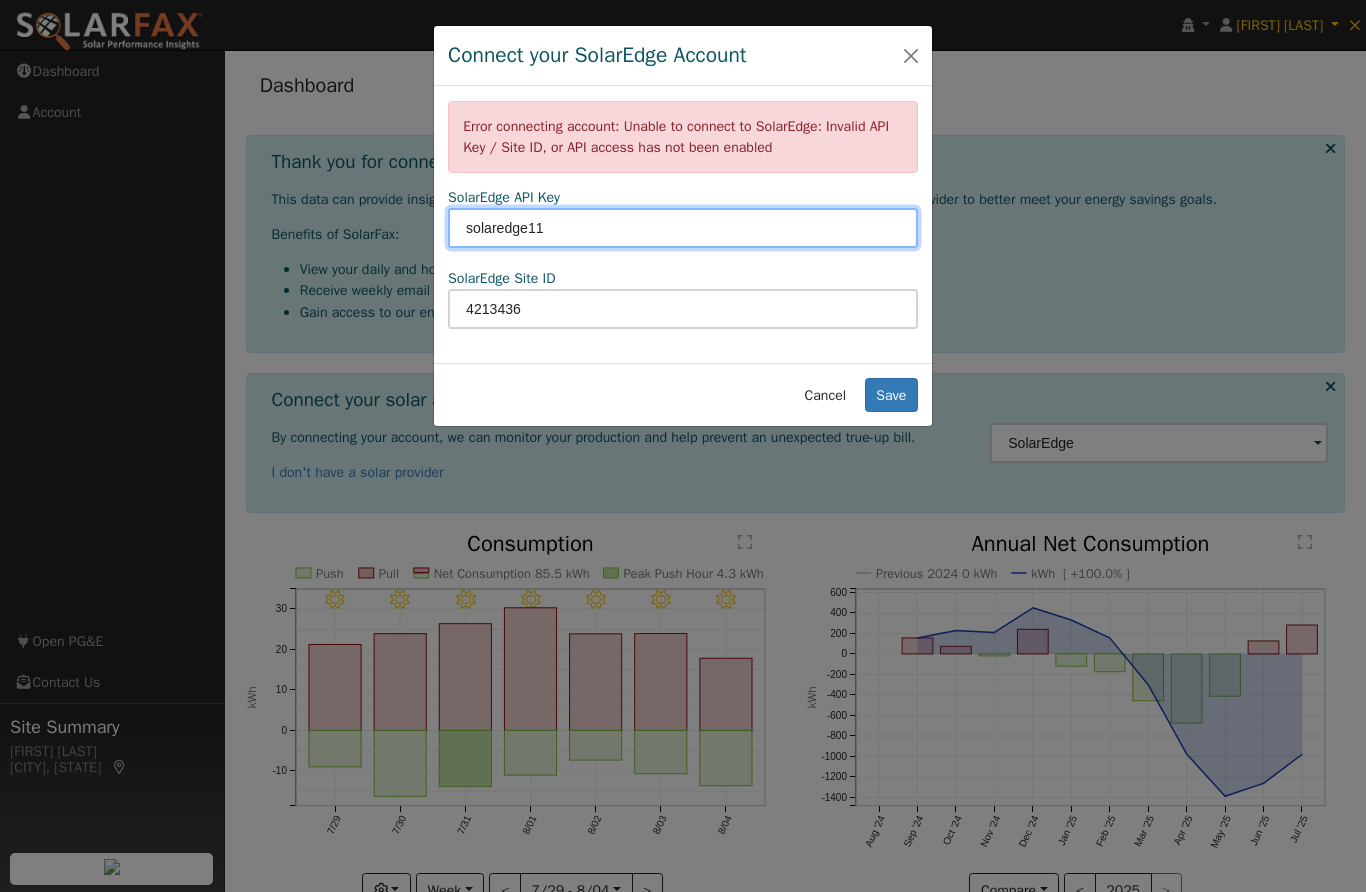 click on "solaredge11" at bounding box center [683, 228] 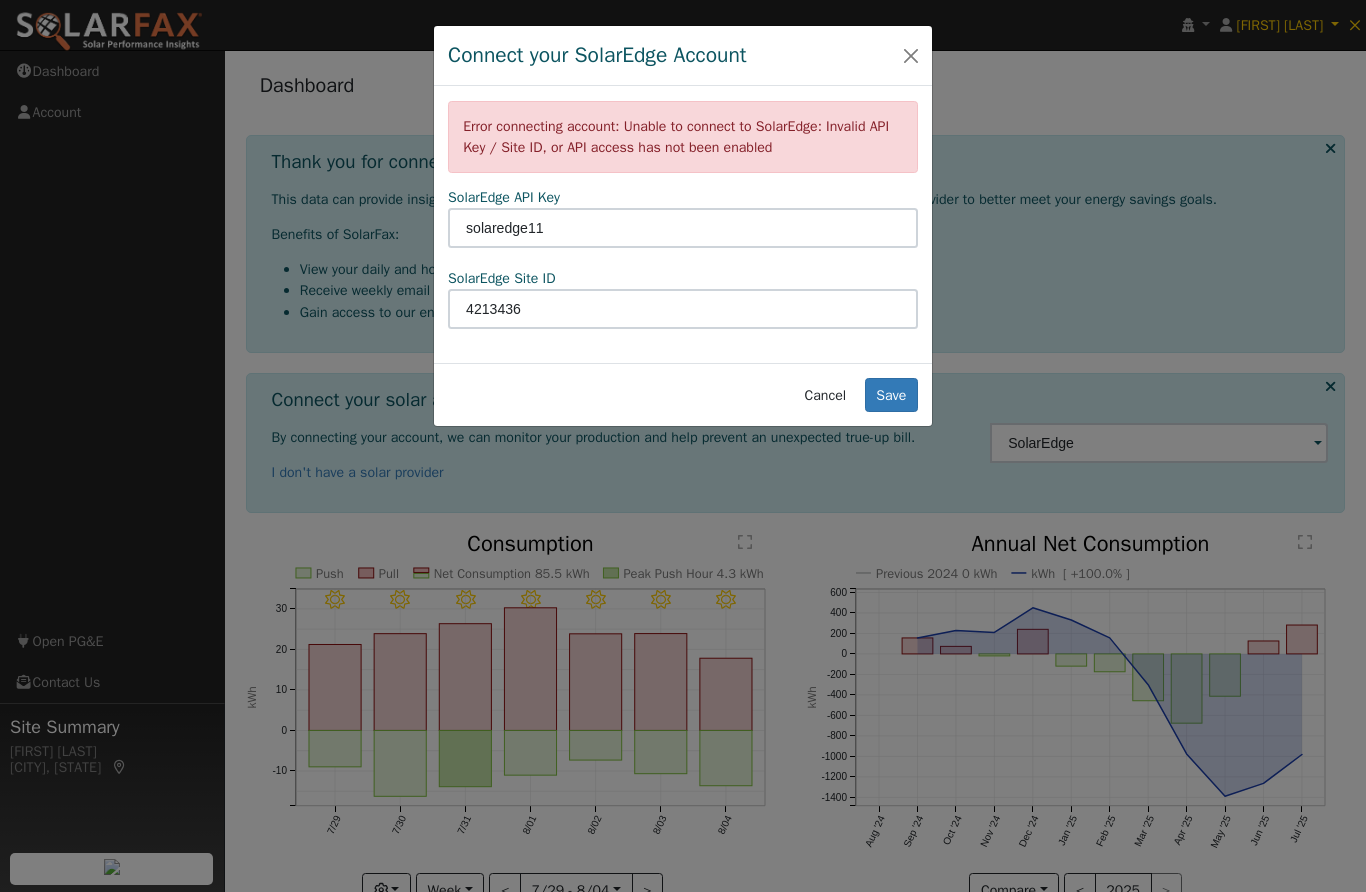 click on "Cancel" at bounding box center (825, 395) 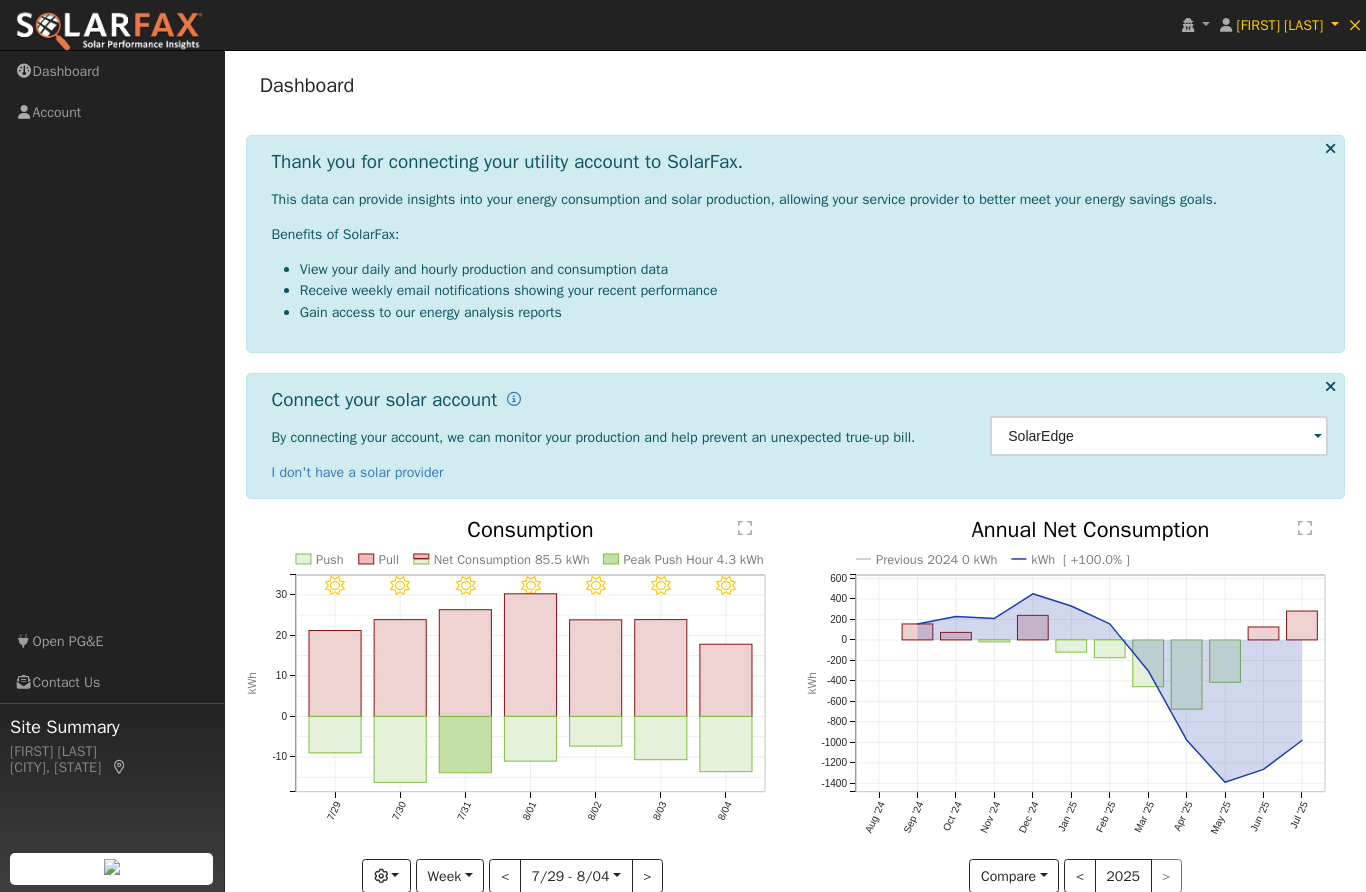 scroll, scrollTop: 39, scrollLeft: 0, axis: vertical 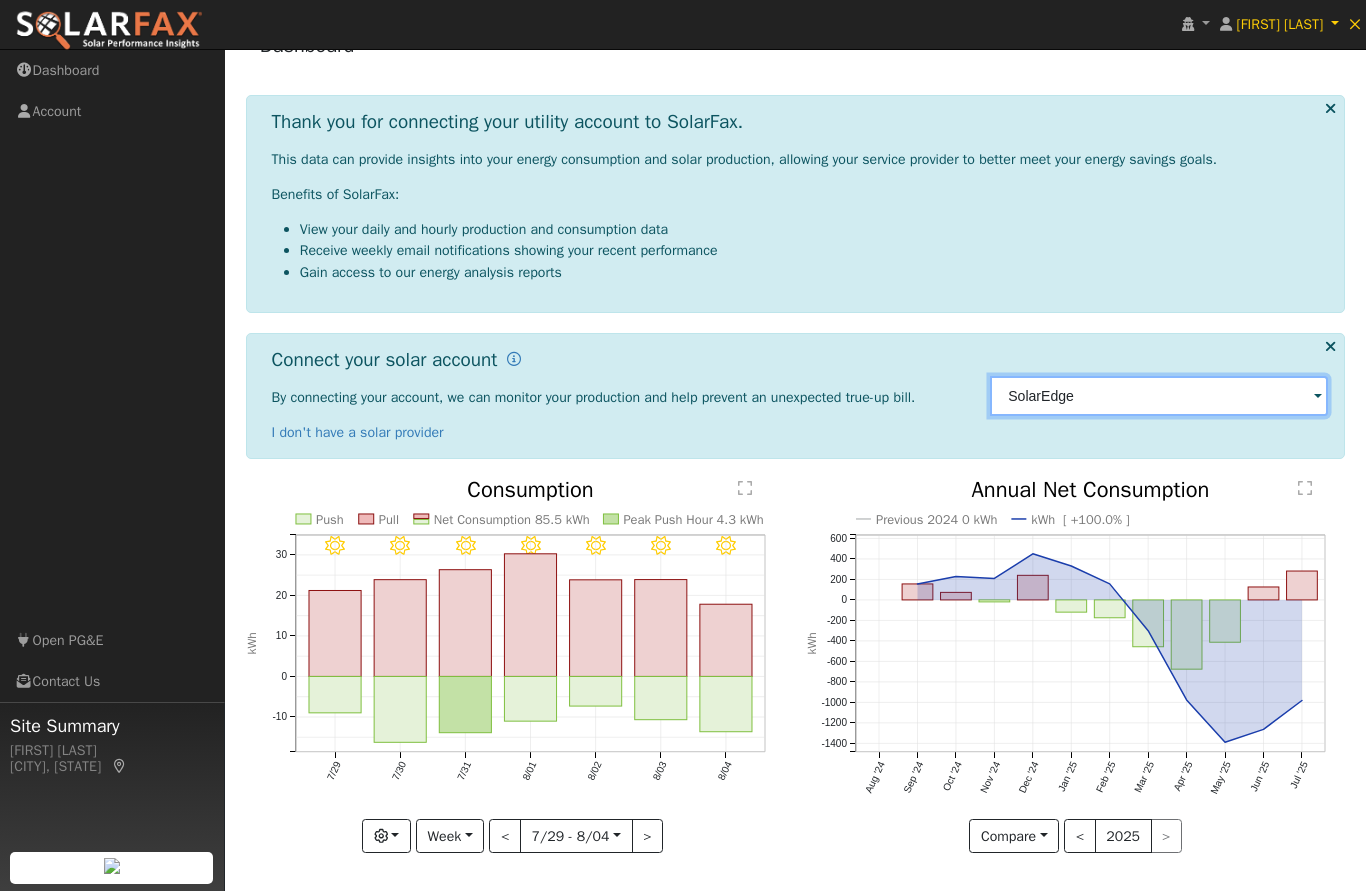 click on "SolarEdge" at bounding box center [1159, 397] 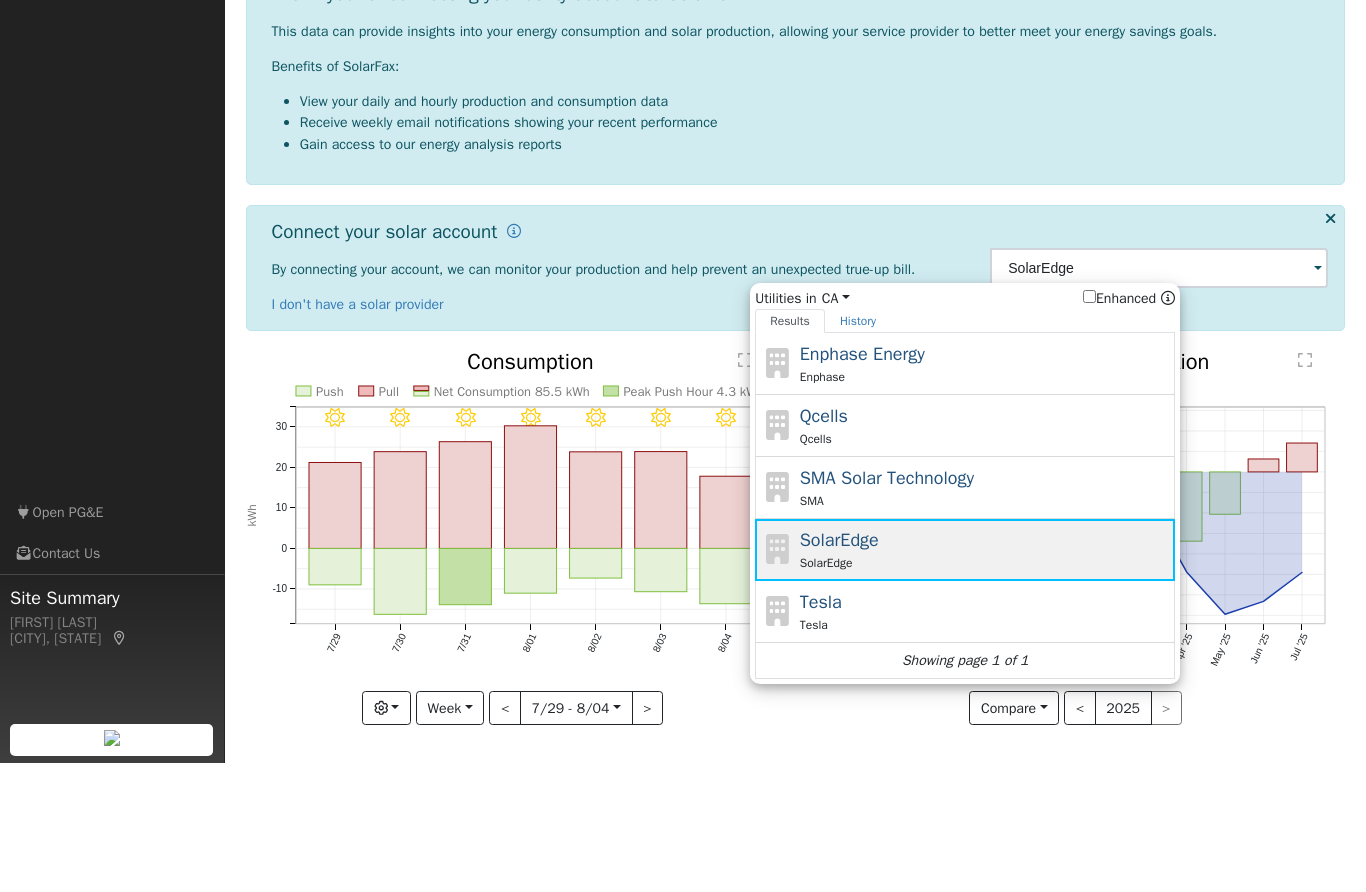 click on "SolarEdge SolarEdge" at bounding box center [985, 678] 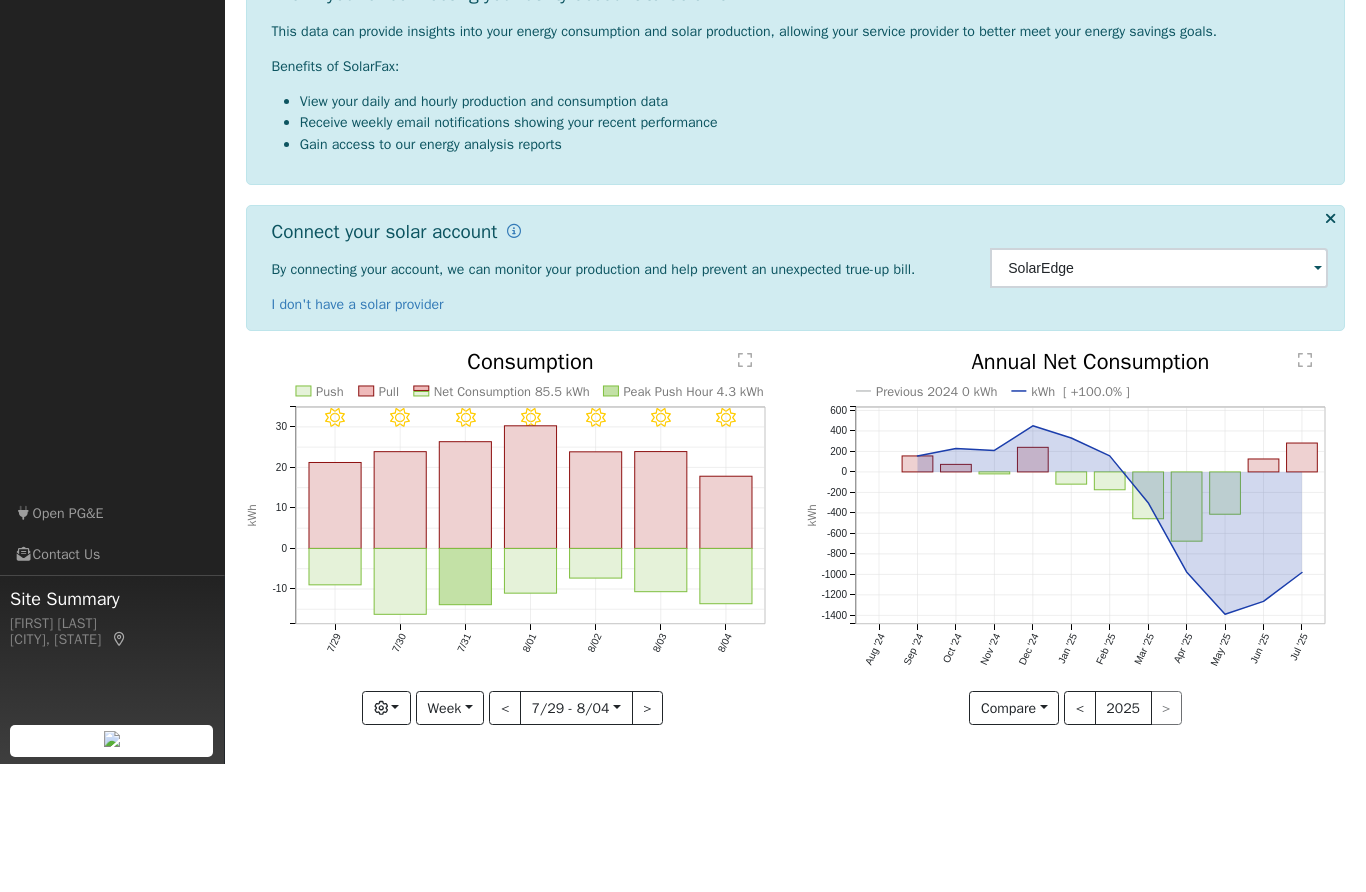 scroll, scrollTop: 39, scrollLeft: 0, axis: vertical 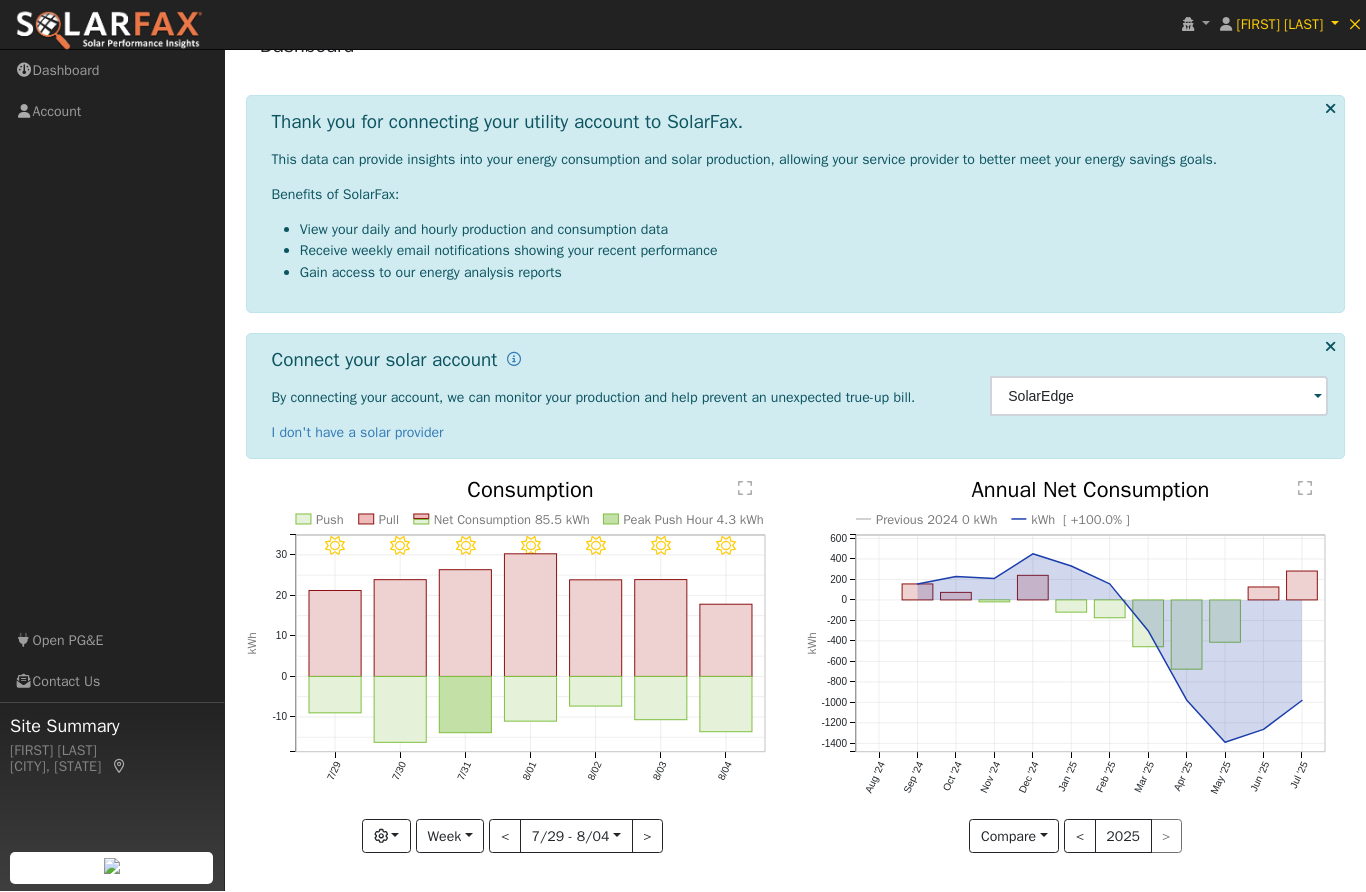 click at bounding box center (1318, 398) 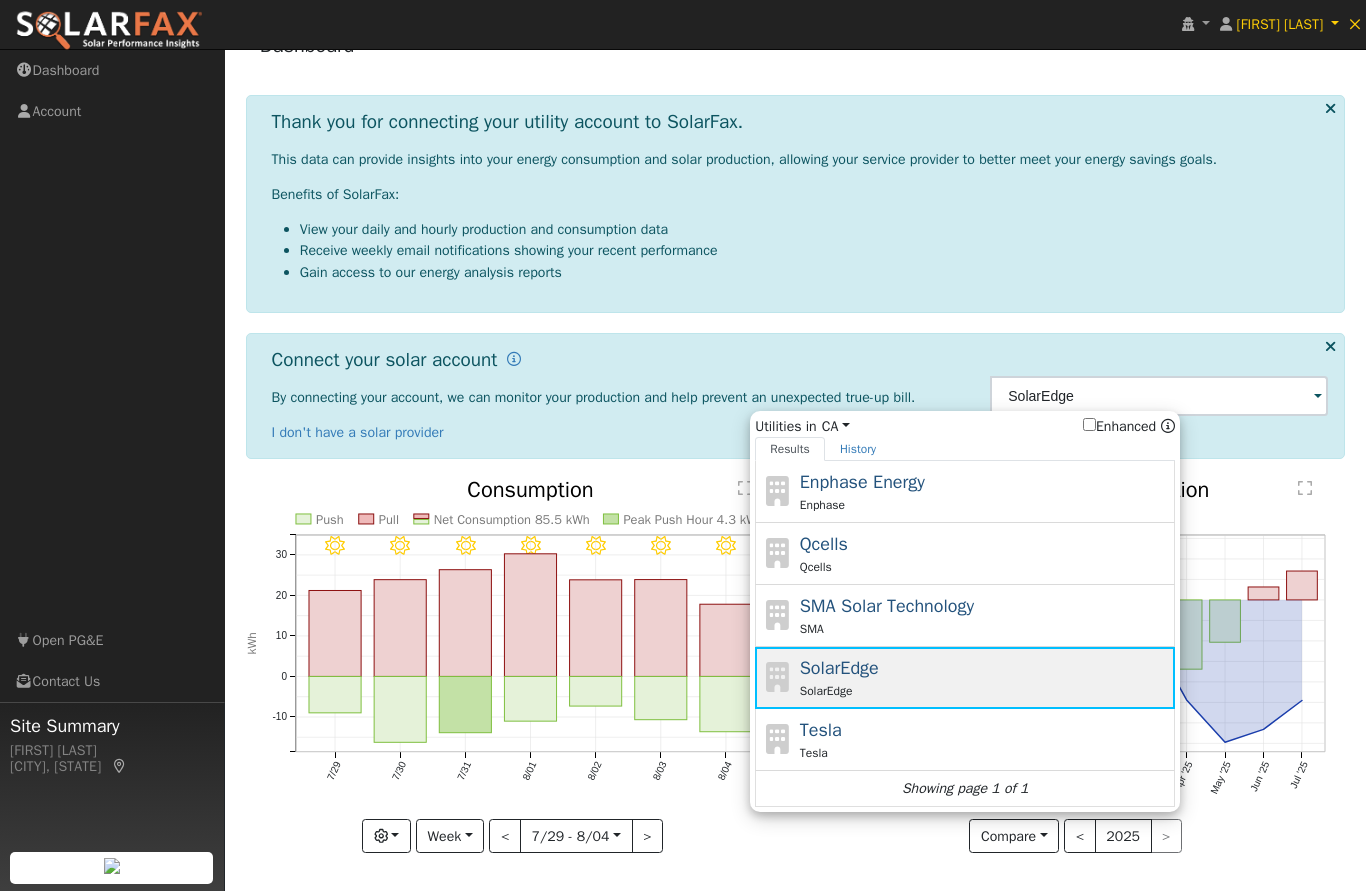 click on "SolarEdge" at bounding box center [985, 692] 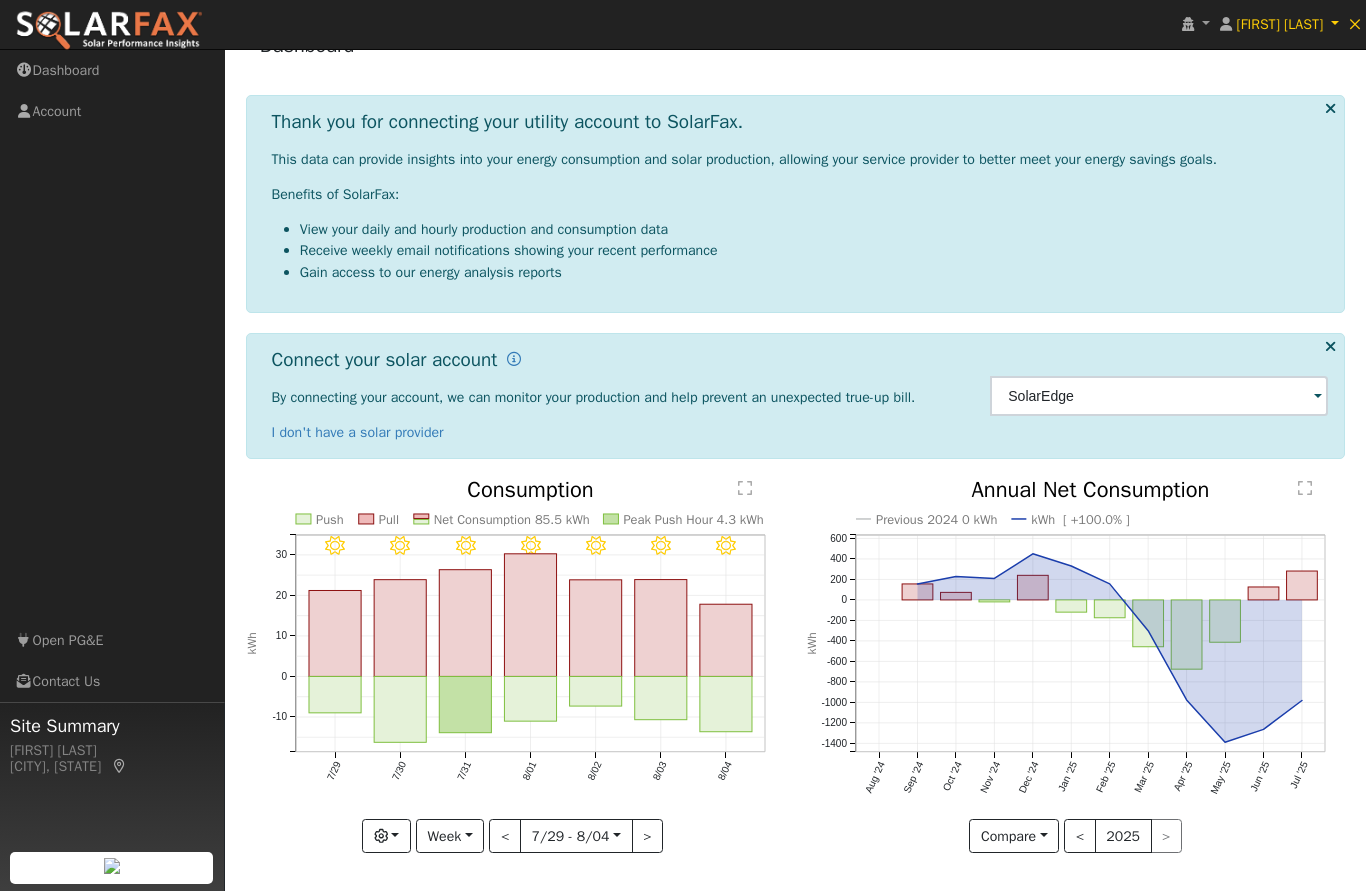 click at bounding box center (1318, 398) 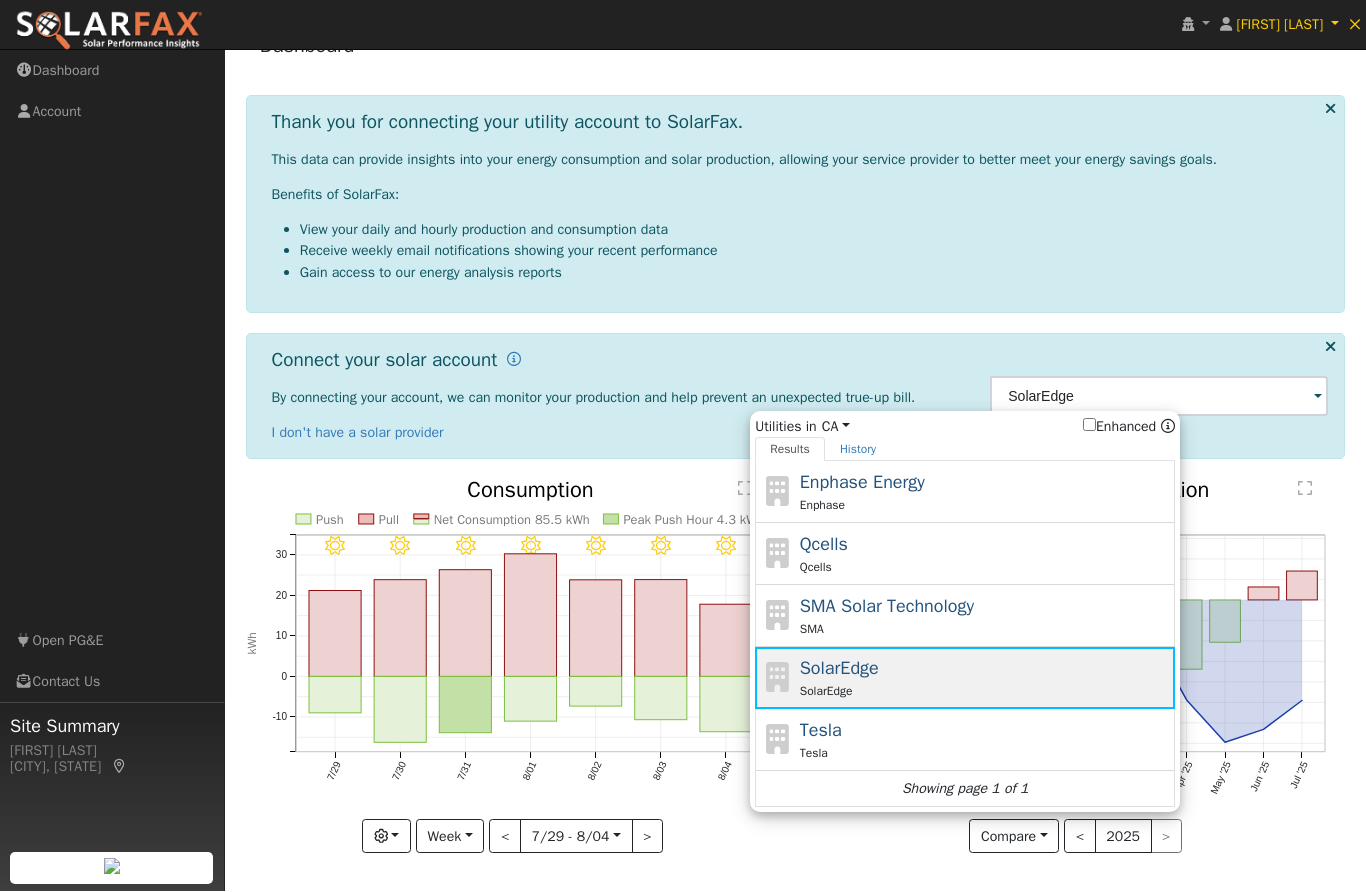 click on "SolarEdge" at bounding box center (985, 692) 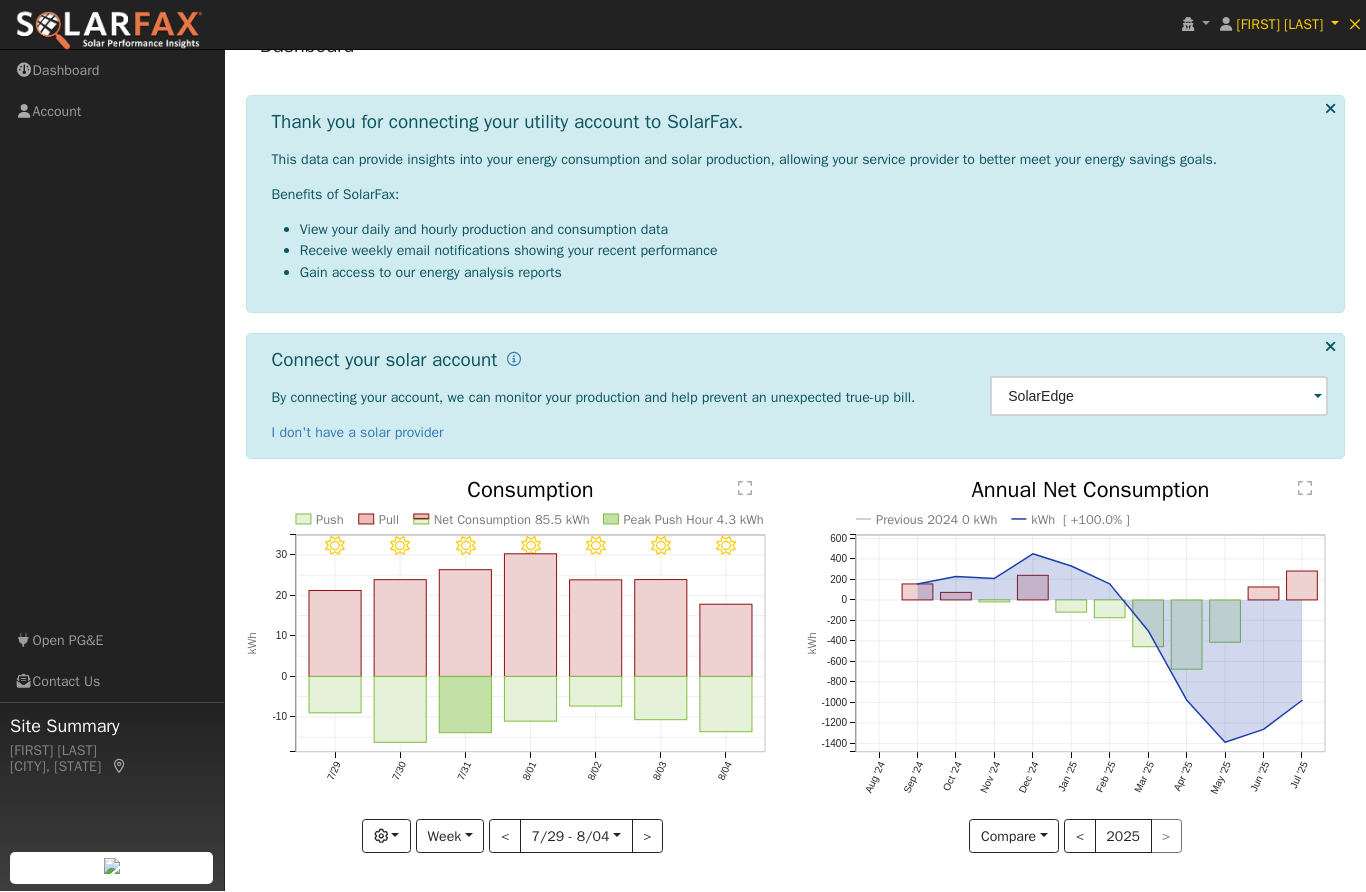 click at bounding box center (1330, 347) 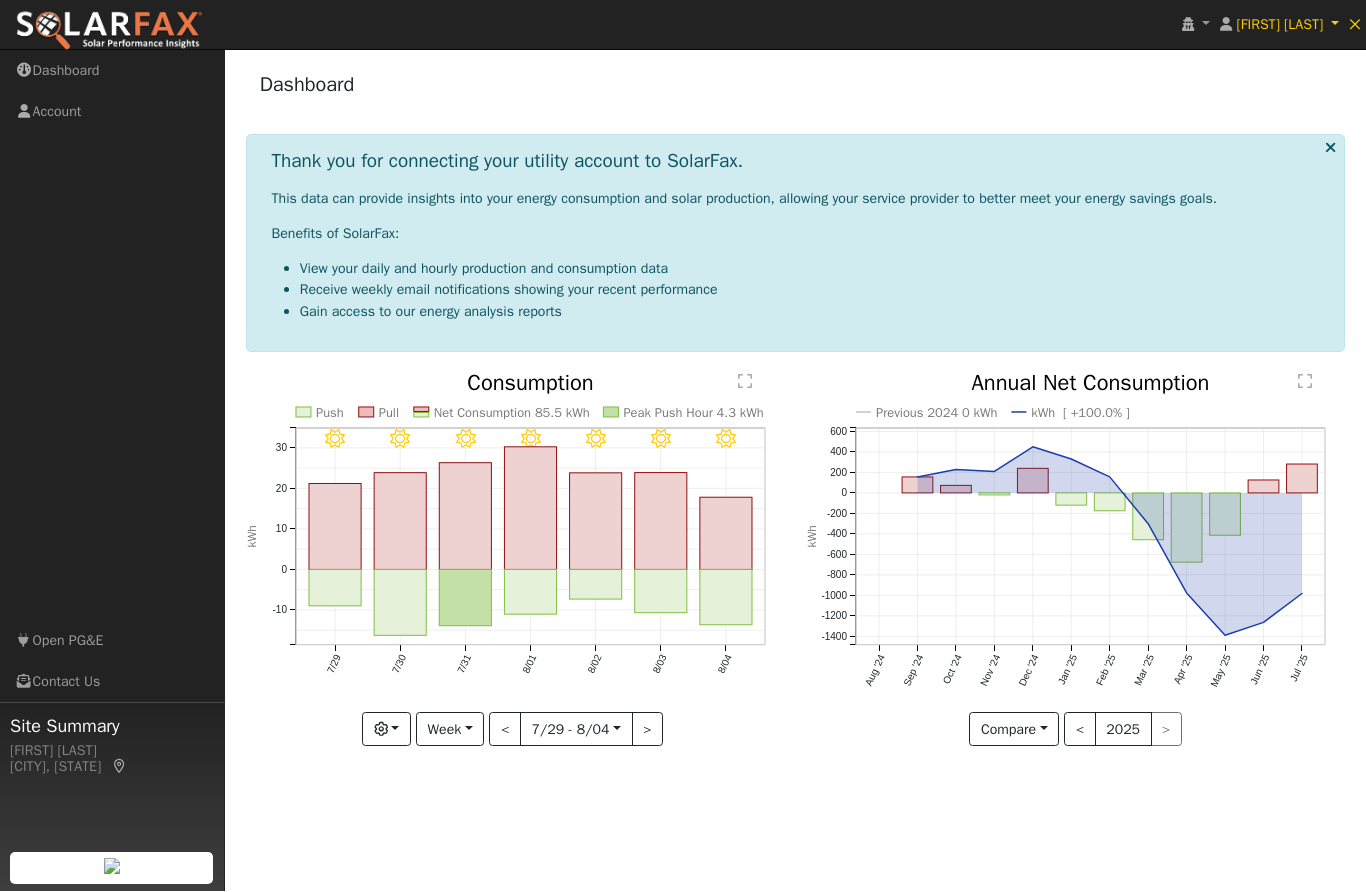 scroll, scrollTop: 0, scrollLeft: 0, axis: both 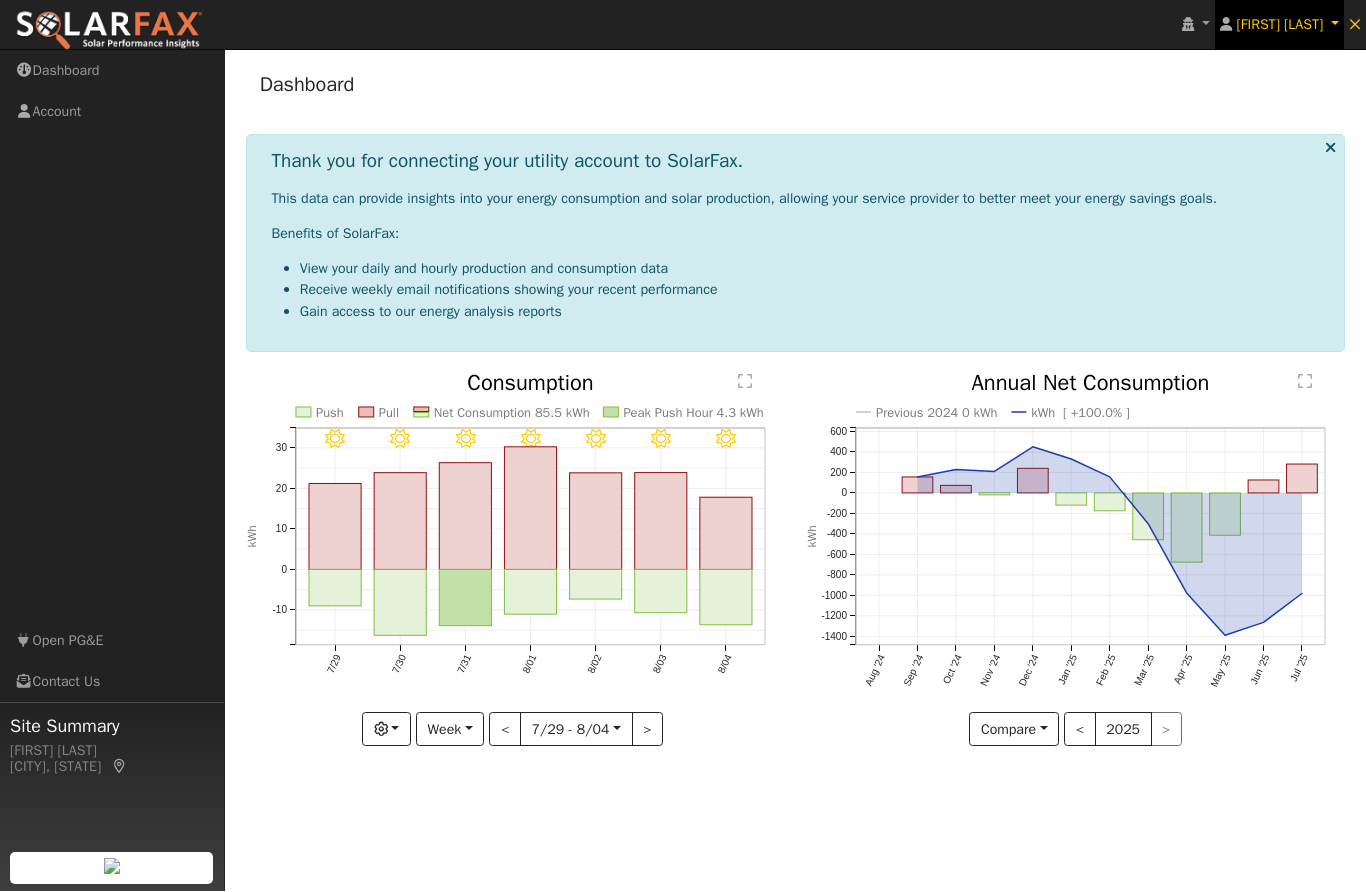 click on "[FIRST] [LAST]" at bounding box center (1279, 25) 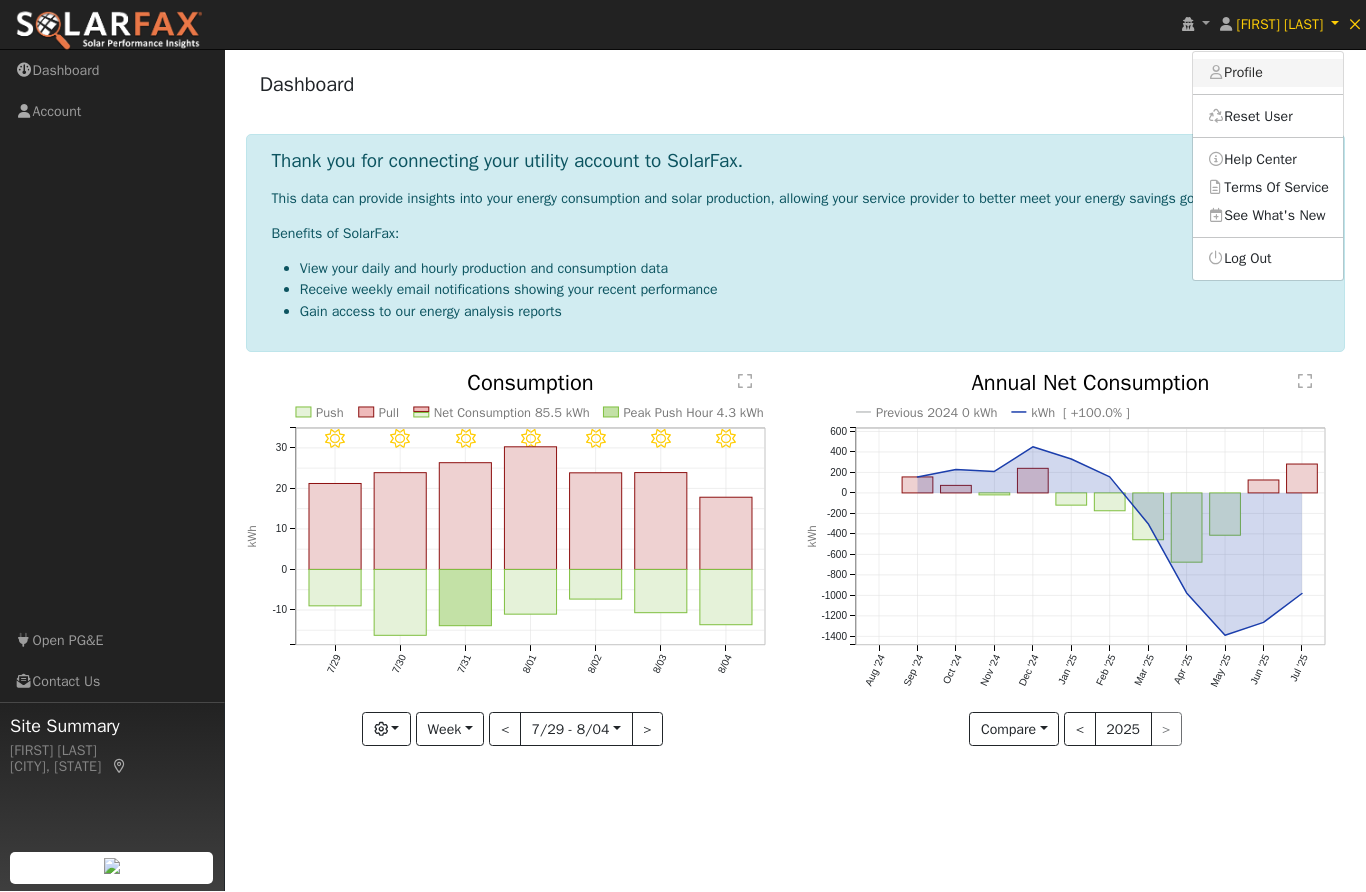 click on "Profile" at bounding box center [1268, 74] 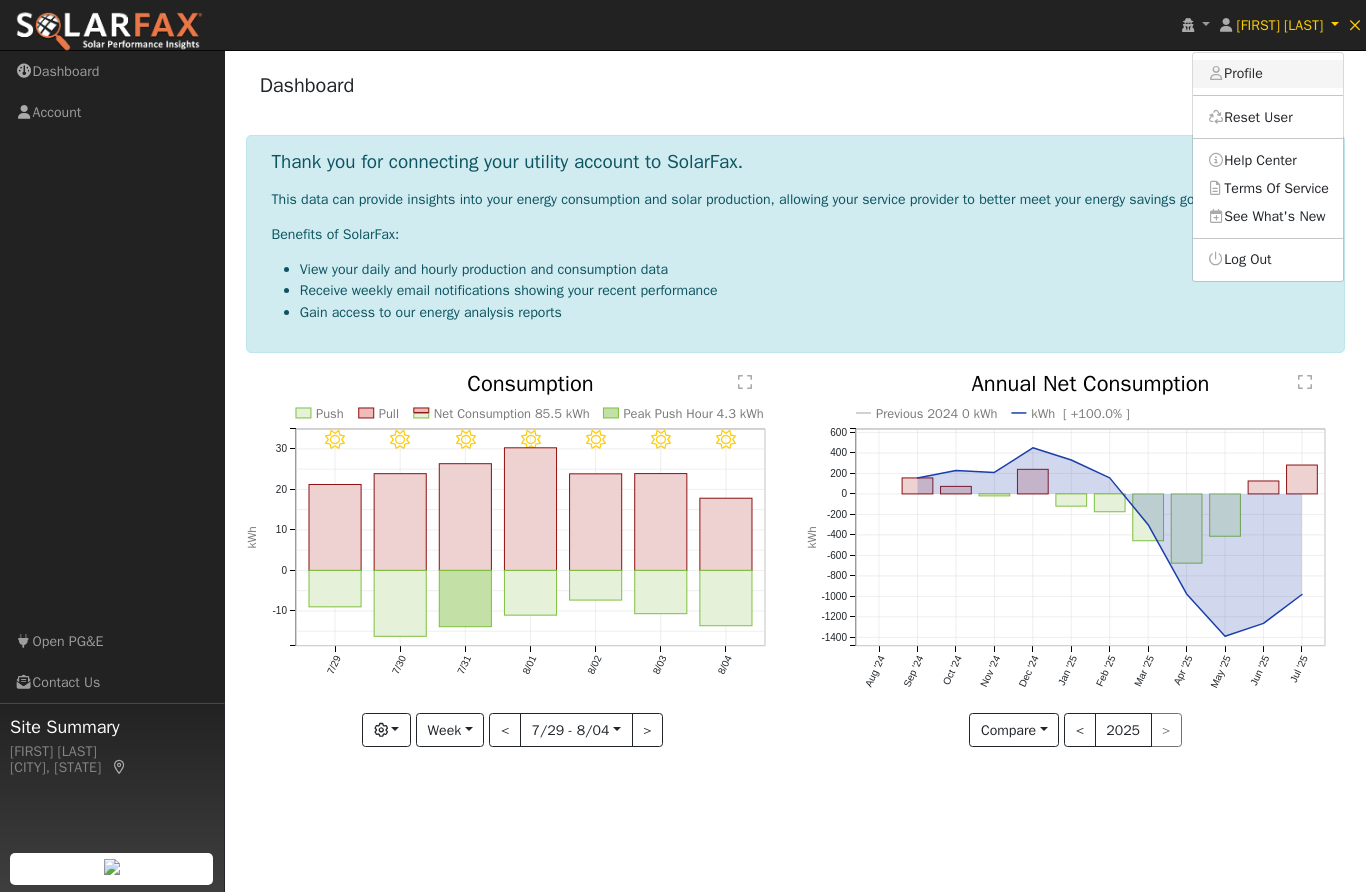 type on "Edward" 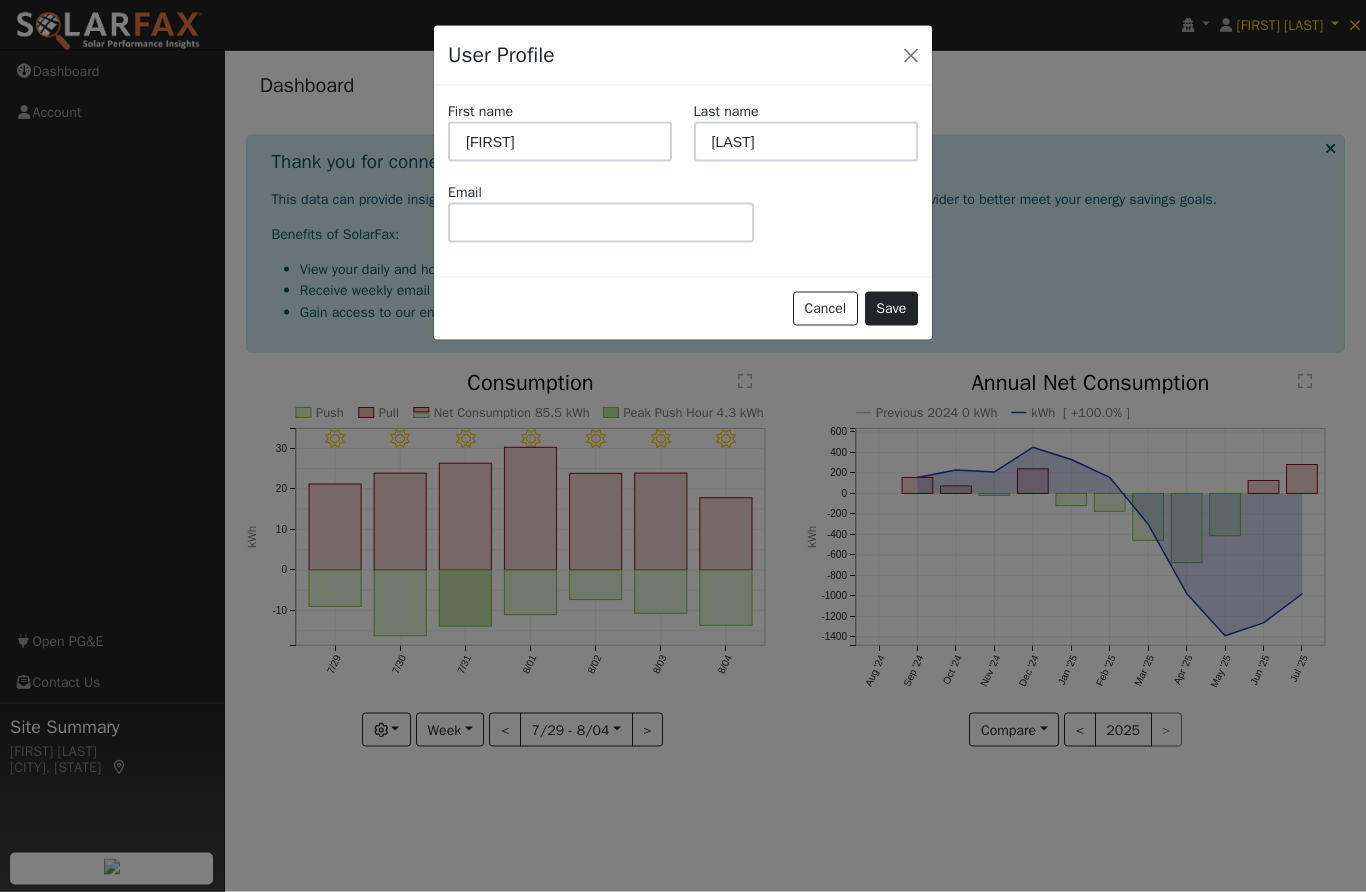 click on "Save" at bounding box center (891, 309) 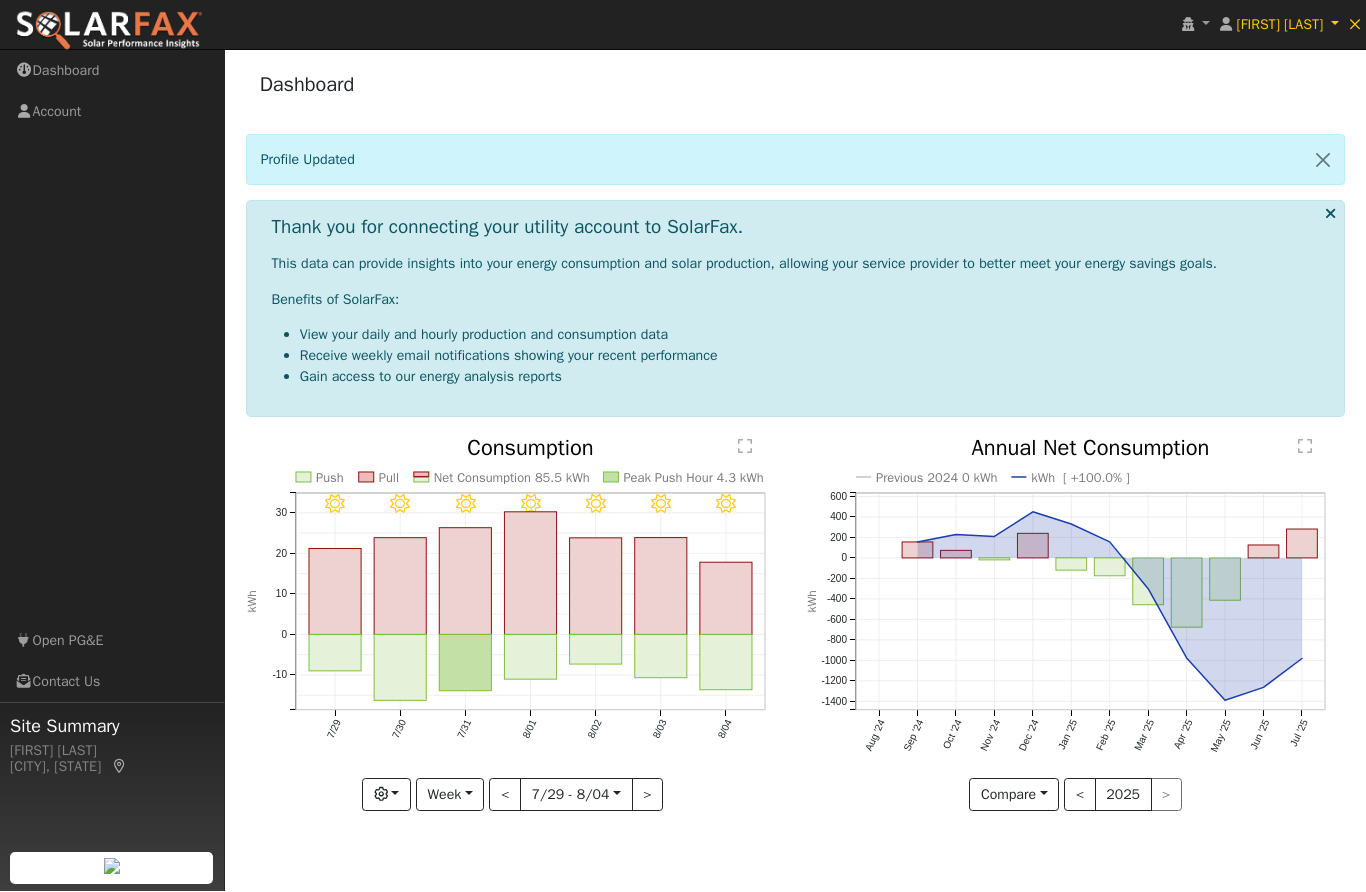 click at bounding box center (1330, 214) 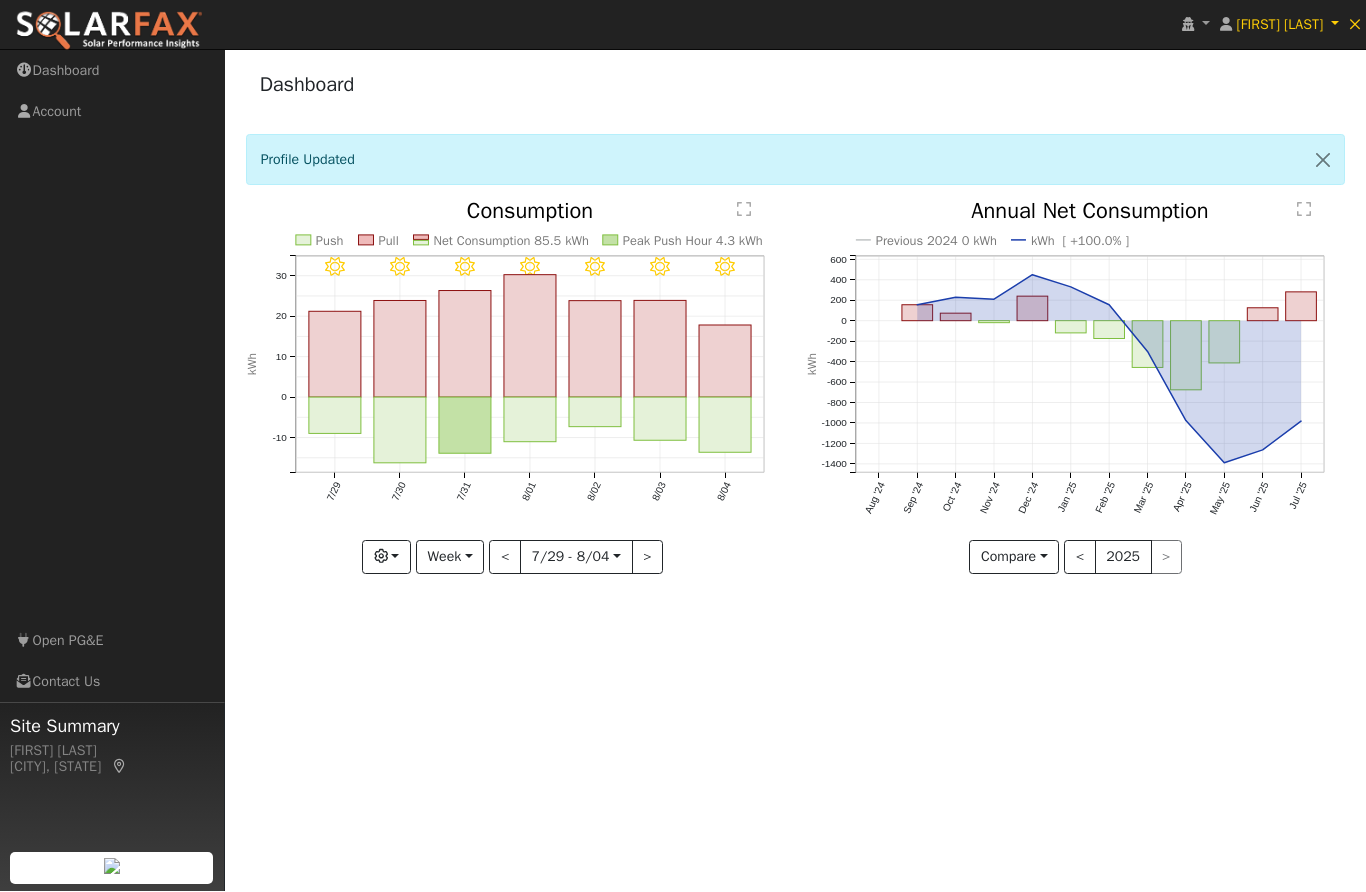 click on "Dashboard" at bounding box center (796, 90) 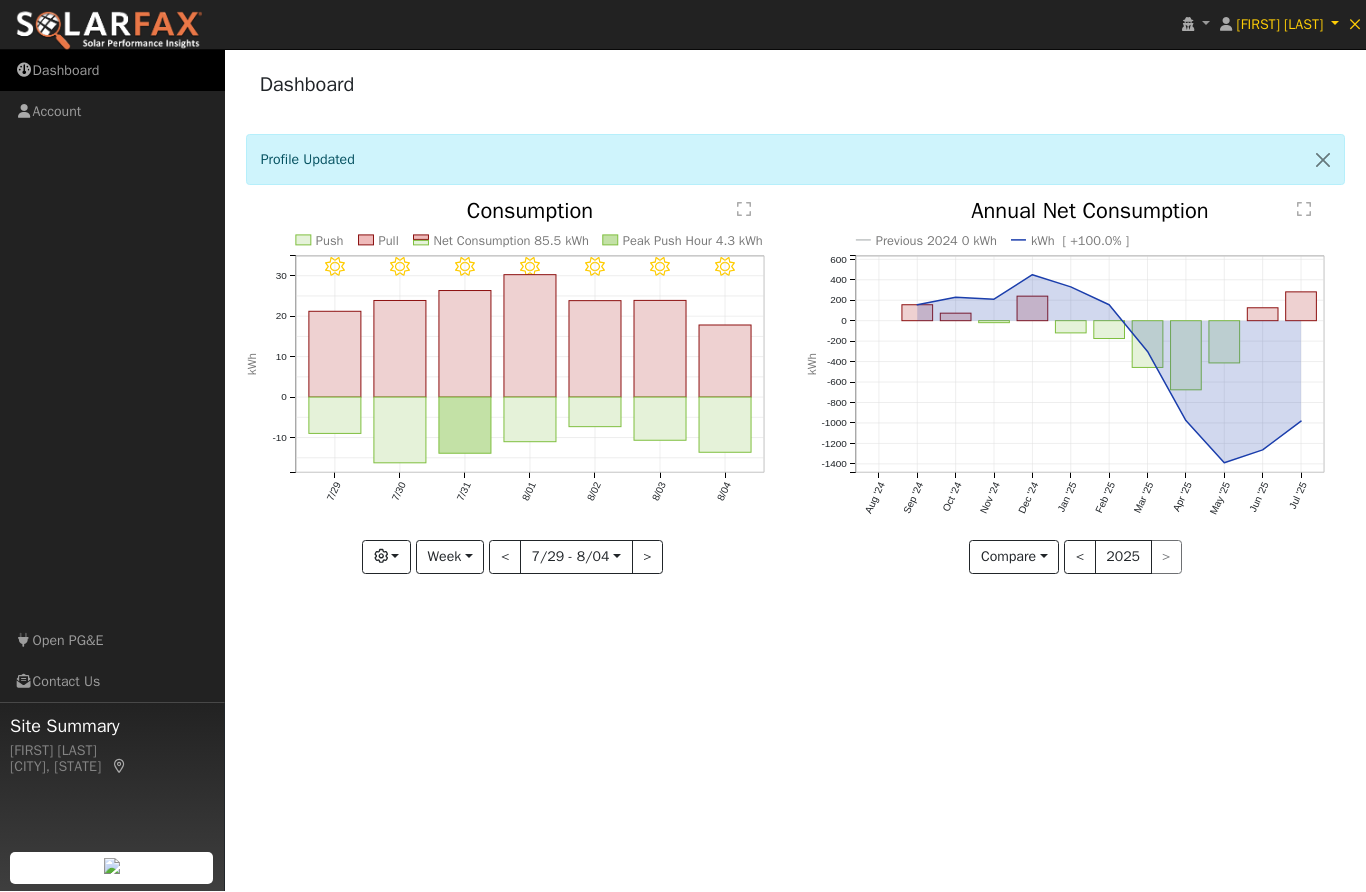 click on "Dashboard" at bounding box center [112, 71] 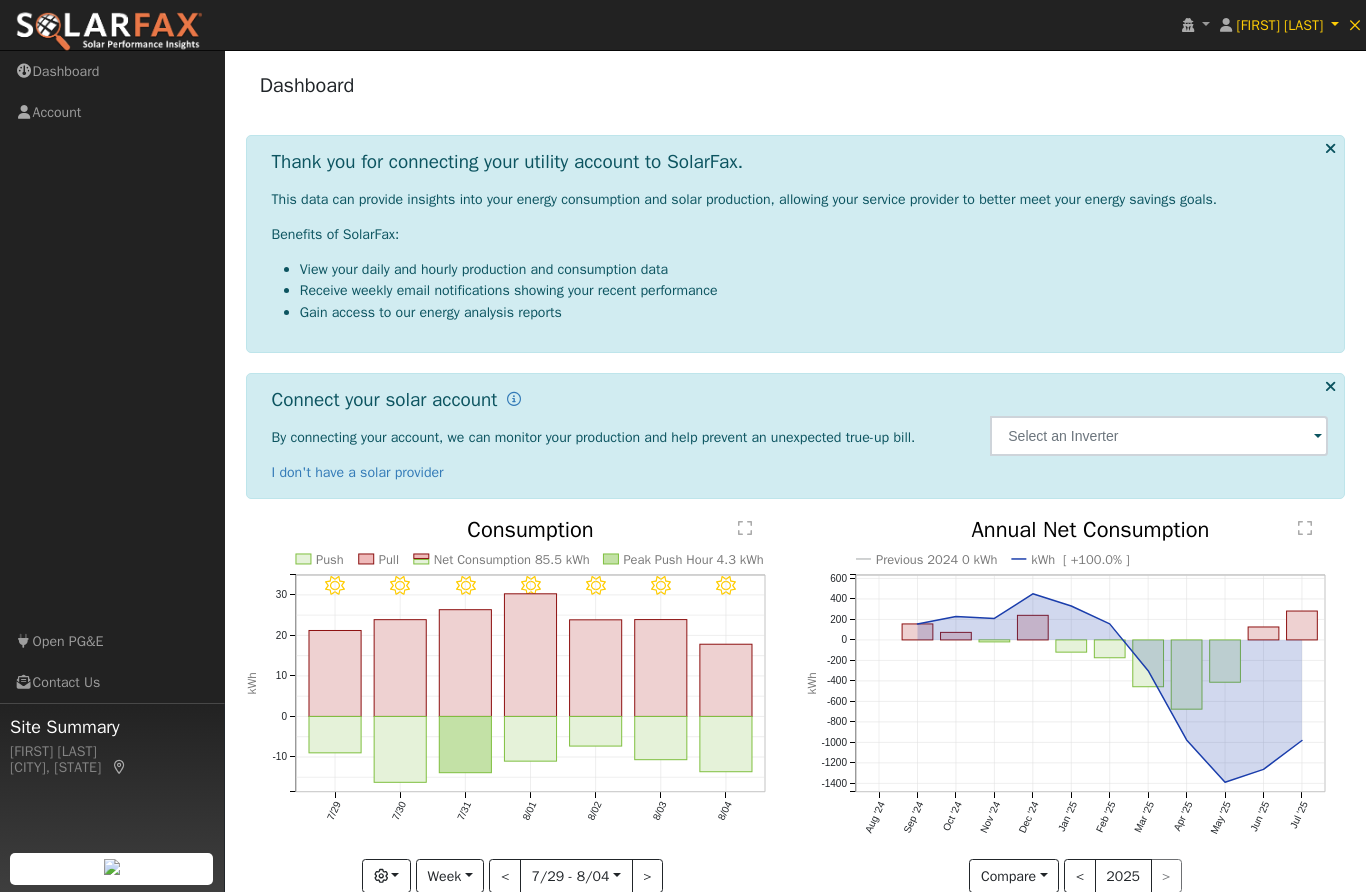scroll, scrollTop: 39, scrollLeft: 0, axis: vertical 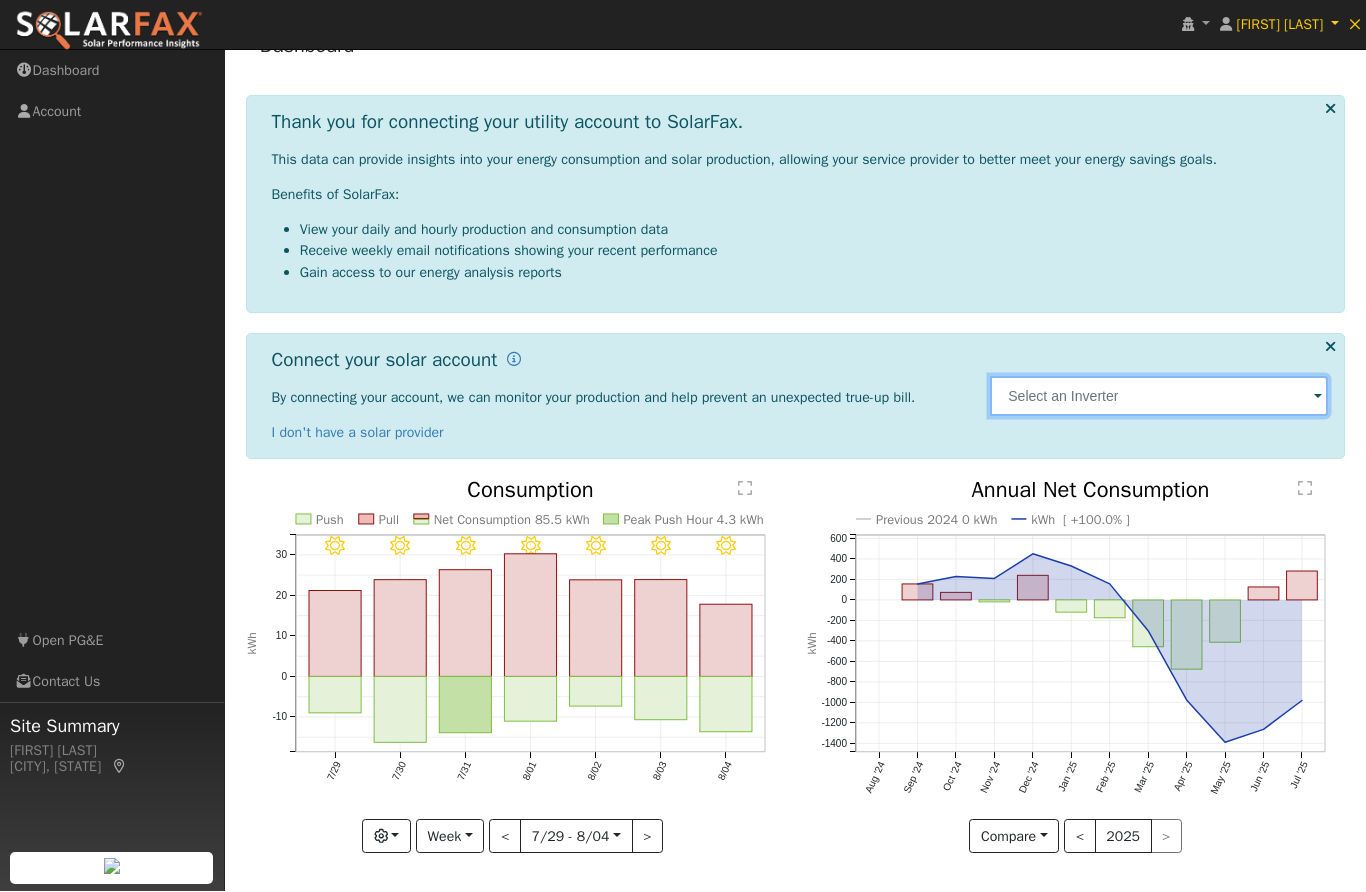 click at bounding box center (1159, 397) 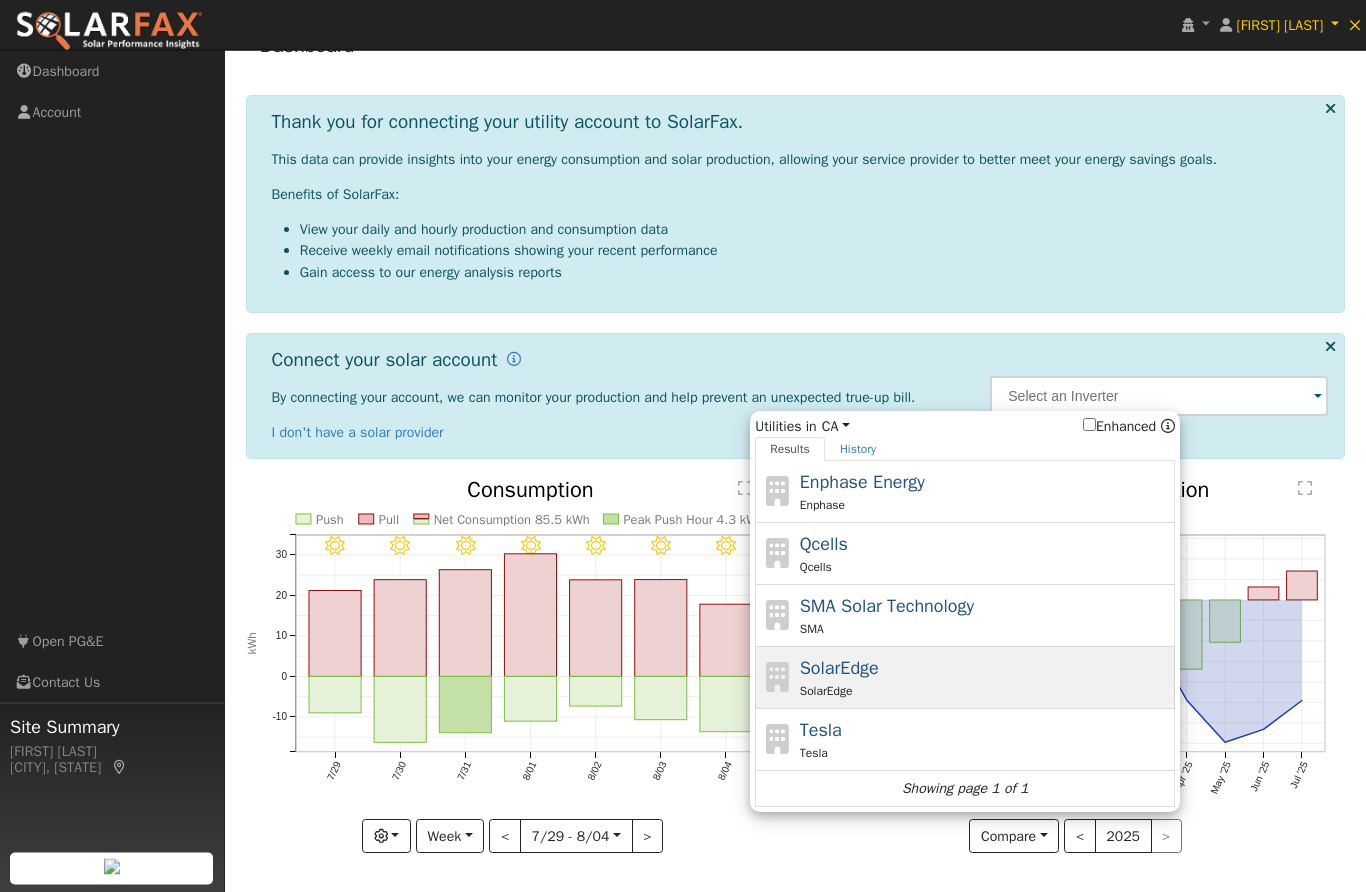 click on "SolarEdge SolarEdge" at bounding box center (985, 678) 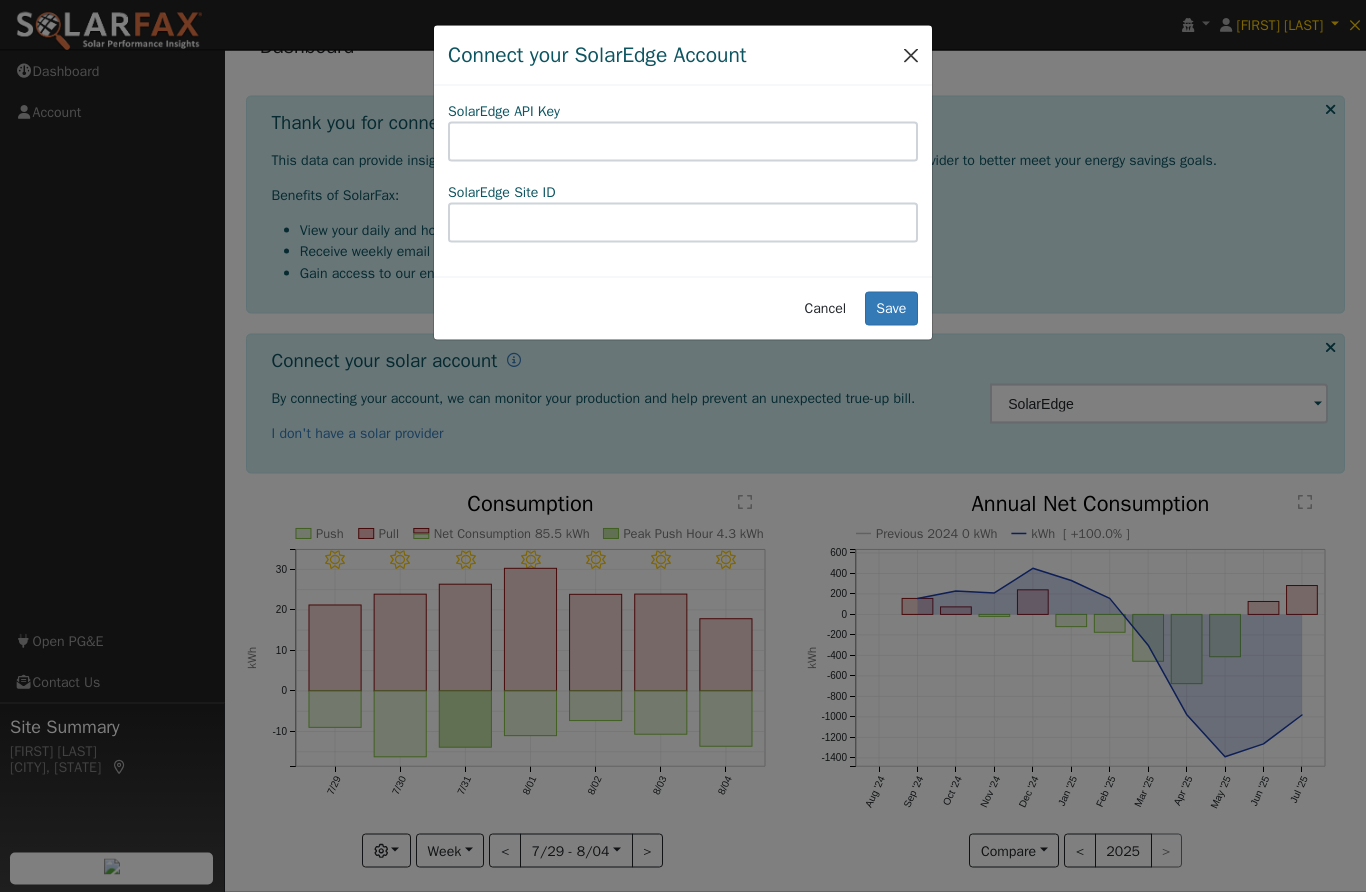 click at bounding box center (911, 55) 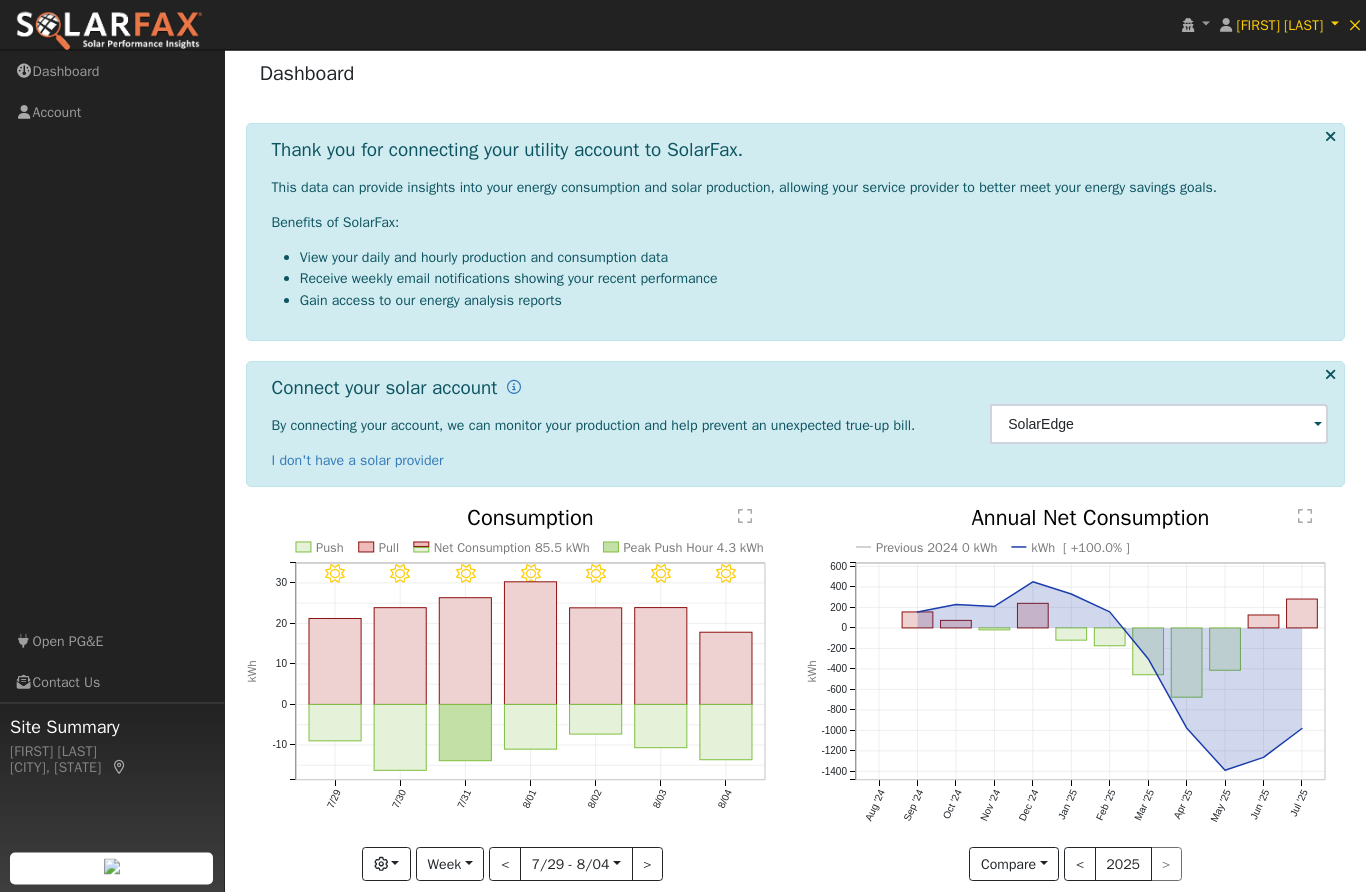 scroll, scrollTop: 0, scrollLeft: 0, axis: both 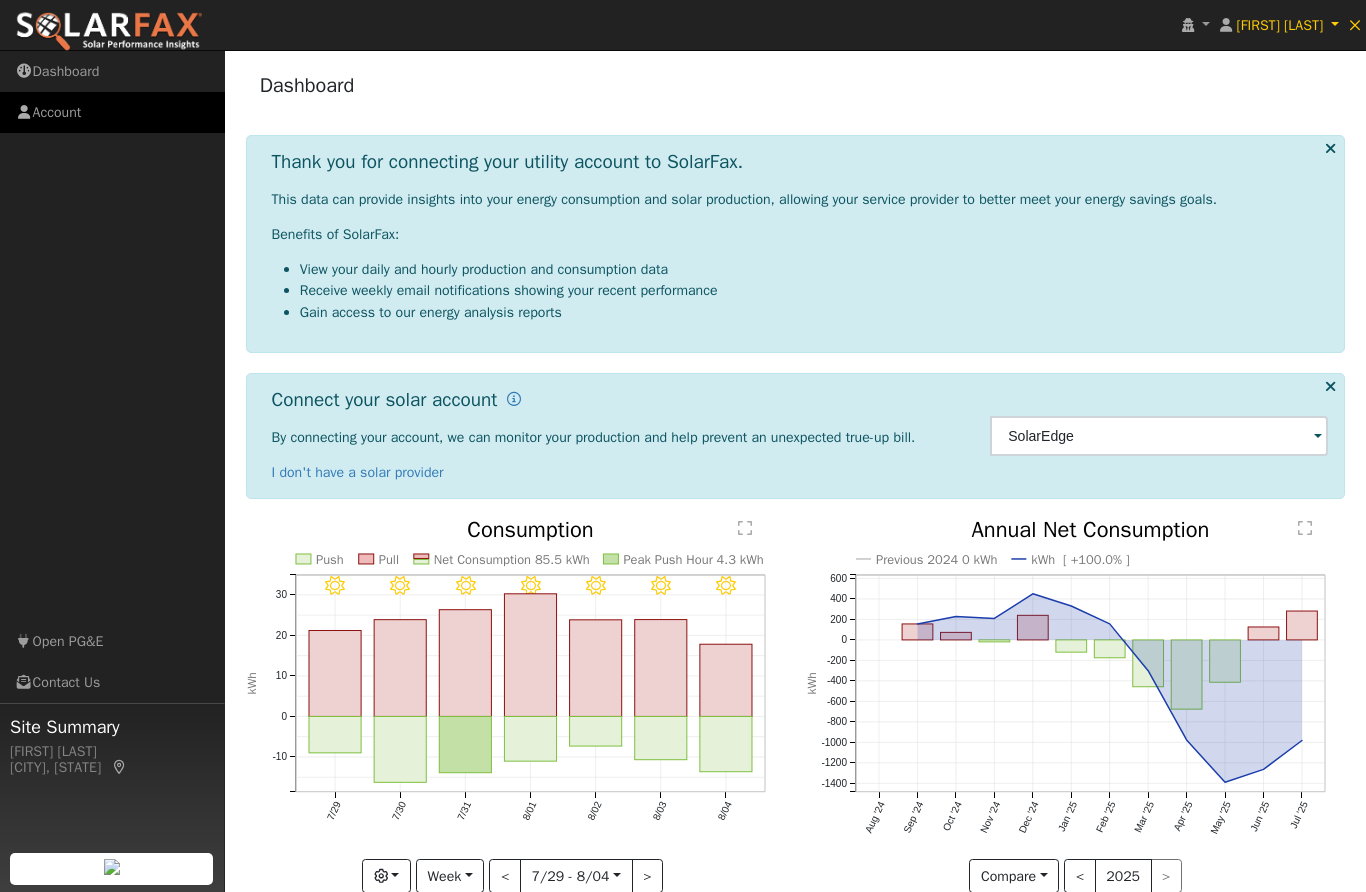 click on "Account" at bounding box center (112, 112) 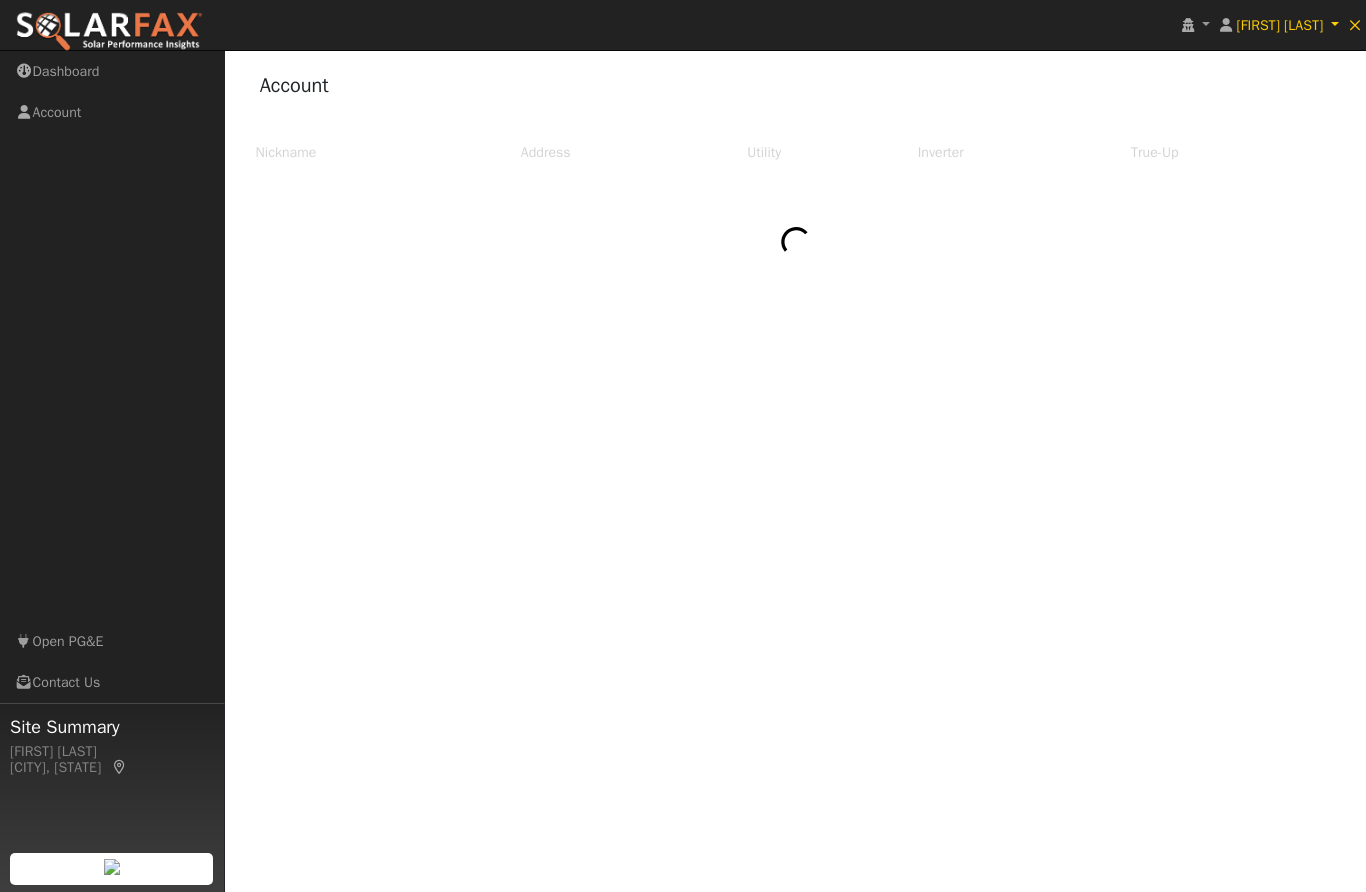 scroll, scrollTop: 0, scrollLeft: 0, axis: both 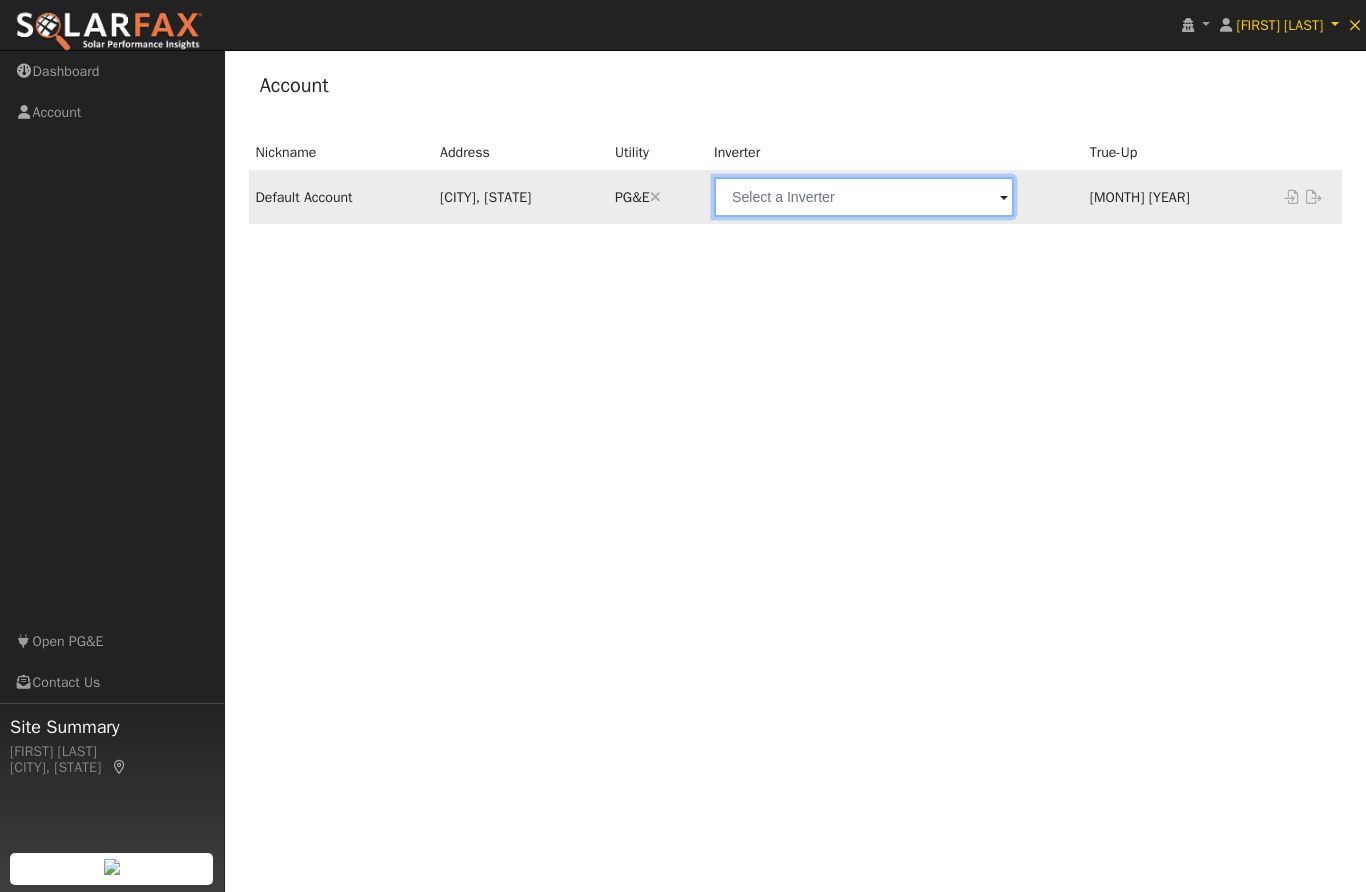 click at bounding box center (864, 197) 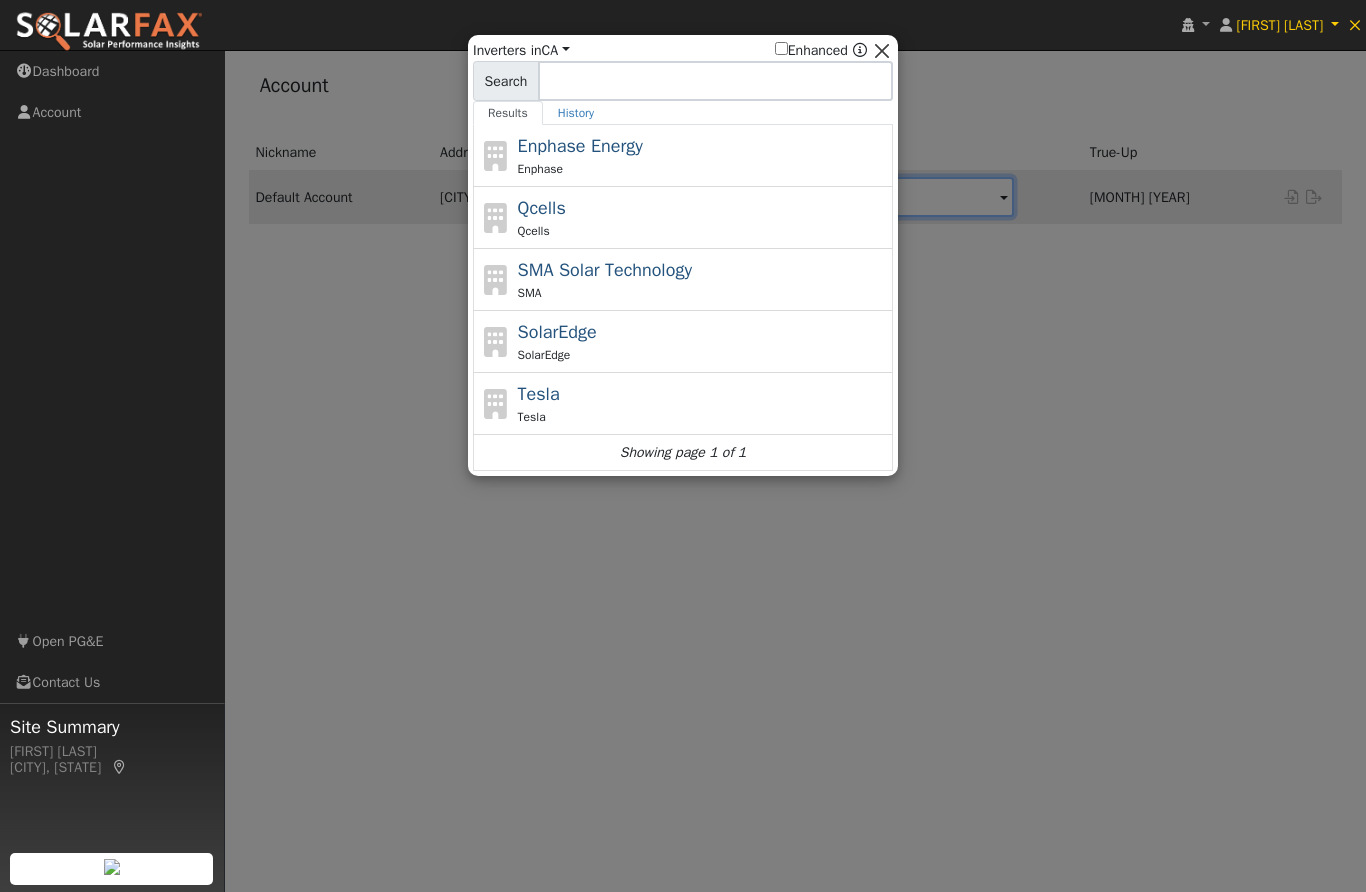 click at bounding box center [882, 50] 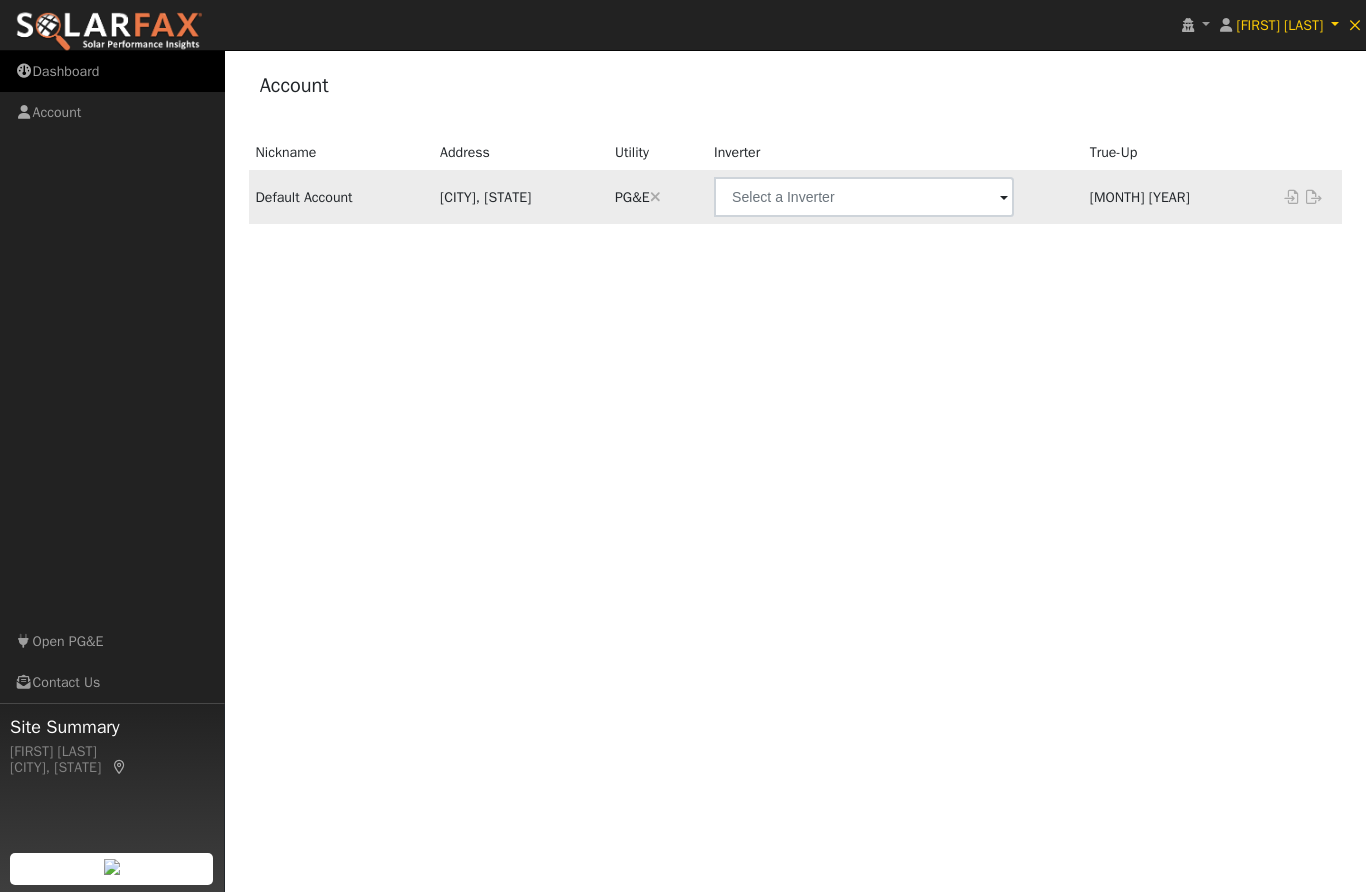 click on "Dashboard" at bounding box center (112, 71) 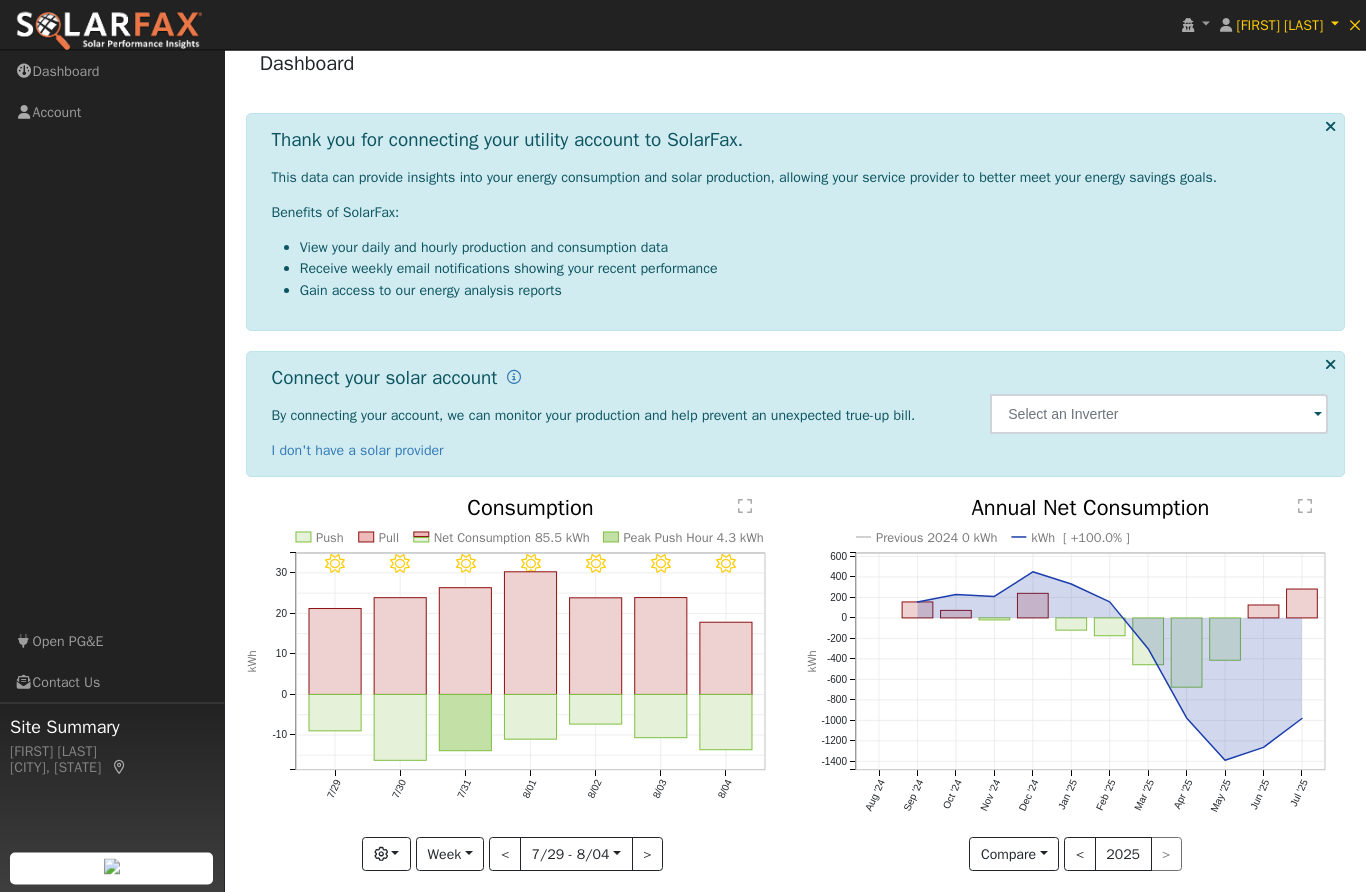 scroll, scrollTop: 39, scrollLeft: 0, axis: vertical 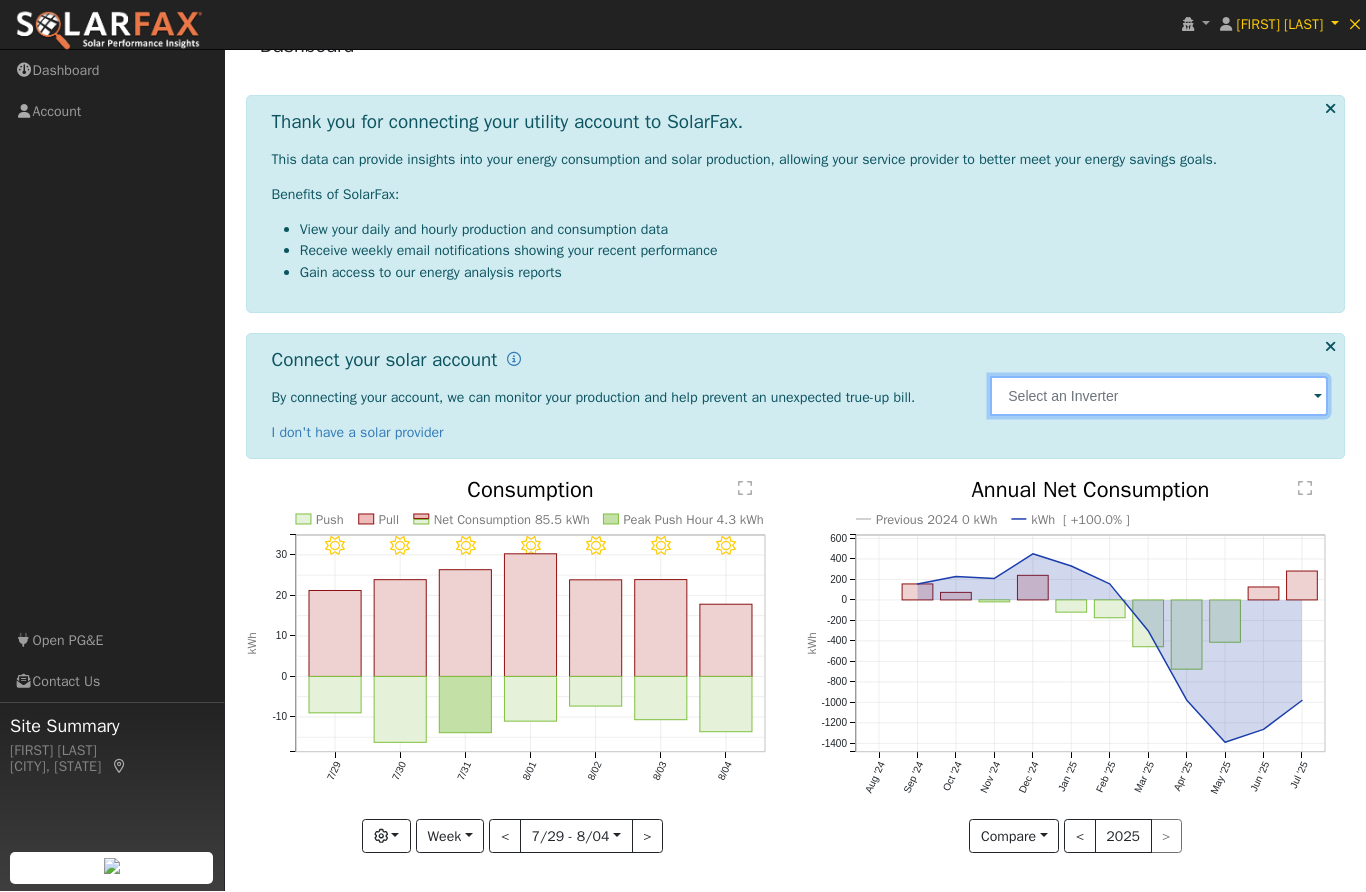 click at bounding box center [1159, 397] 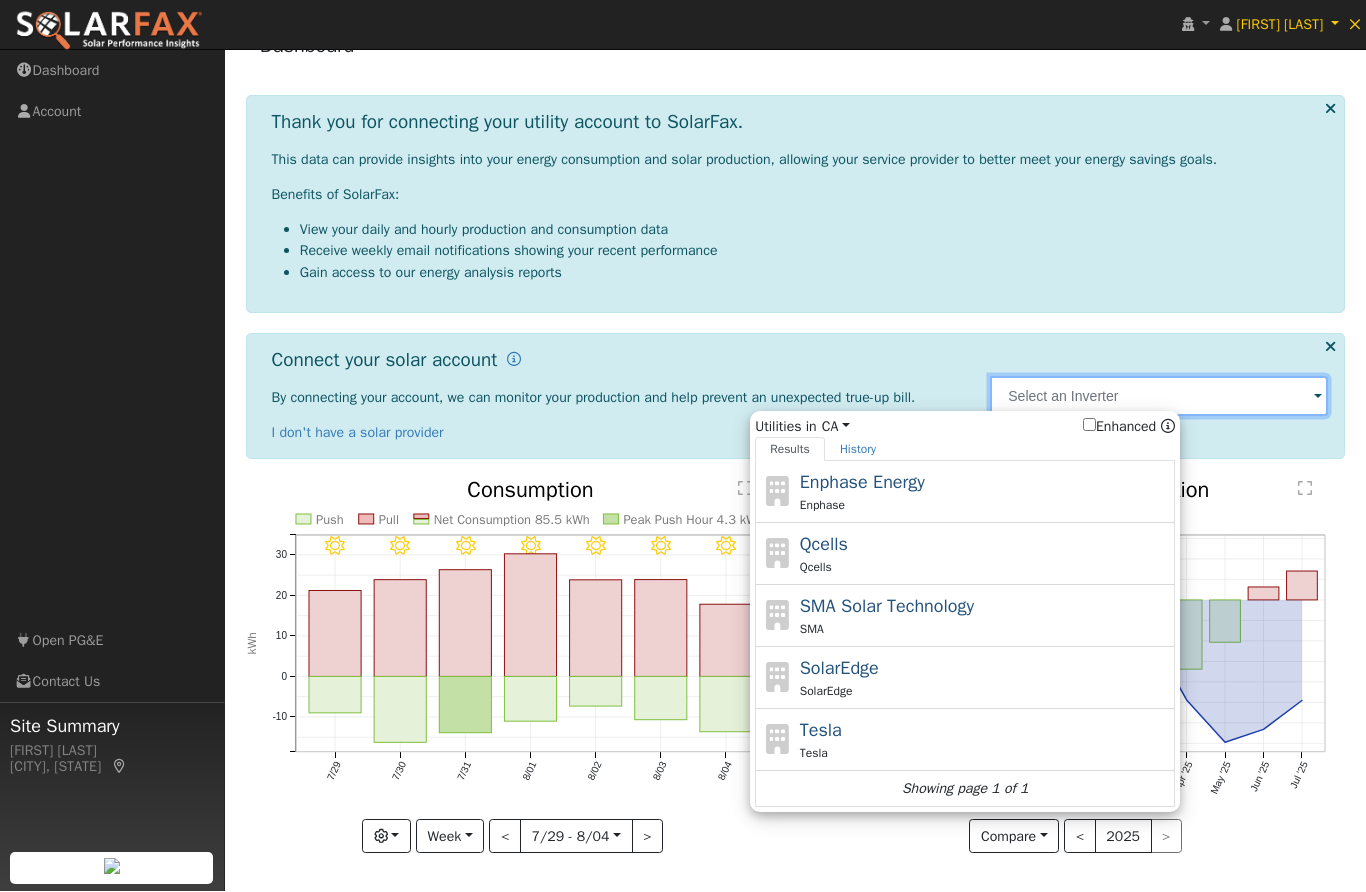 click at bounding box center (1159, 397) 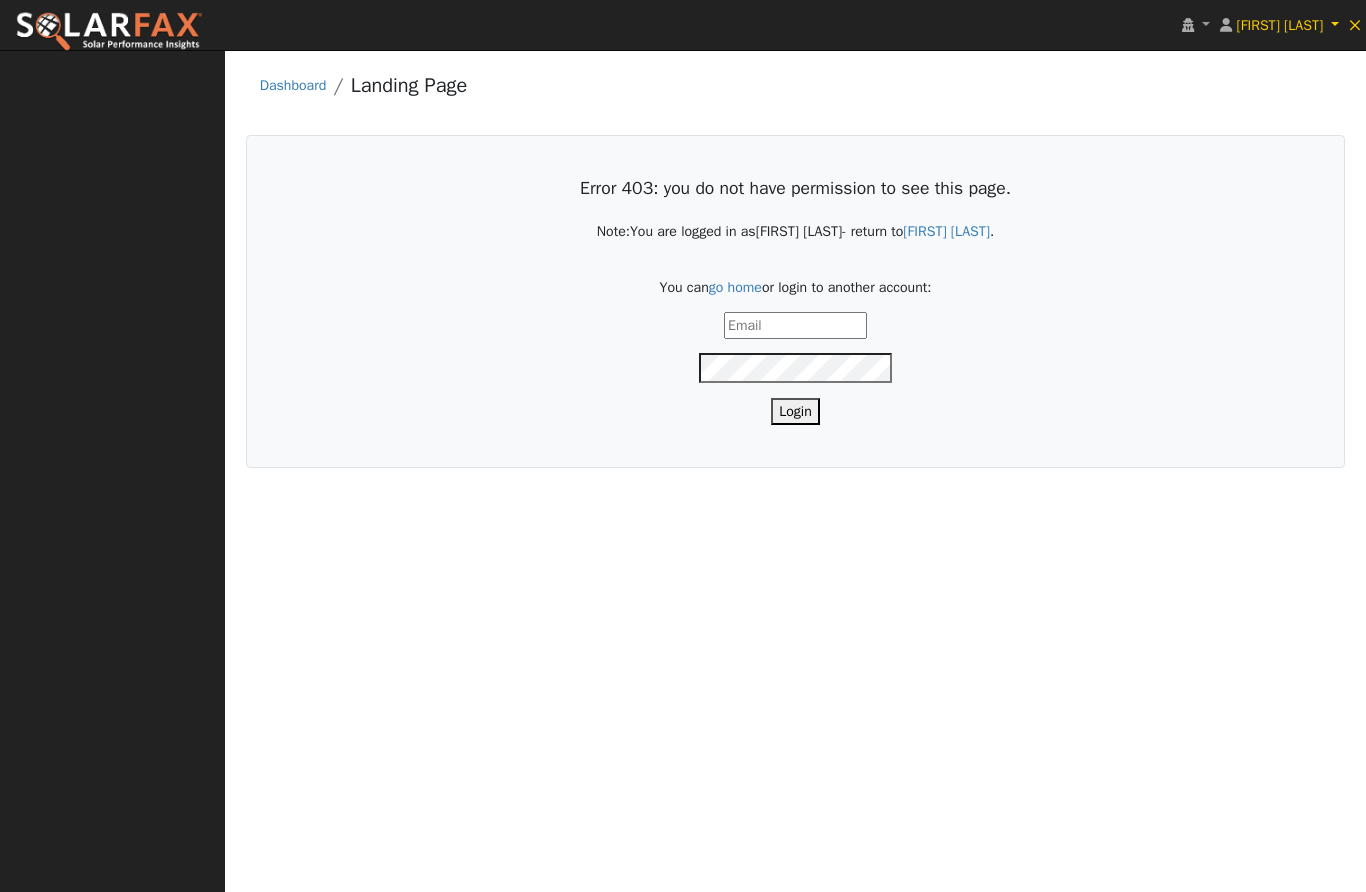 scroll, scrollTop: 0, scrollLeft: 0, axis: both 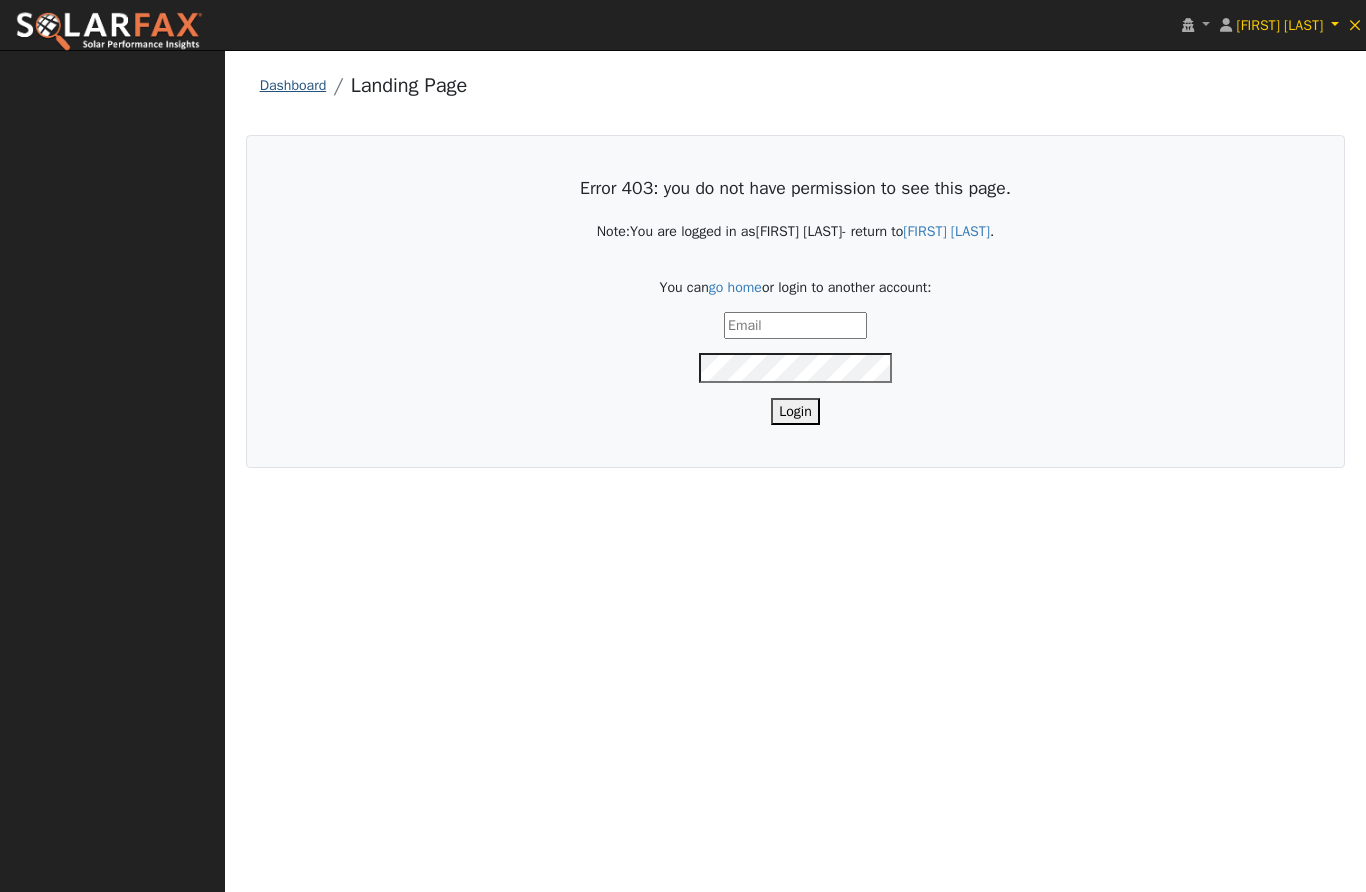 click on "Dashboard" at bounding box center [293, 85] 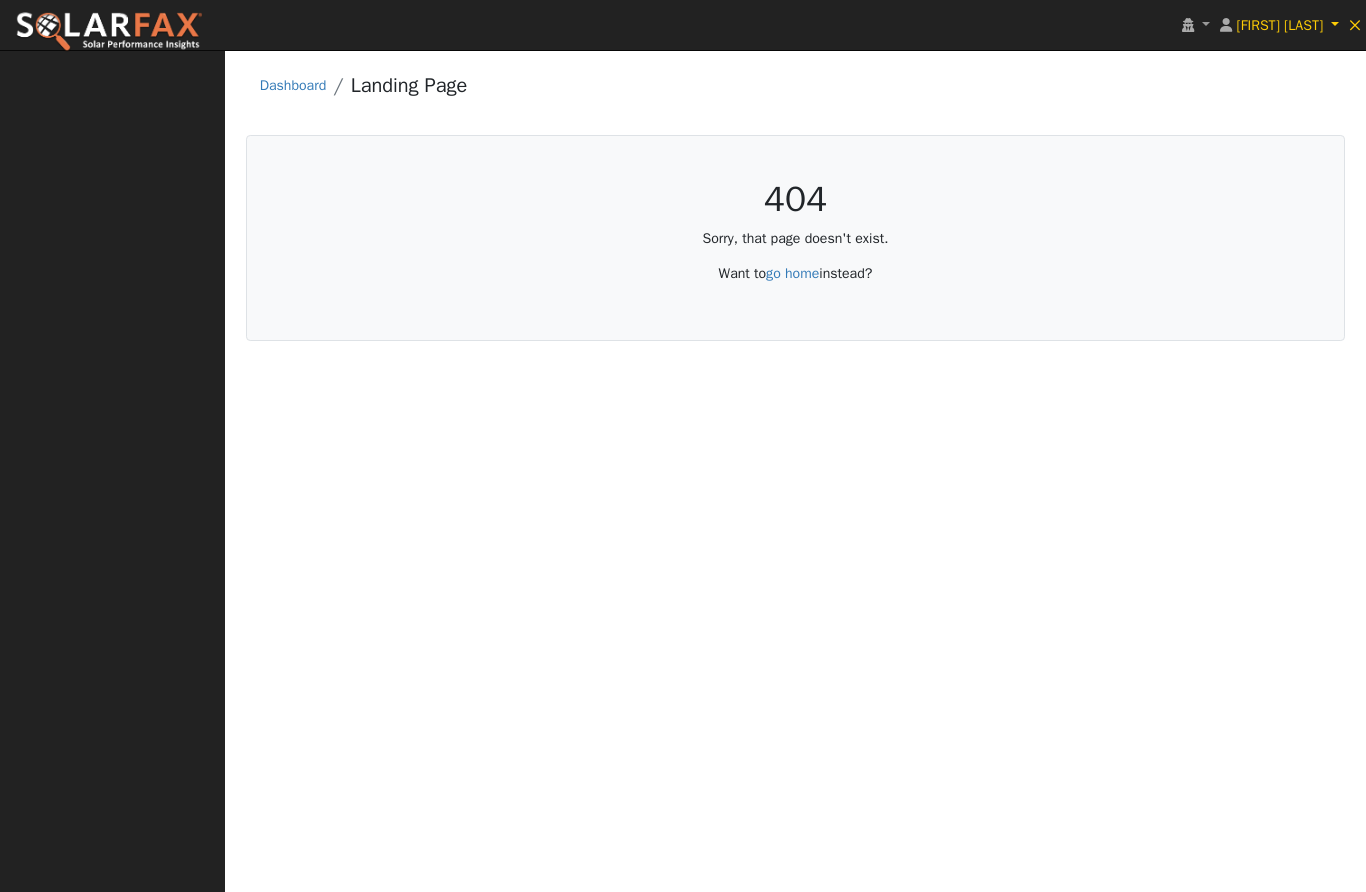 scroll, scrollTop: 0, scrollLeft: 0, axis: both 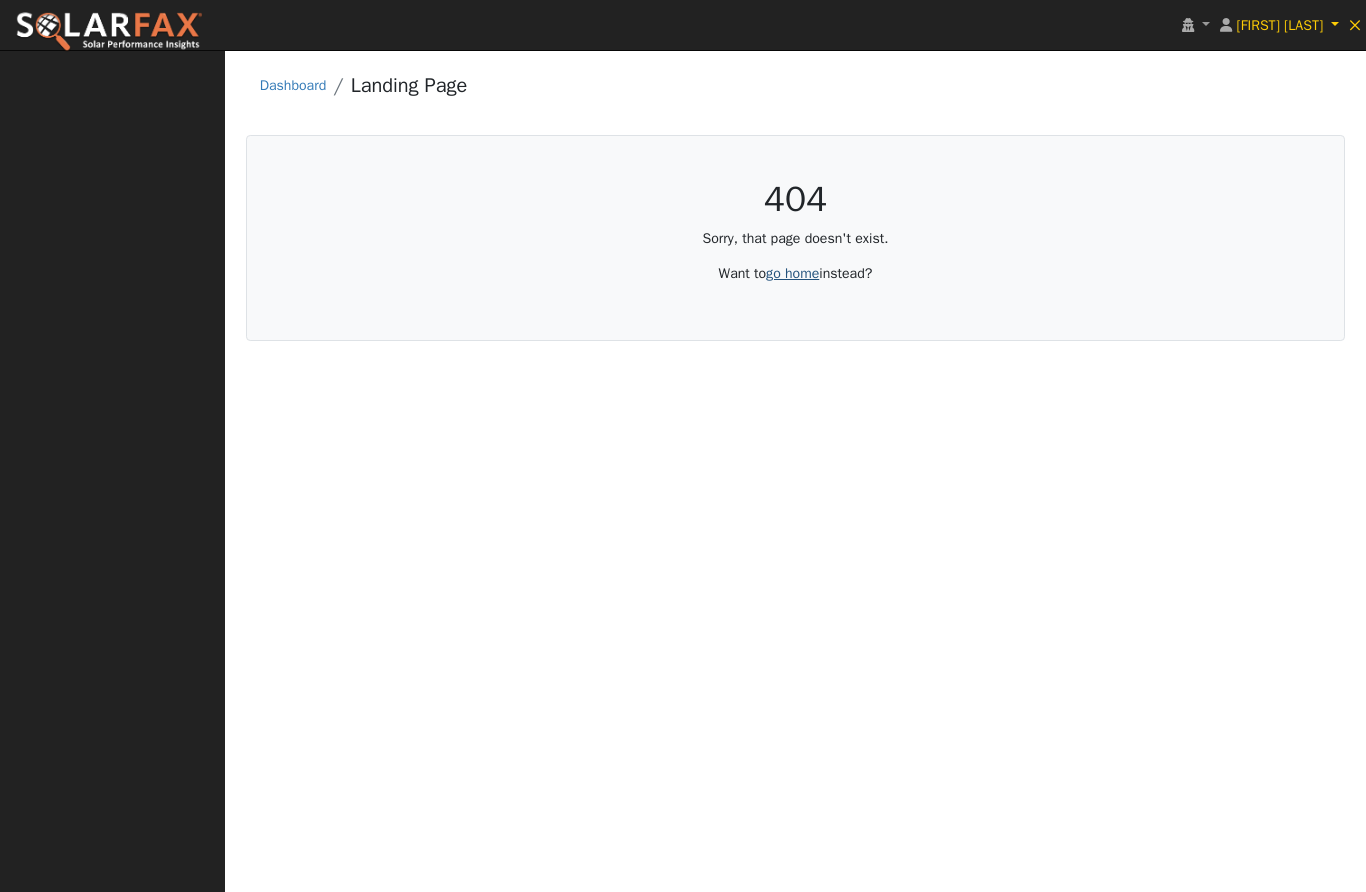 click on "go home" at bounding box center [792, 273] 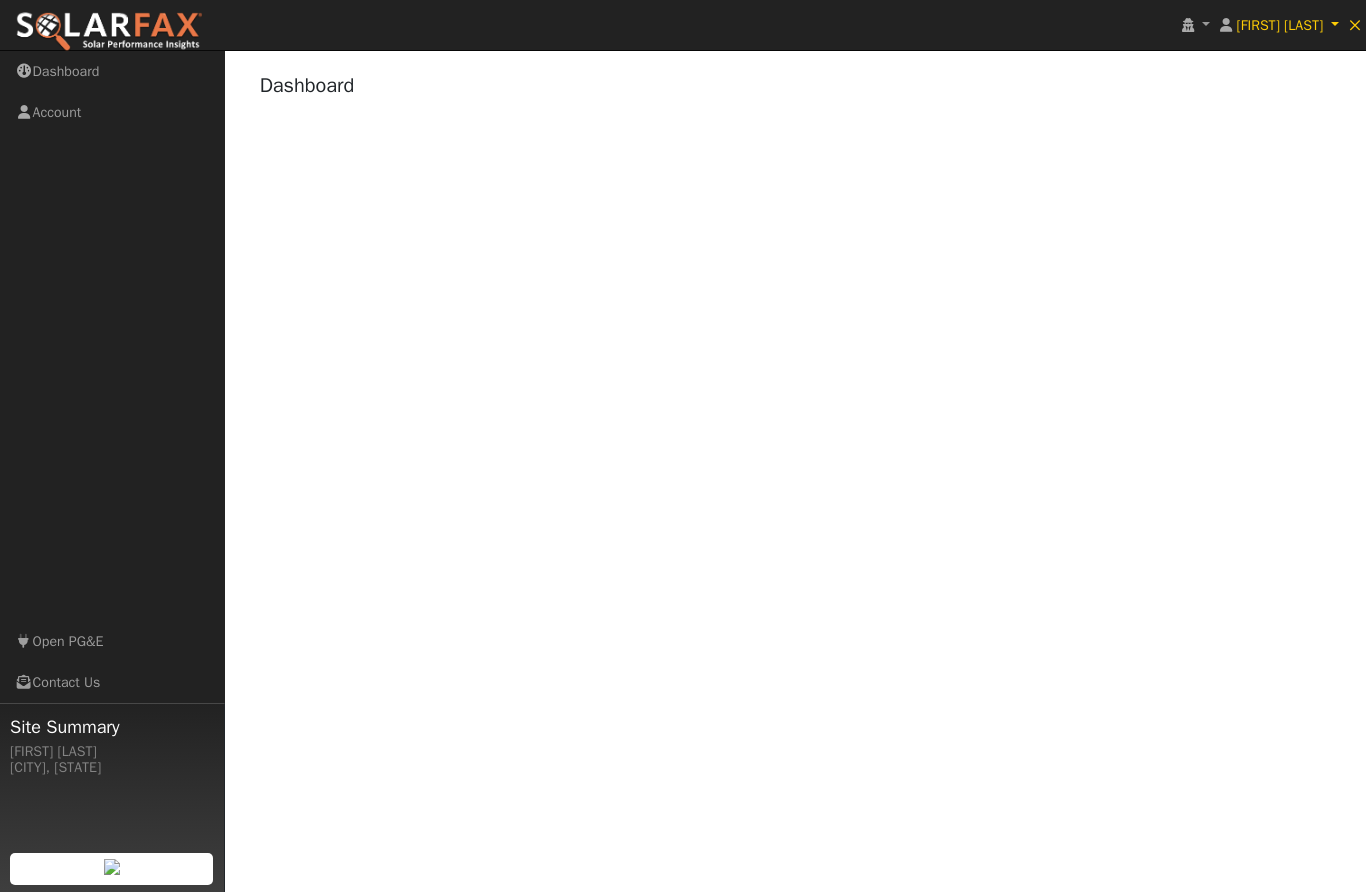 scroll, scrollTop: 0, scrollLeft: 0, axis: both 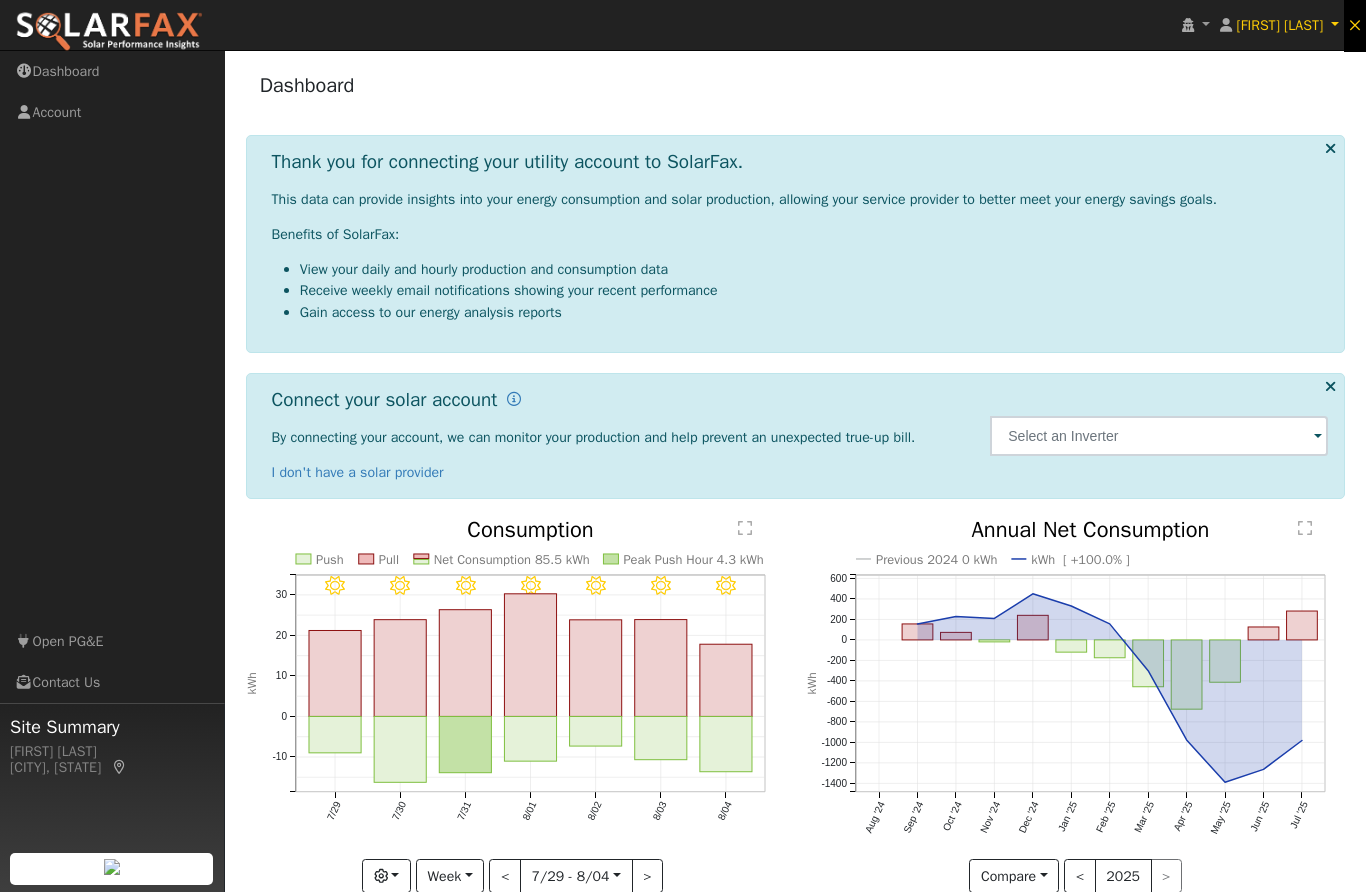 click on "×" at bounding box center [1355, 24] 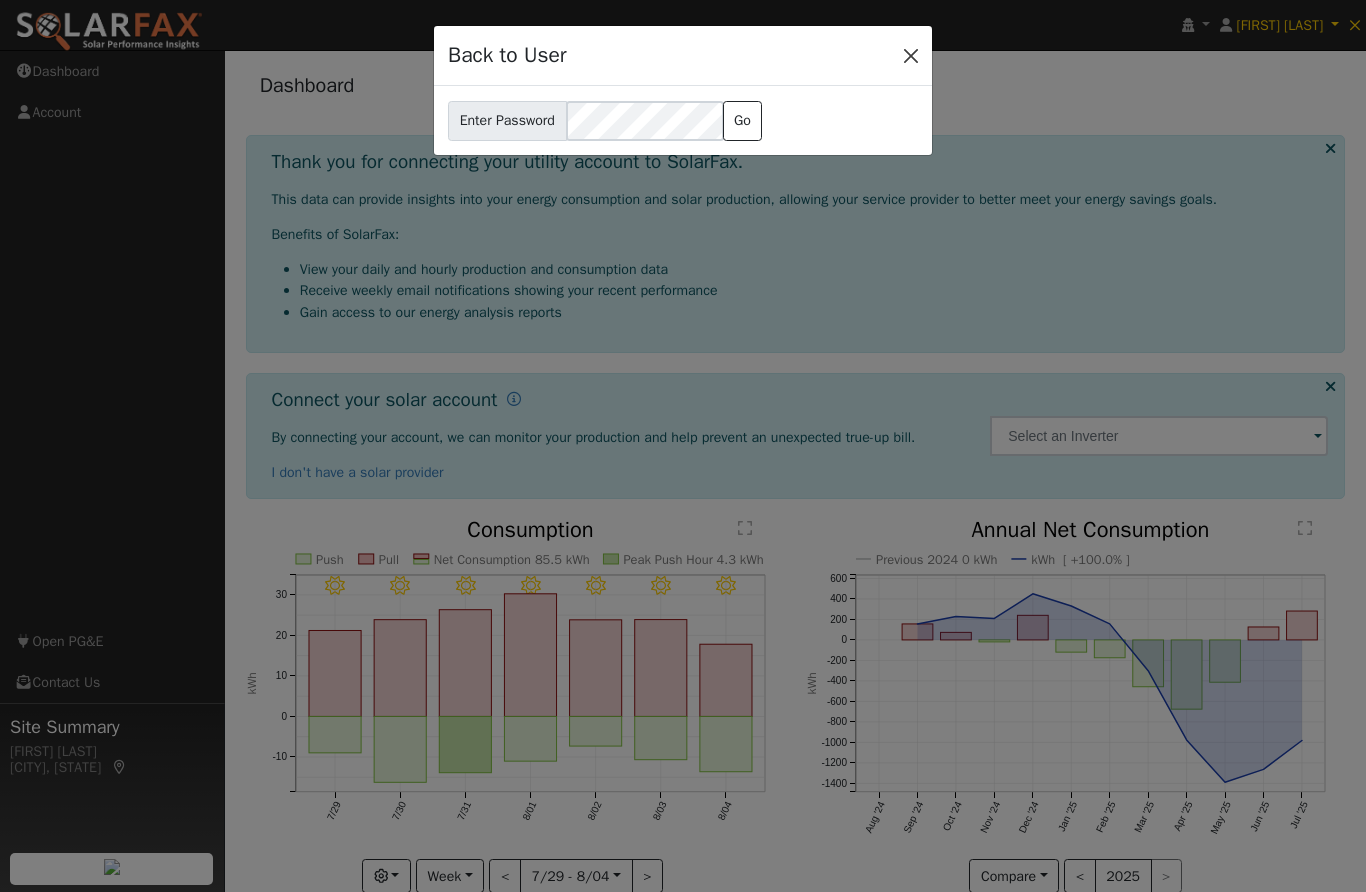 click at bounding box center (911, 55) 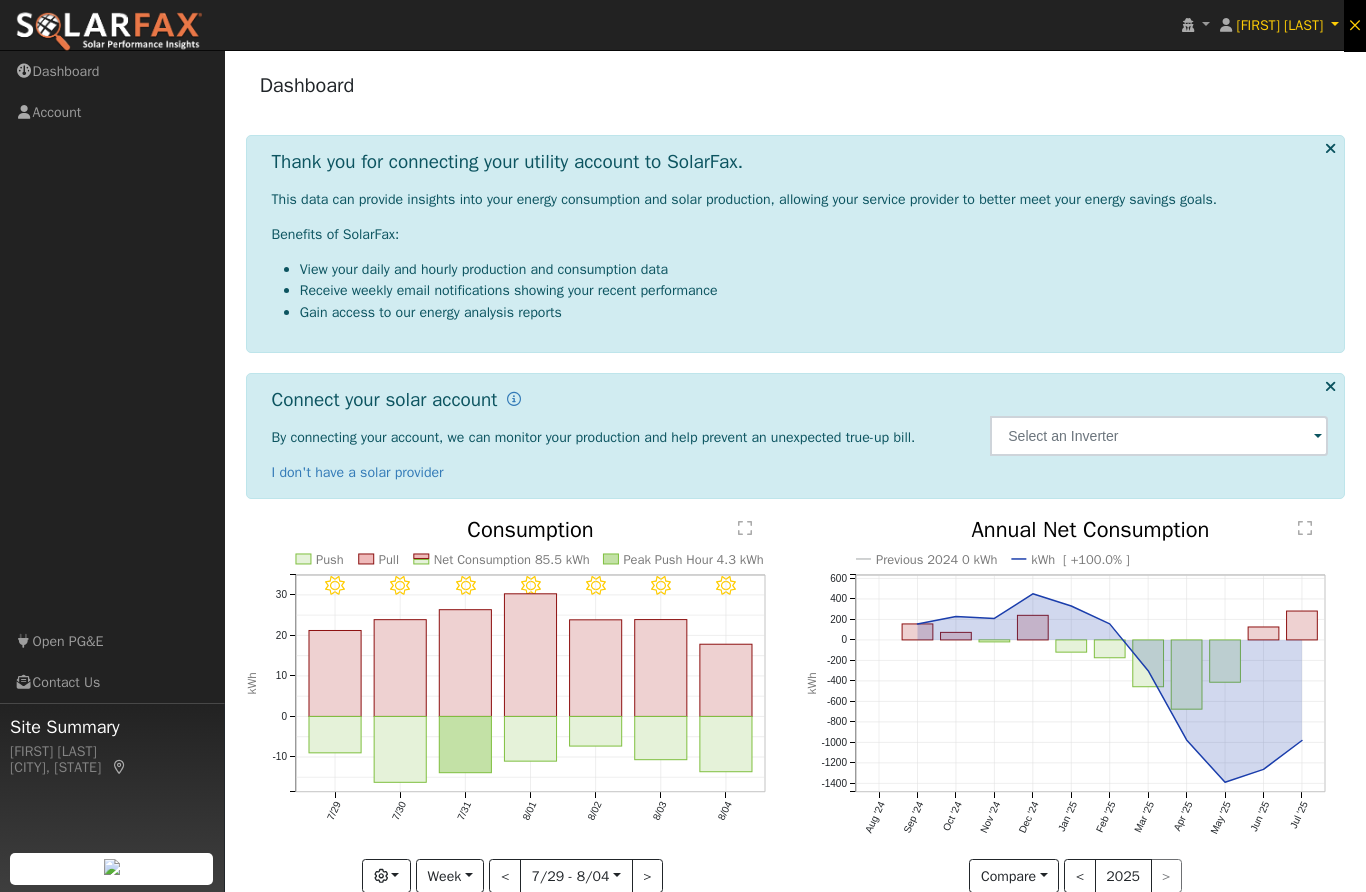 click on "×" at bounding box center [1355, 24] 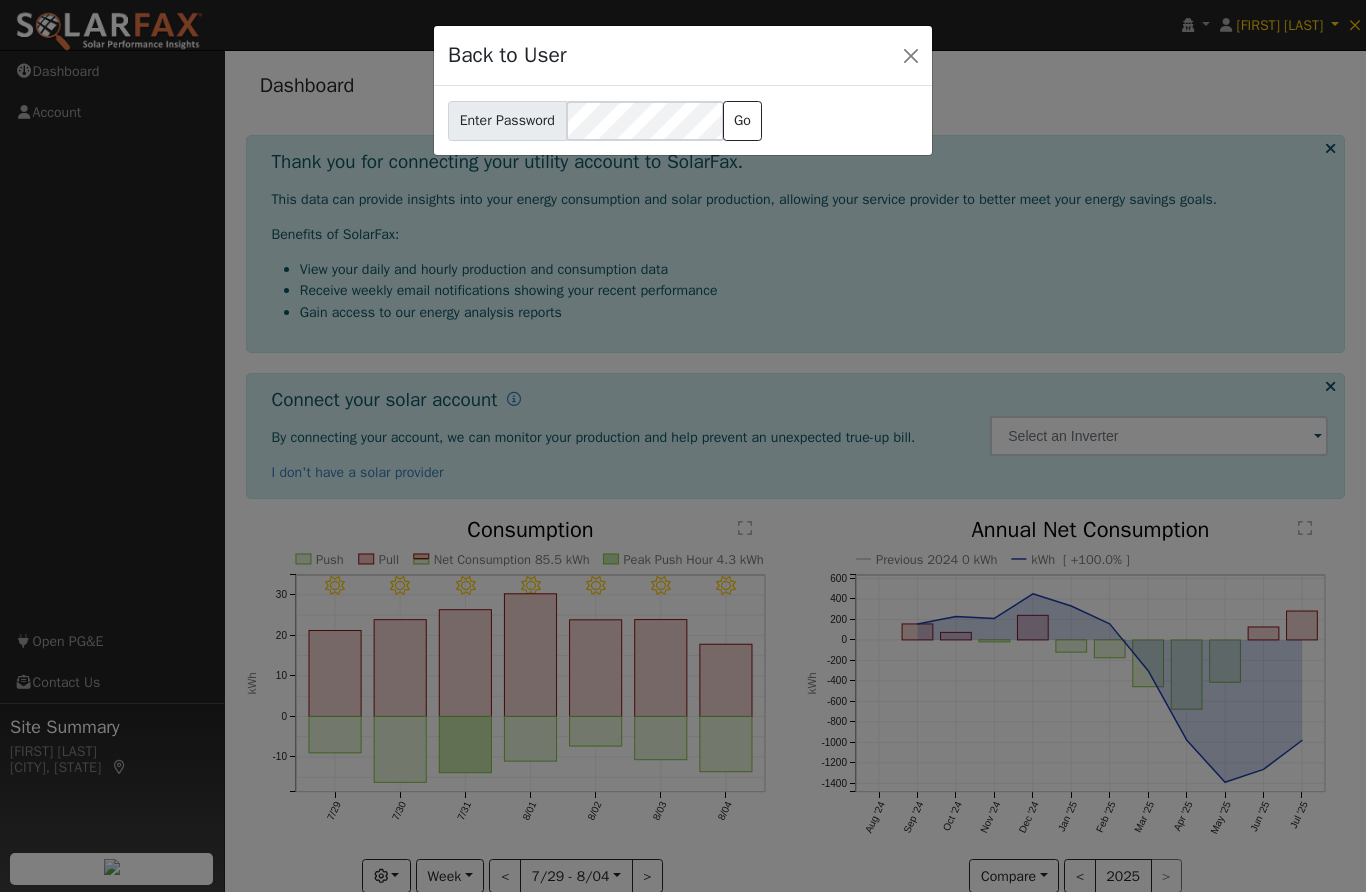 click on "Back to User
Enter Password Go" at bounding box center [683, 446] 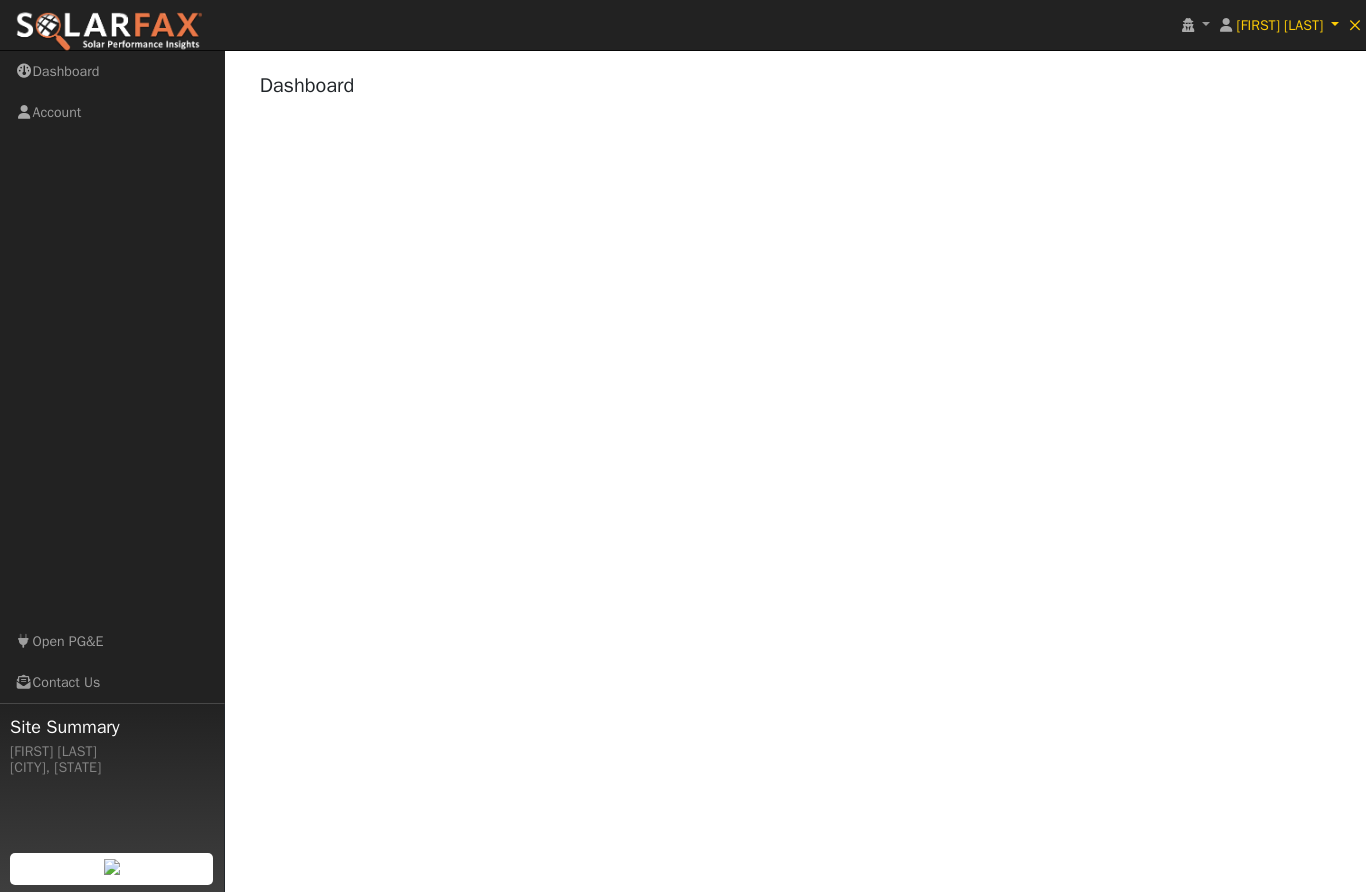 scroll, scrollTop: 0, scrollLeft: 0, axis: both 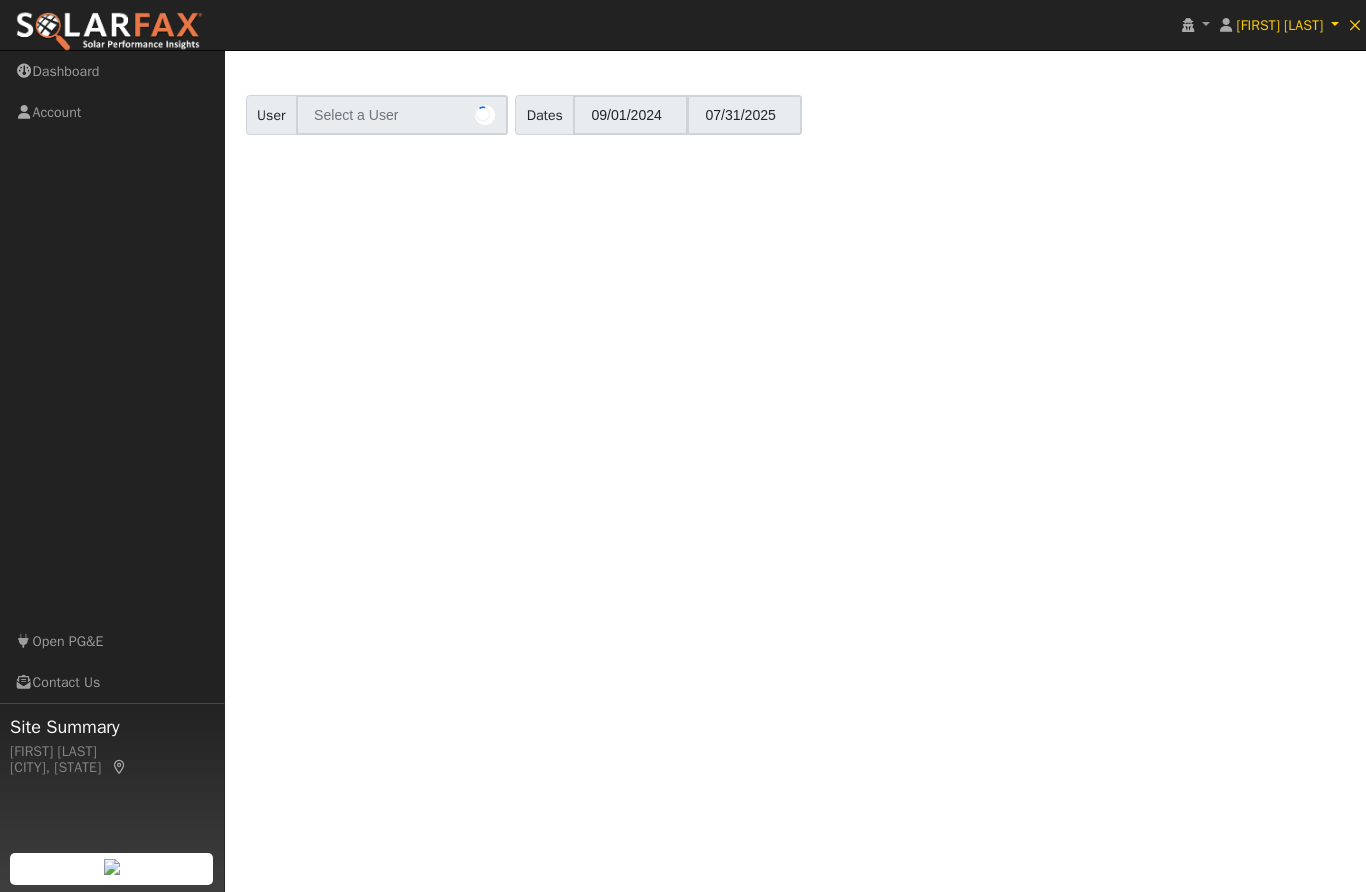 type on "[FIRST] [LAST]" 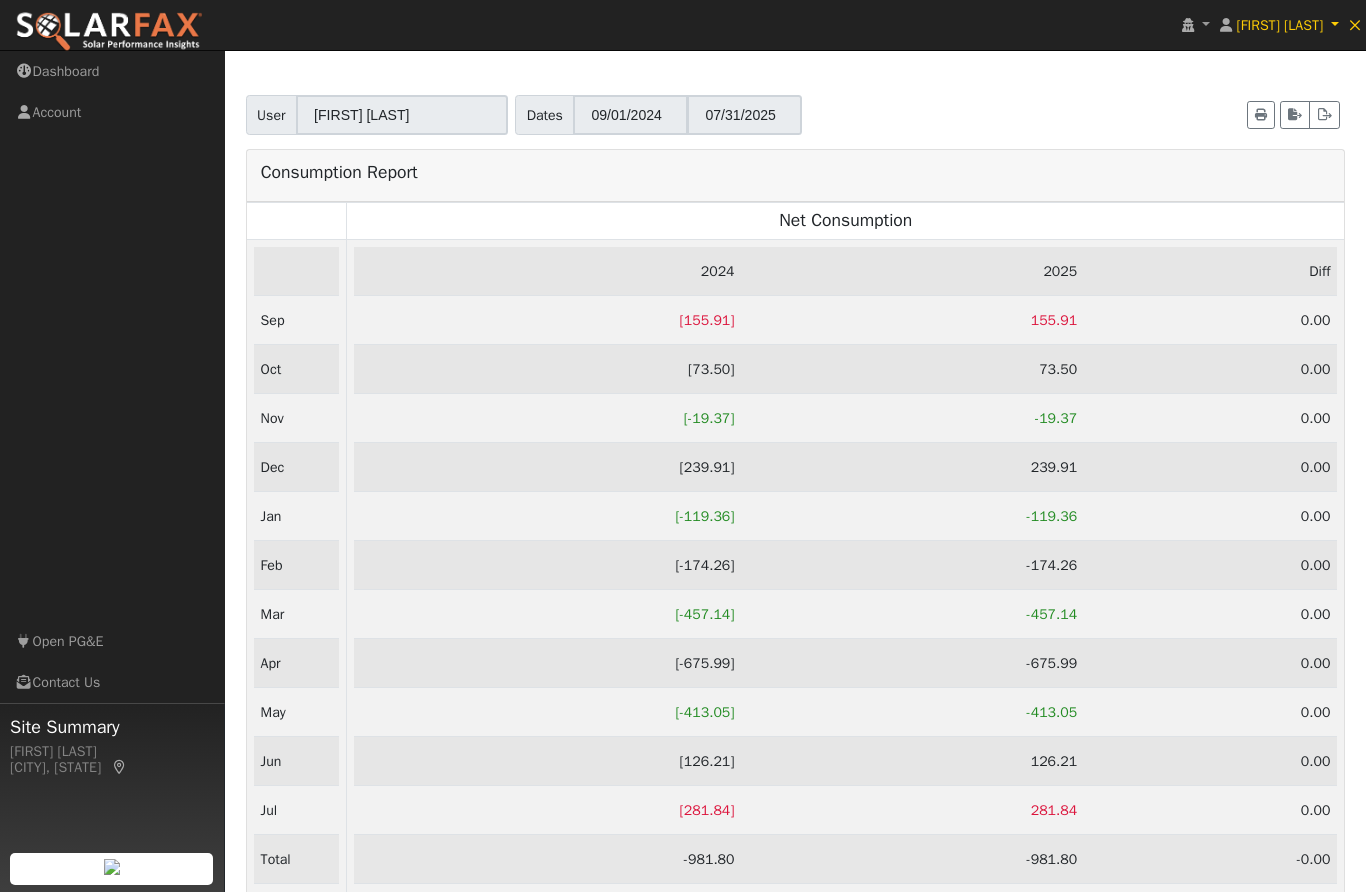 scroll, scrollTop: 25, scrollLeft: 0, axis: vertical 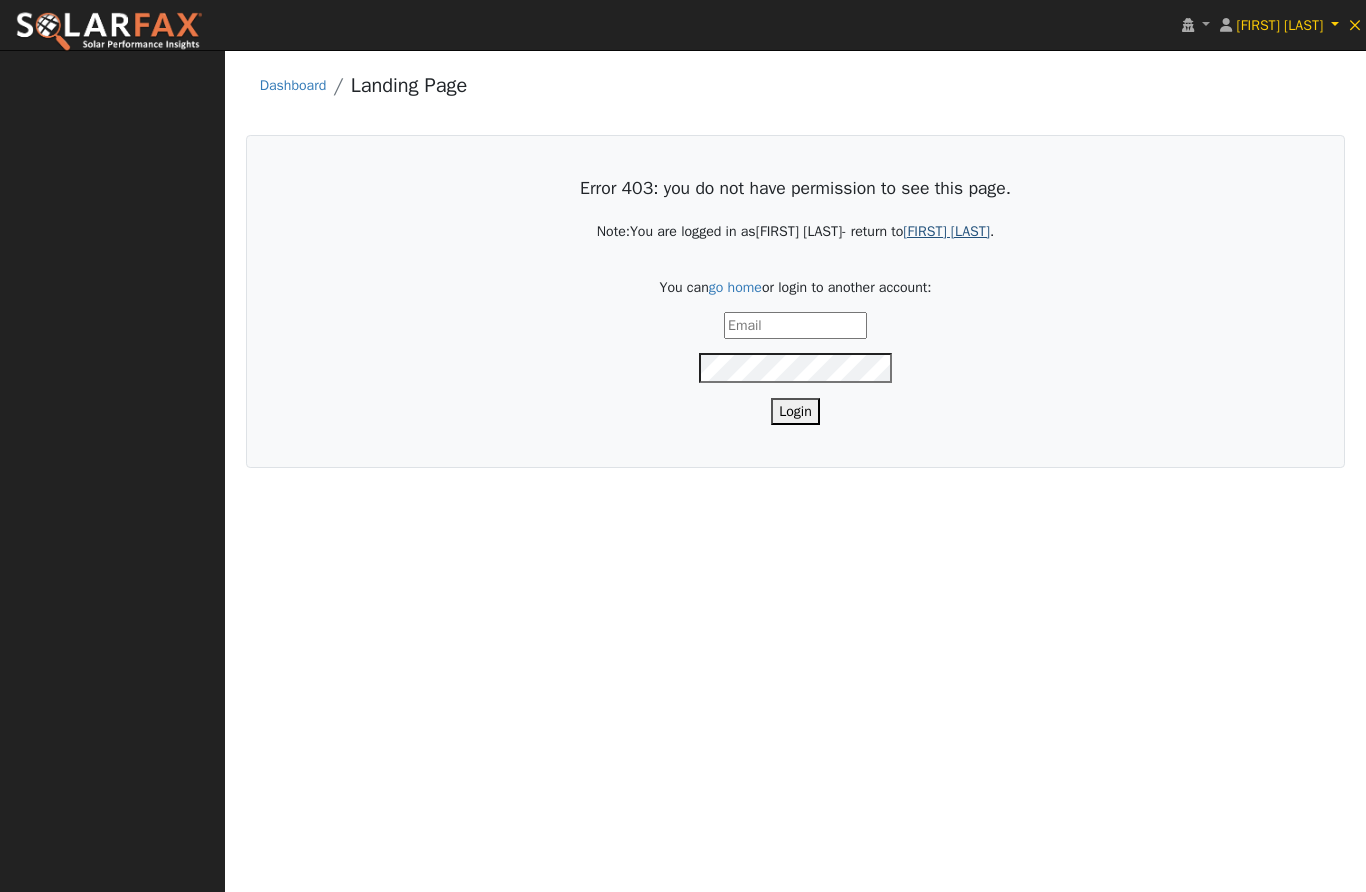 click on "Chris Hilton" at bounding box center [946, 231] 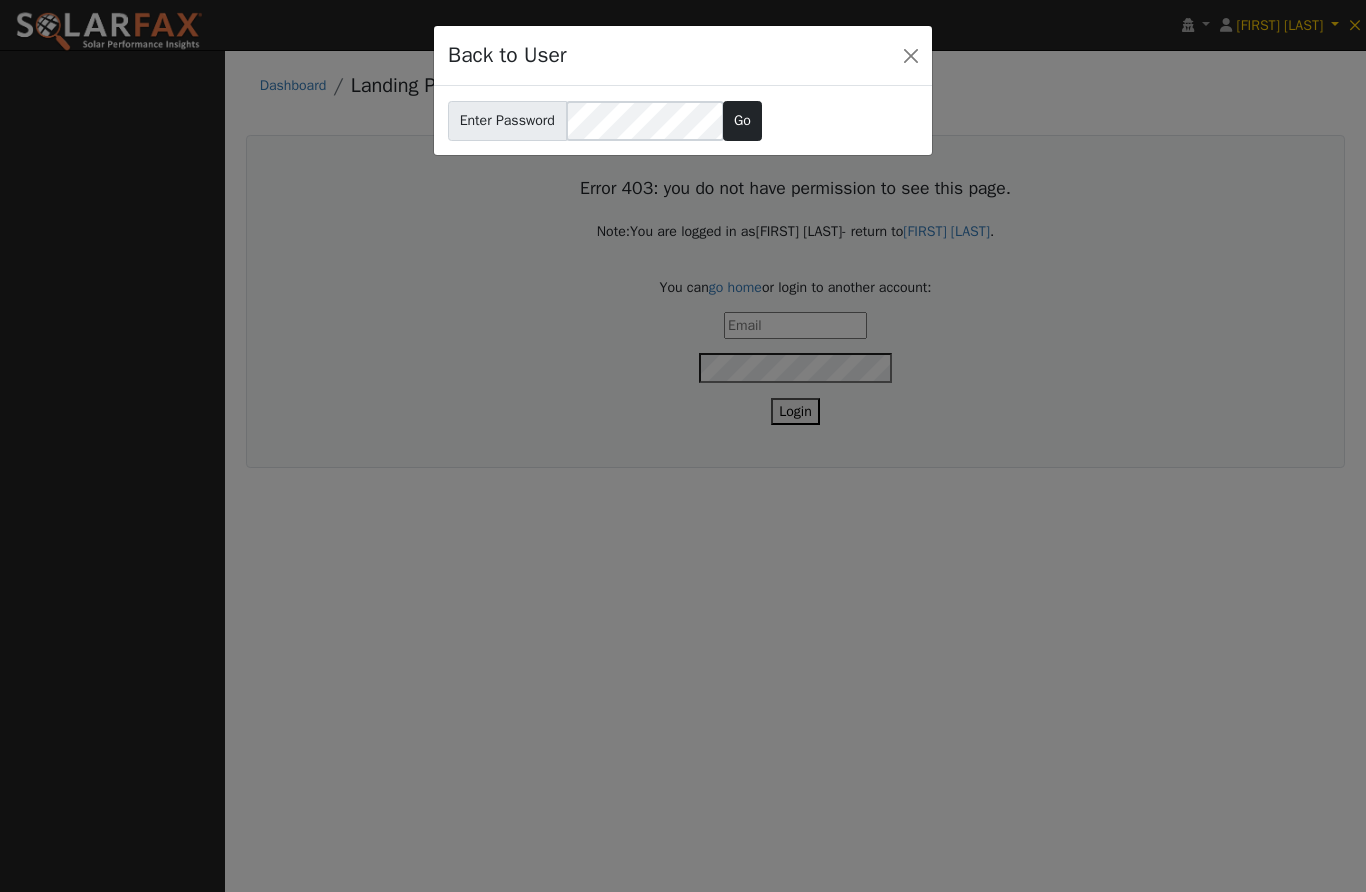 click on "Go" at bounding box center (743, 121) 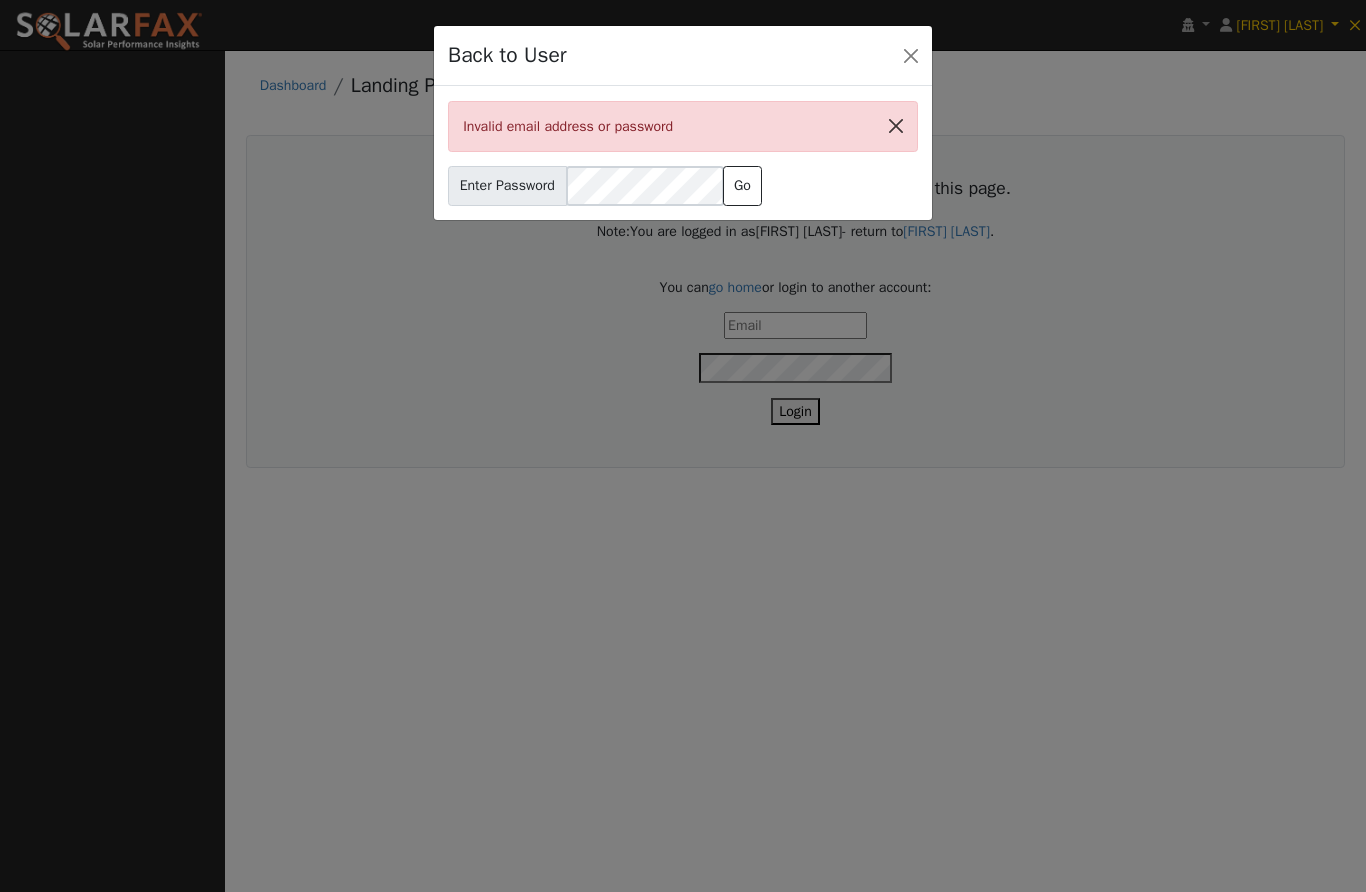 click at bounding box center [896, 126] 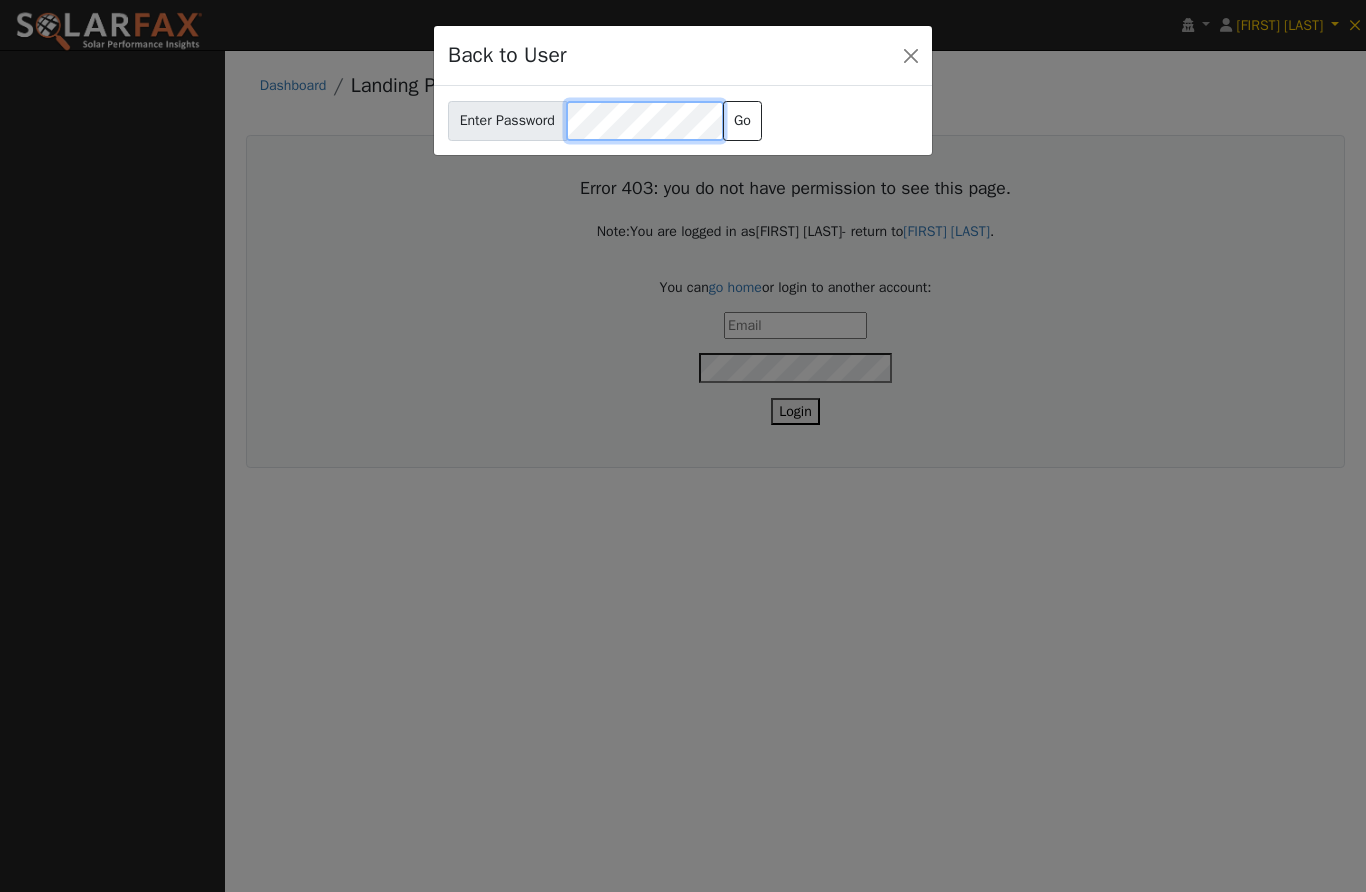 click at bounding box center [911, 55] 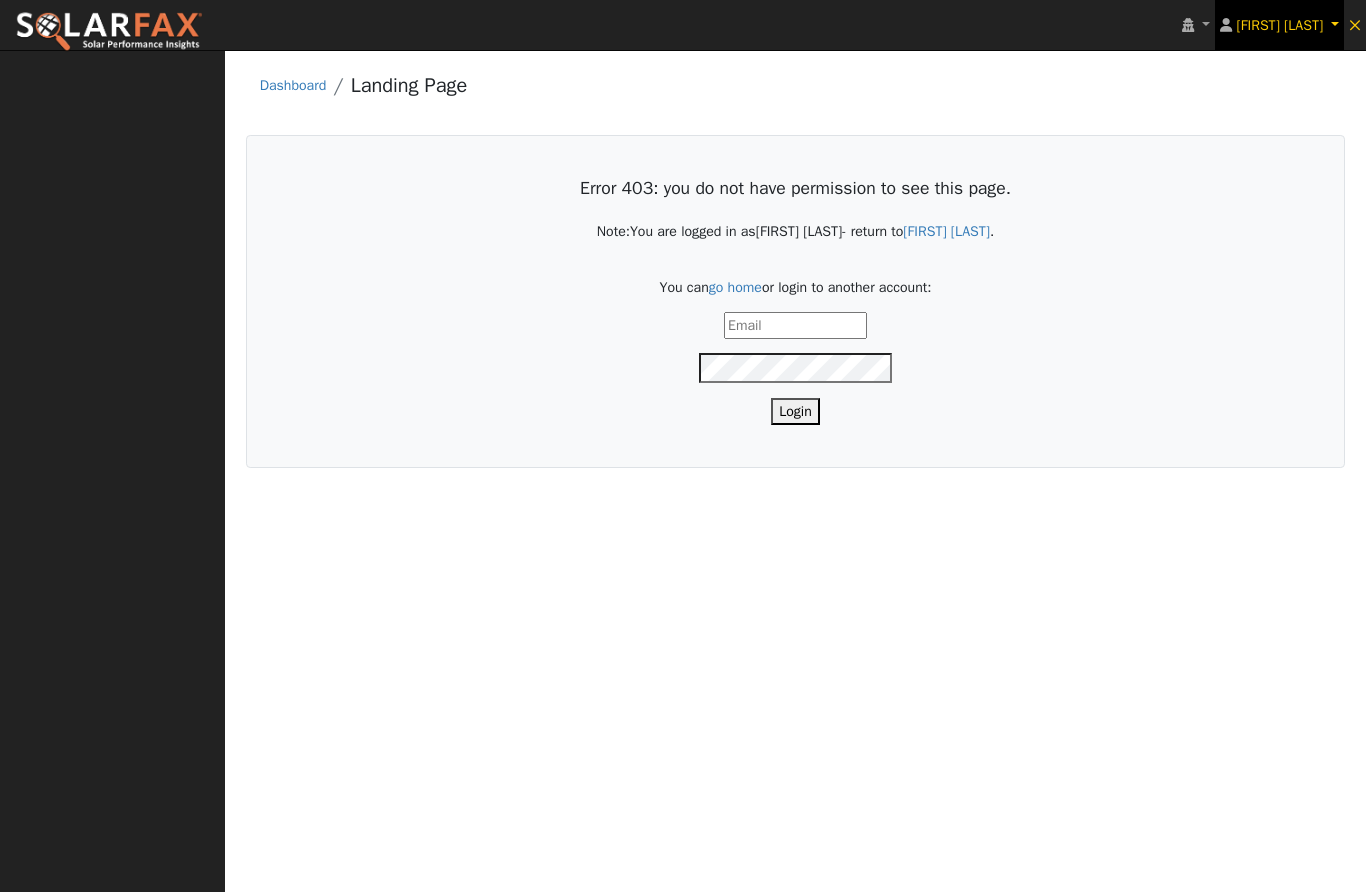 click on "Edward Lopez" at bounding box center (1279, 25) 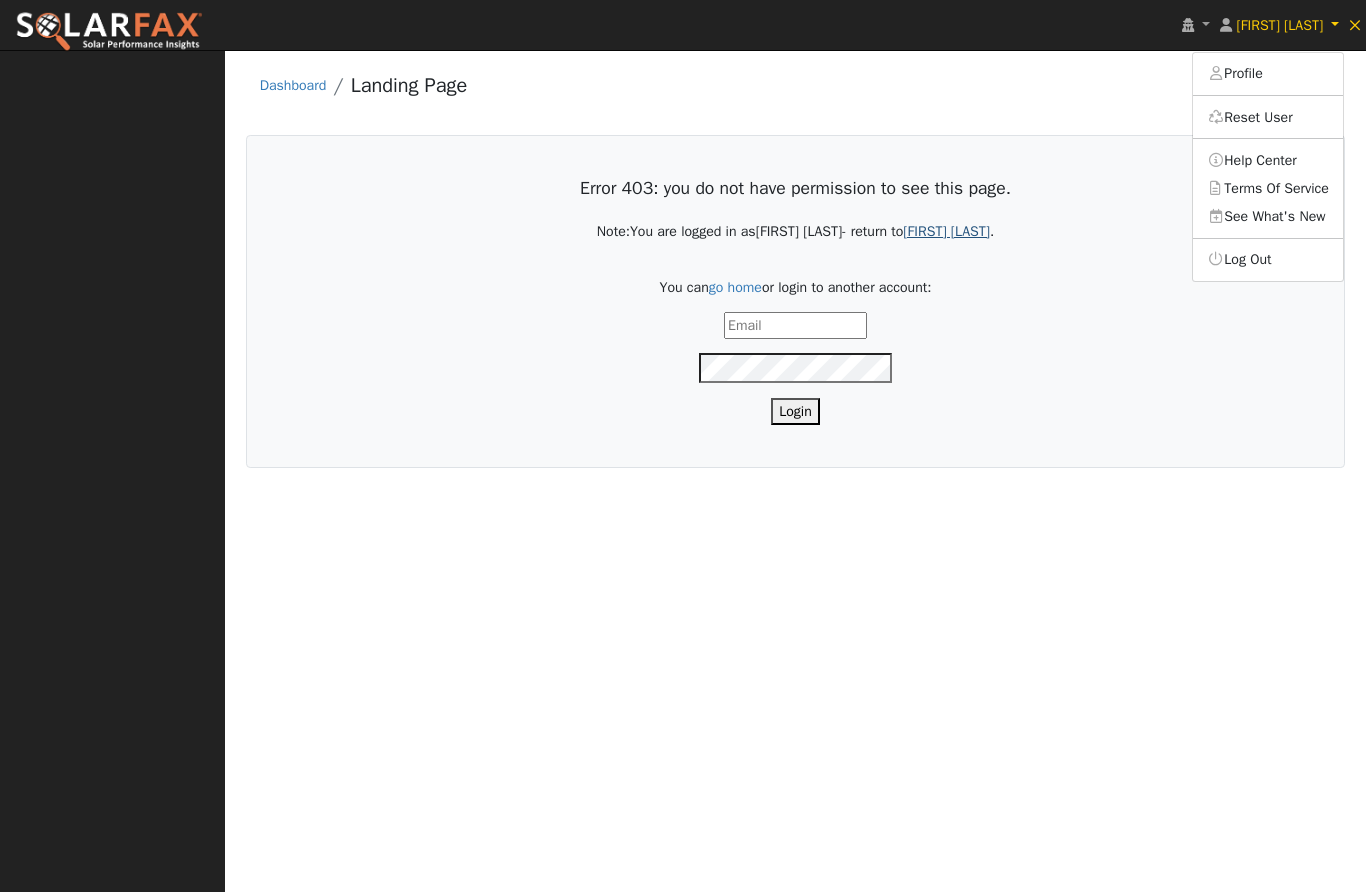 click on "Chris Hilton" at bounding box center (946, 231) 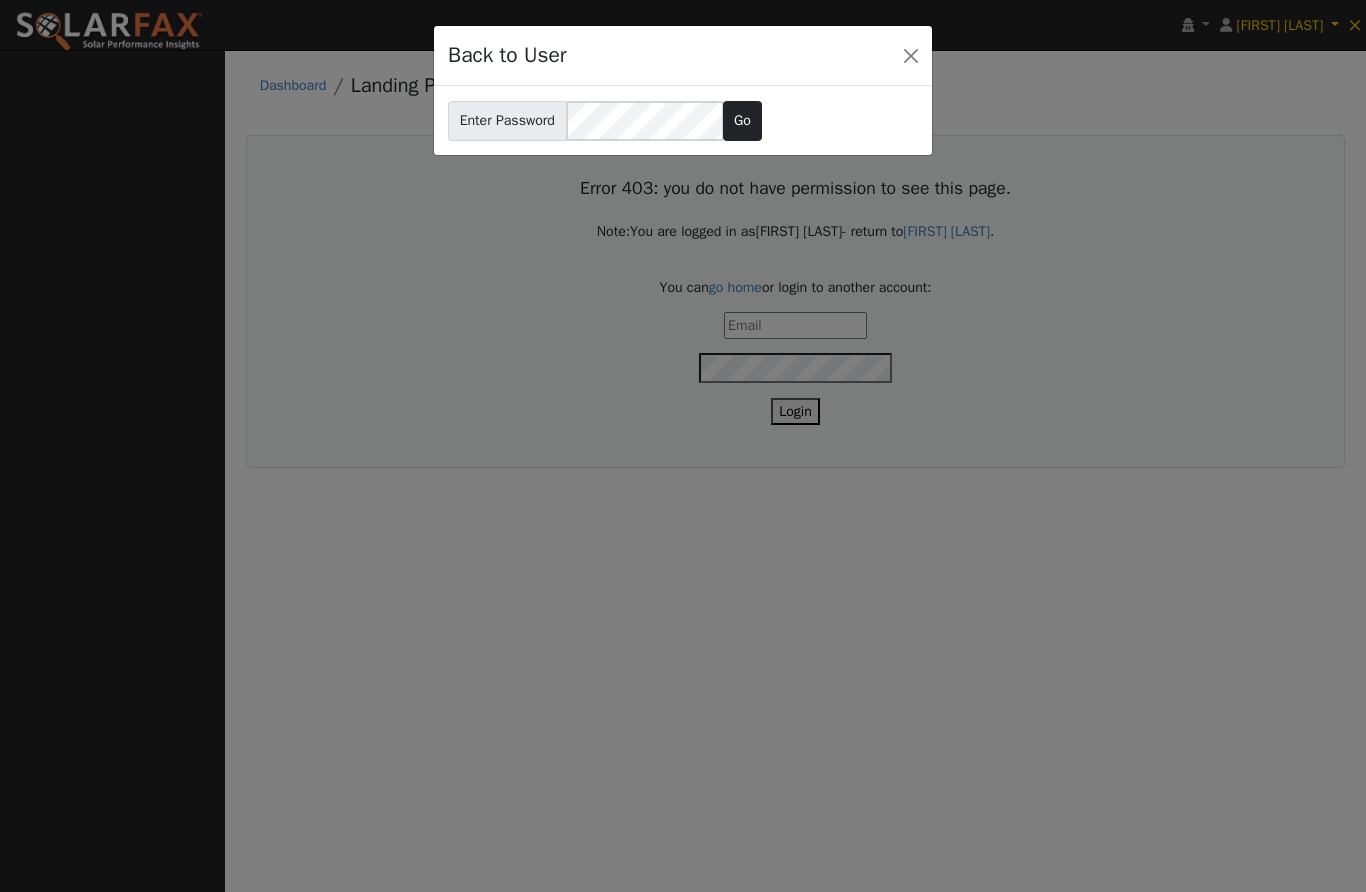 click on "Go" at bounding box center (743, 121) 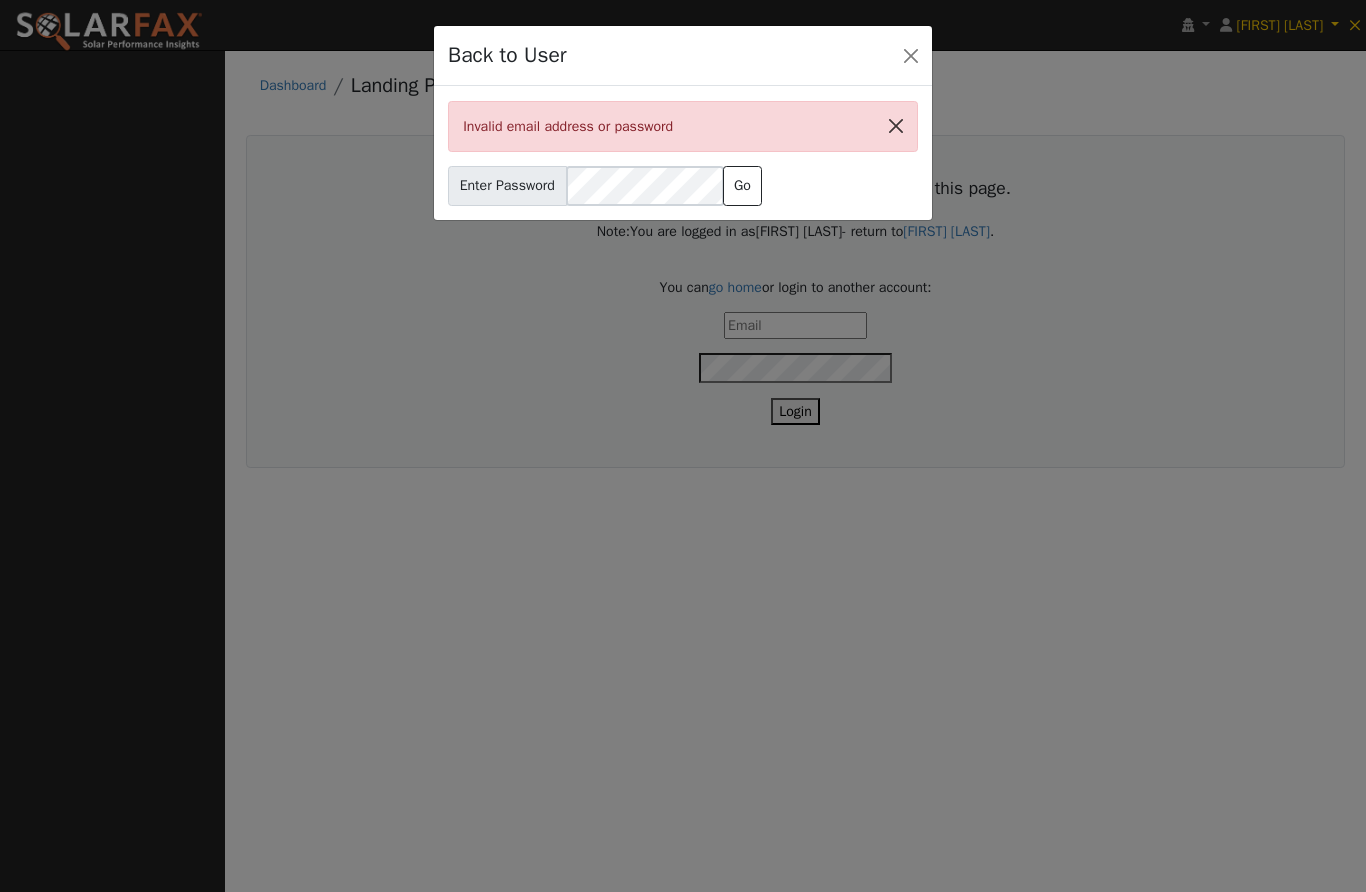 click at bounding box center (896, 126) 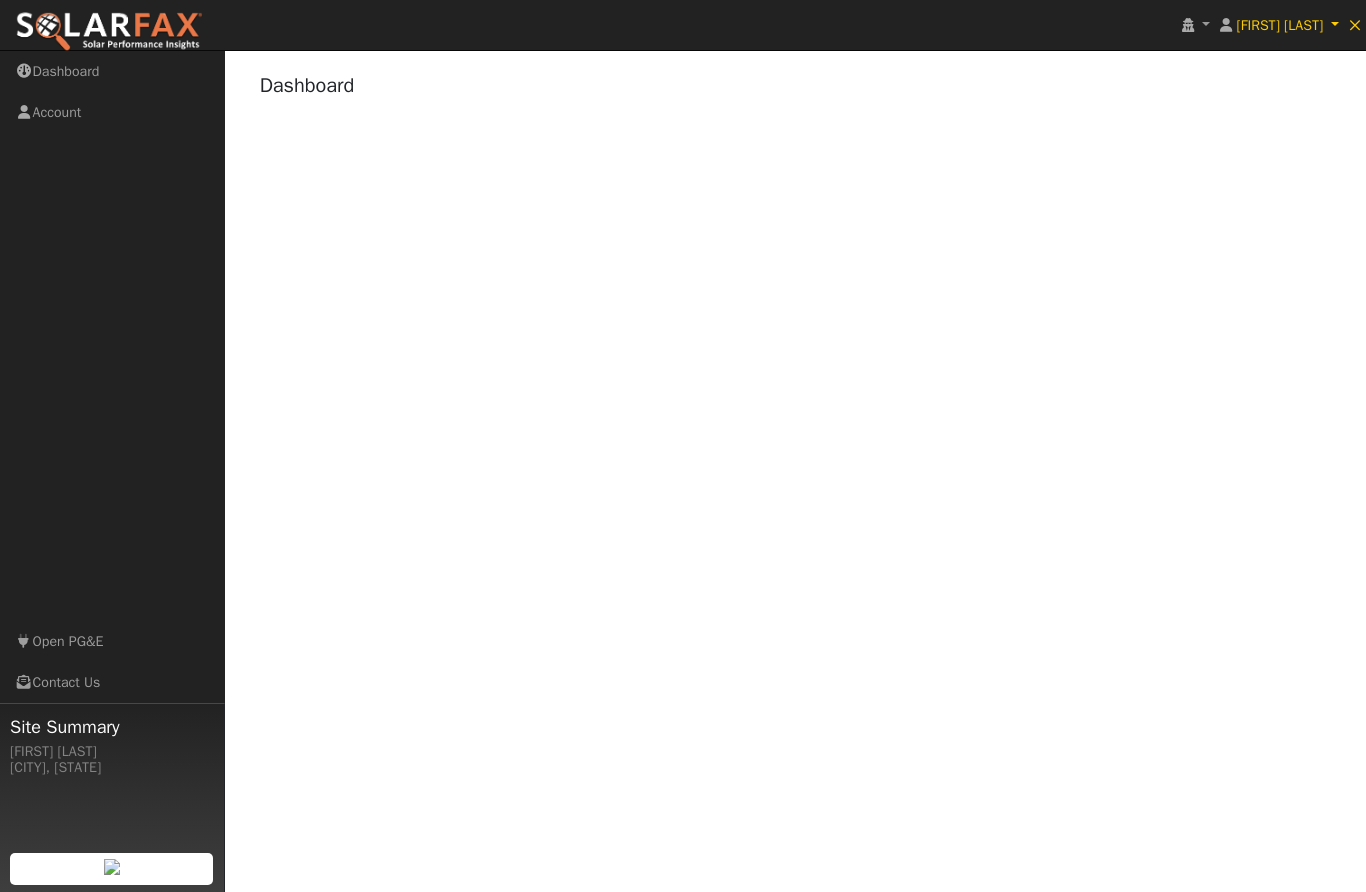 scroll, scrollTop: 0, scrollLeft: 0, axis: both 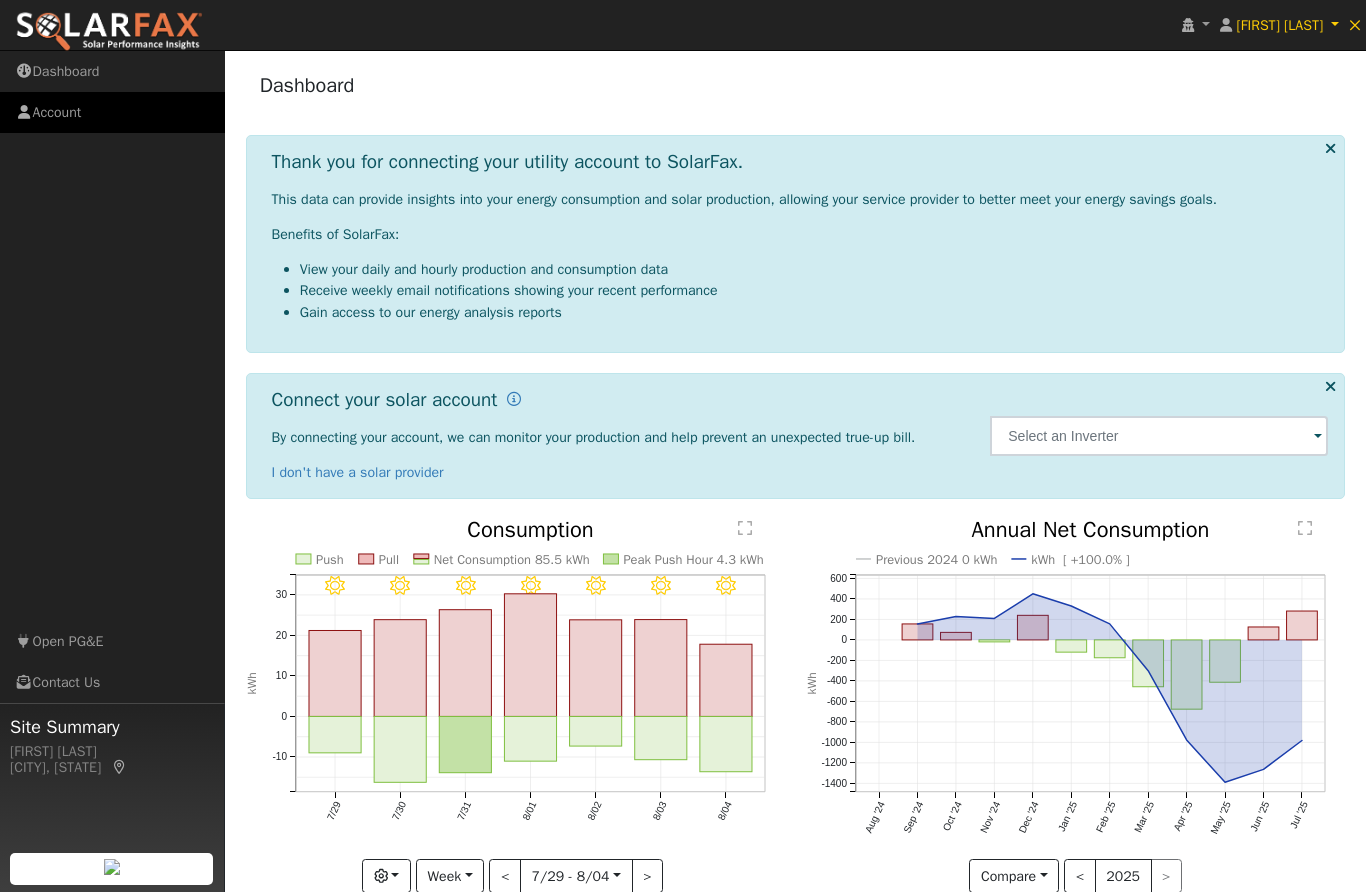 click on "Account" at bounding box center (112, 112) 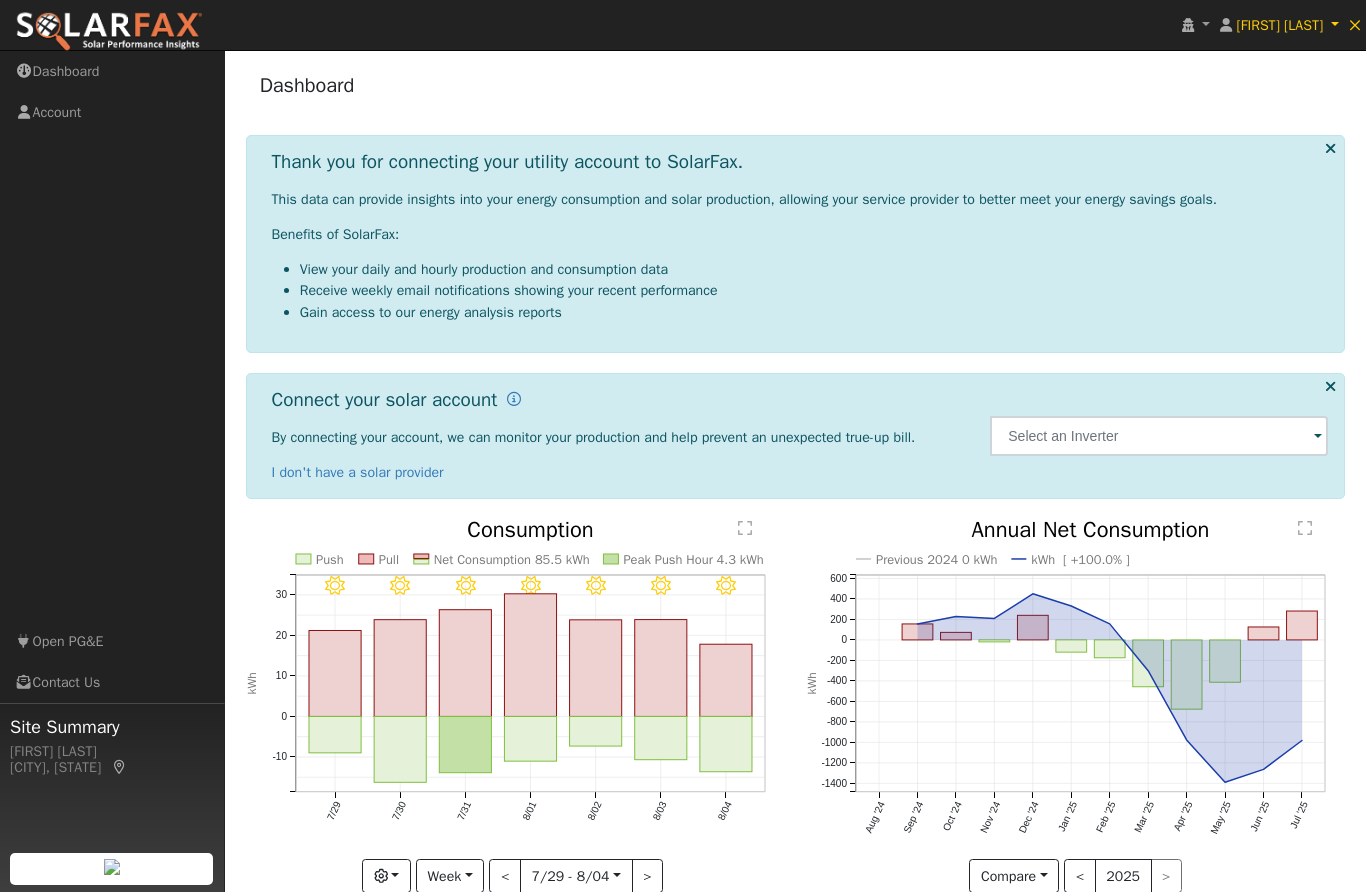 scroll, scrollTop: 39, scrollLeft: 0, axis: vertical 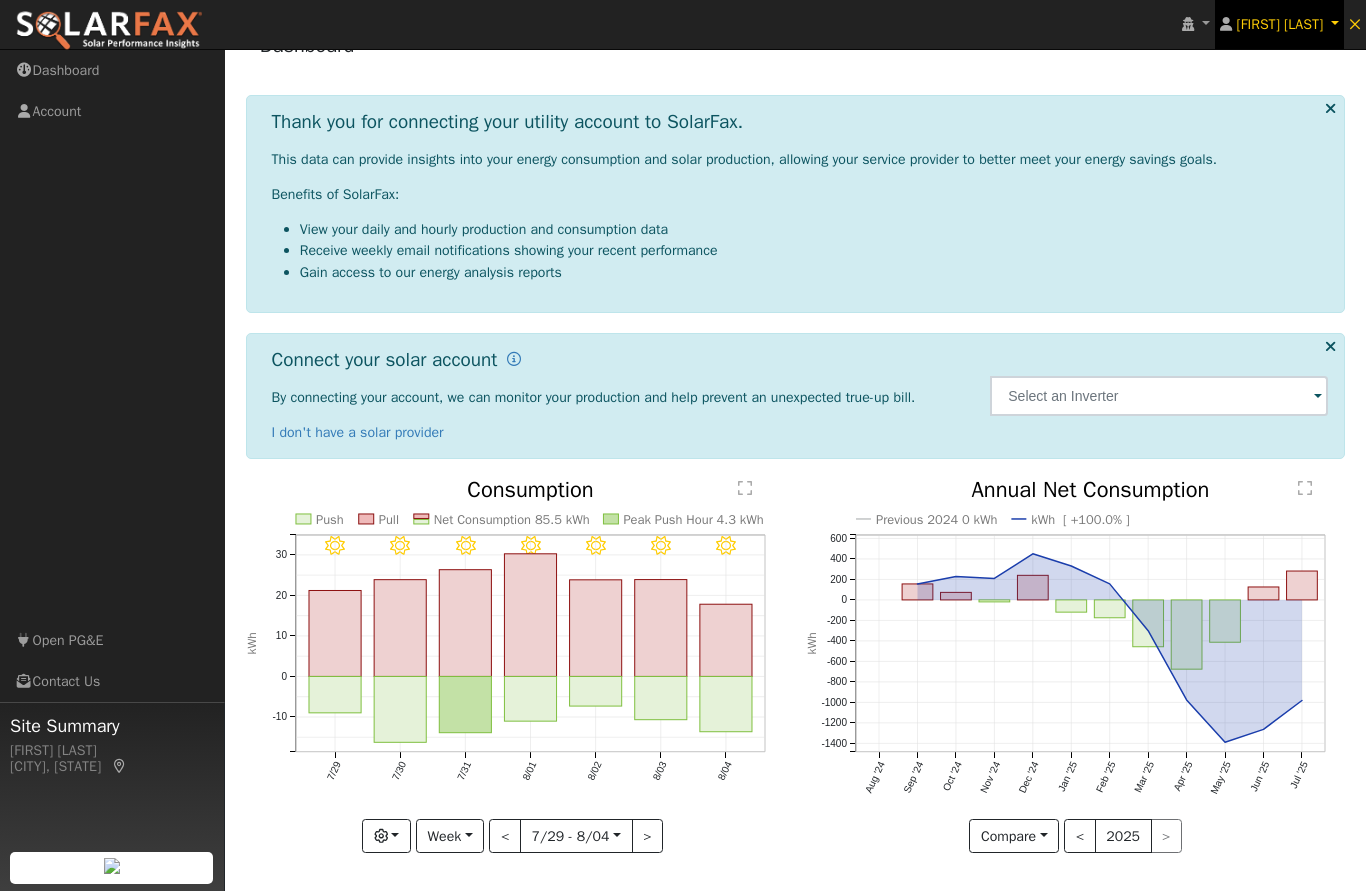 click on "[FIRST] [LAST]" at bounding box center (1280, 25) 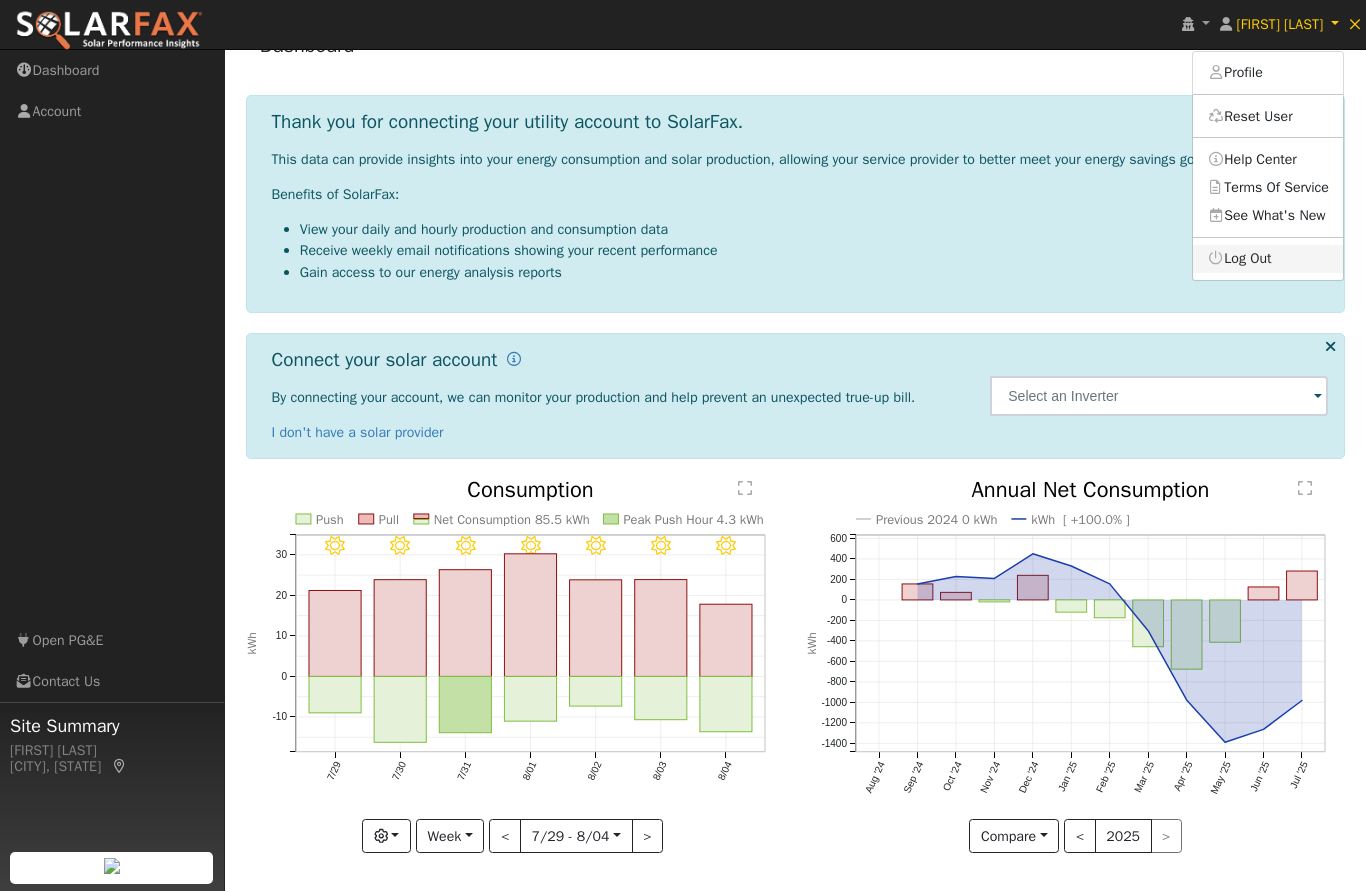 click on "Log Out" at bounding box center [1268, 260] 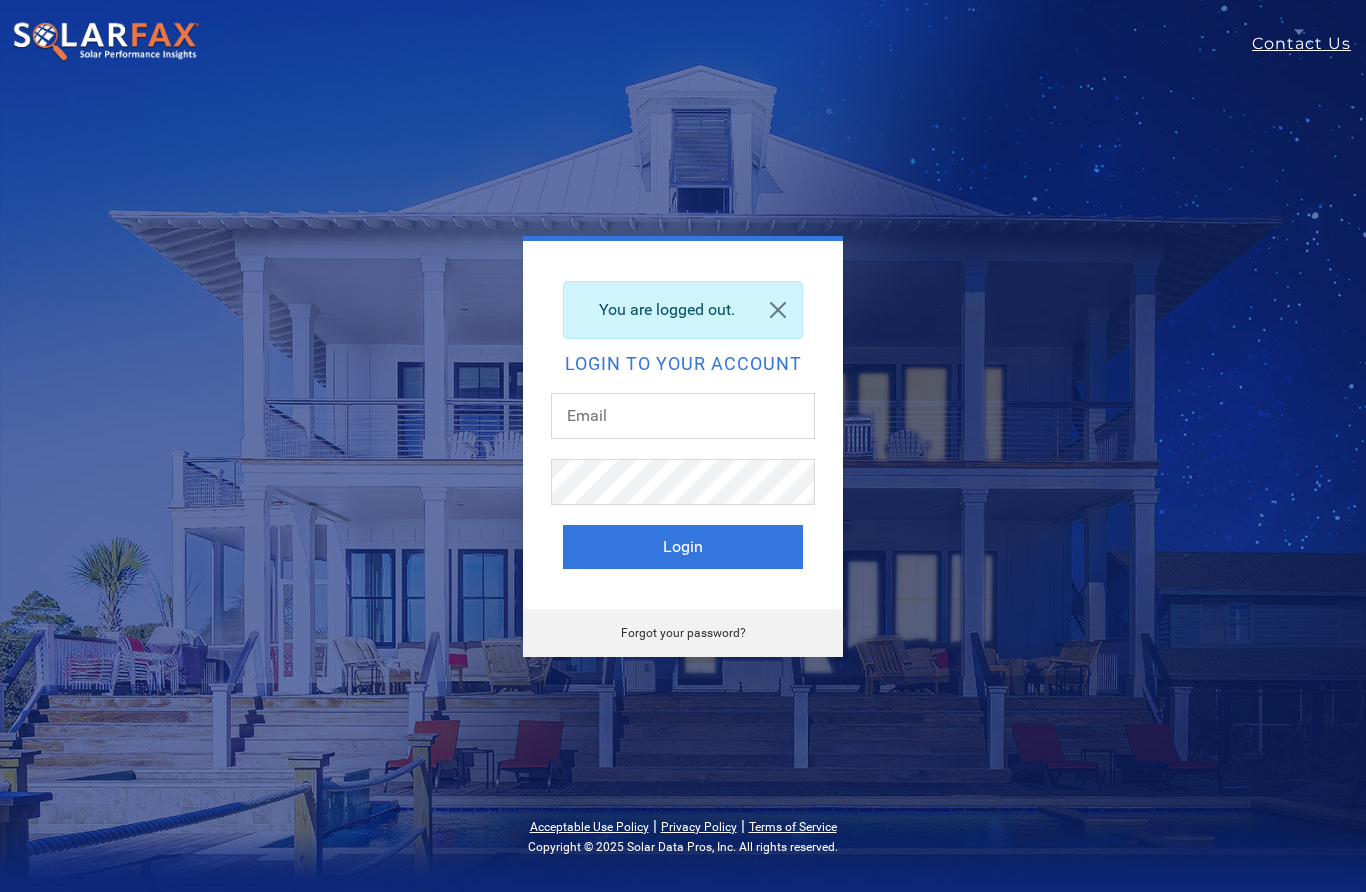 scroll, scrollTop: 0, scrollLeft: 0, axis: both 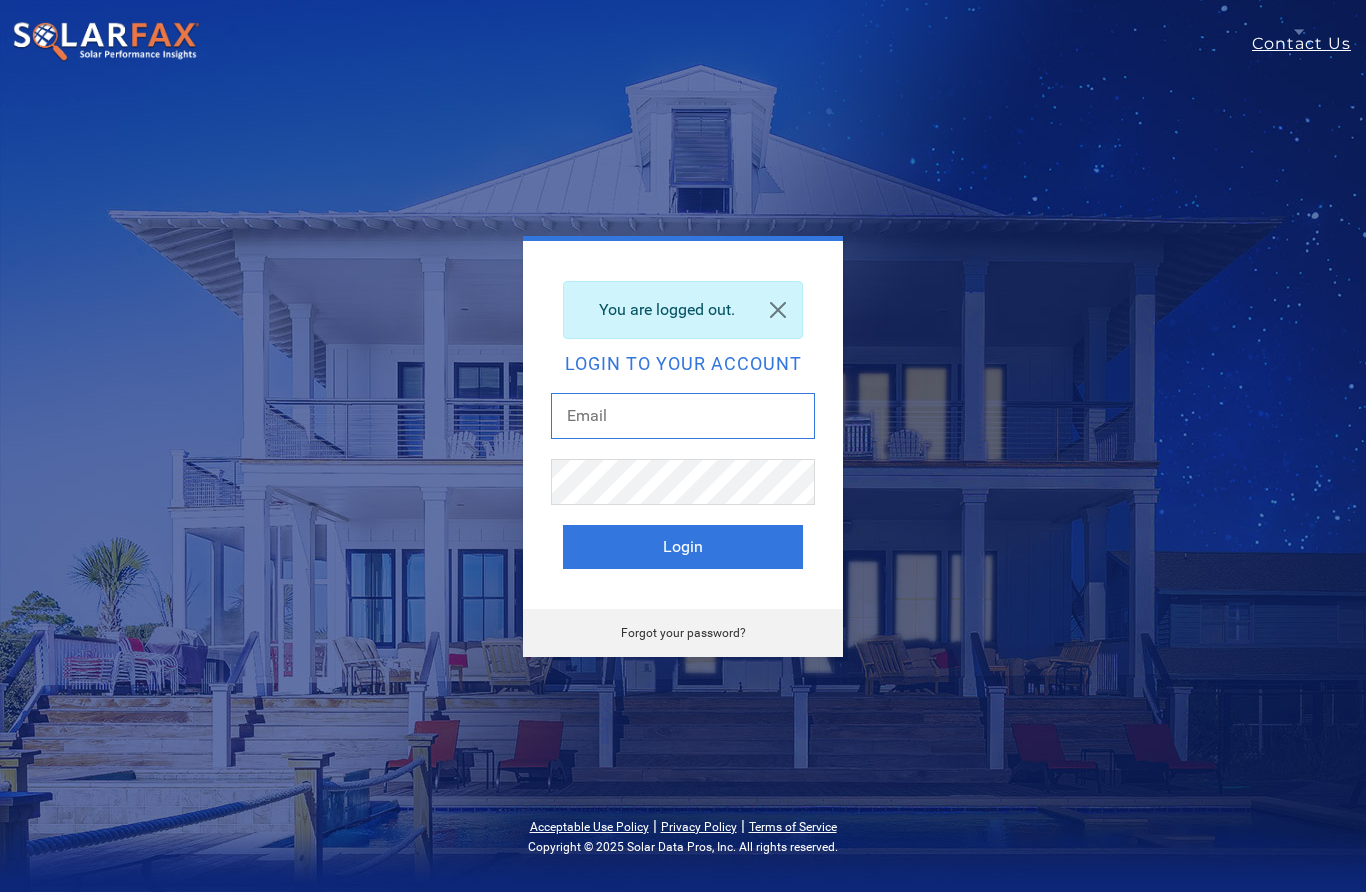 click at bounding box center (683, 416) 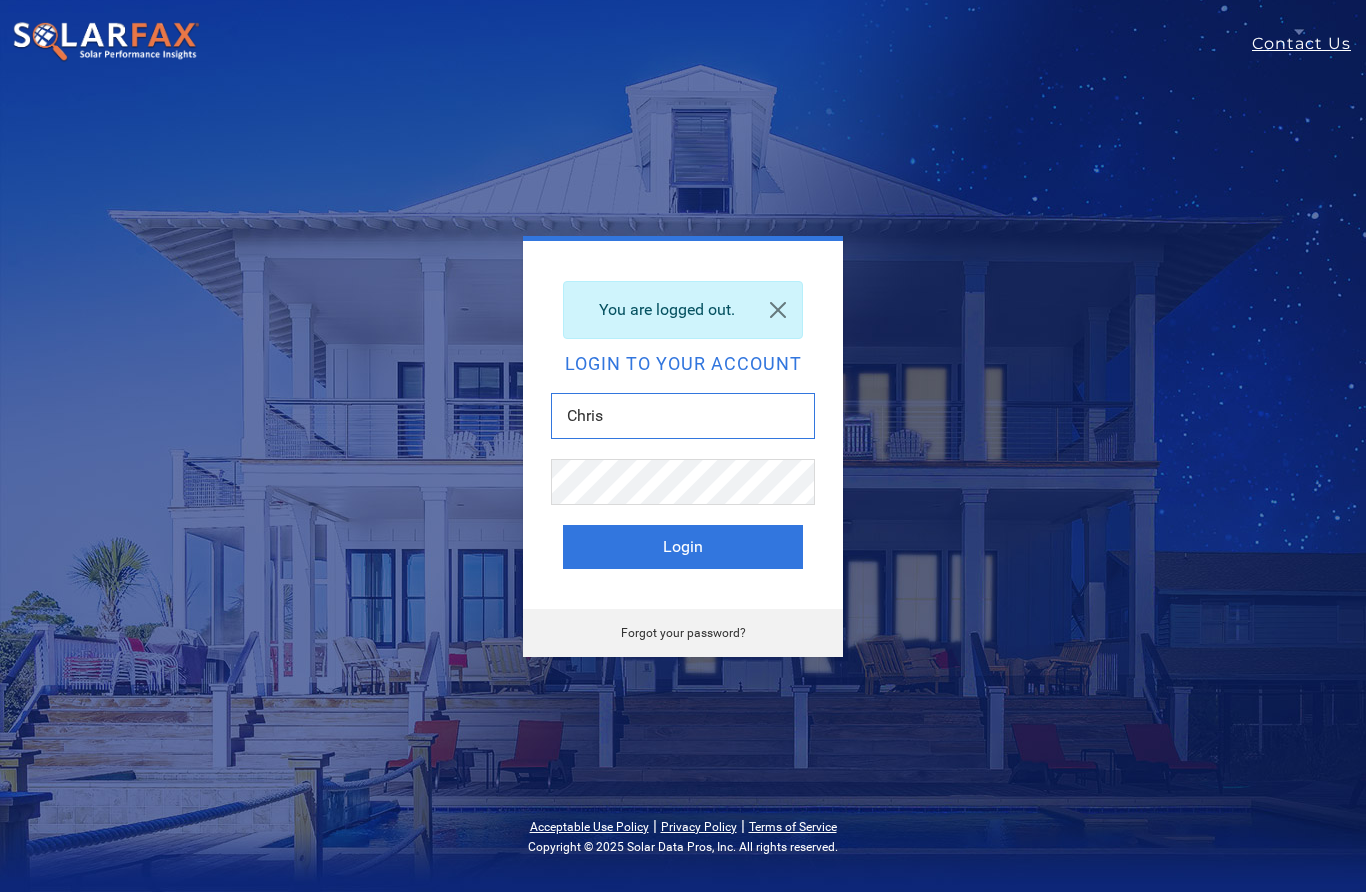 type on "chrishilton@solcoreinc.com" 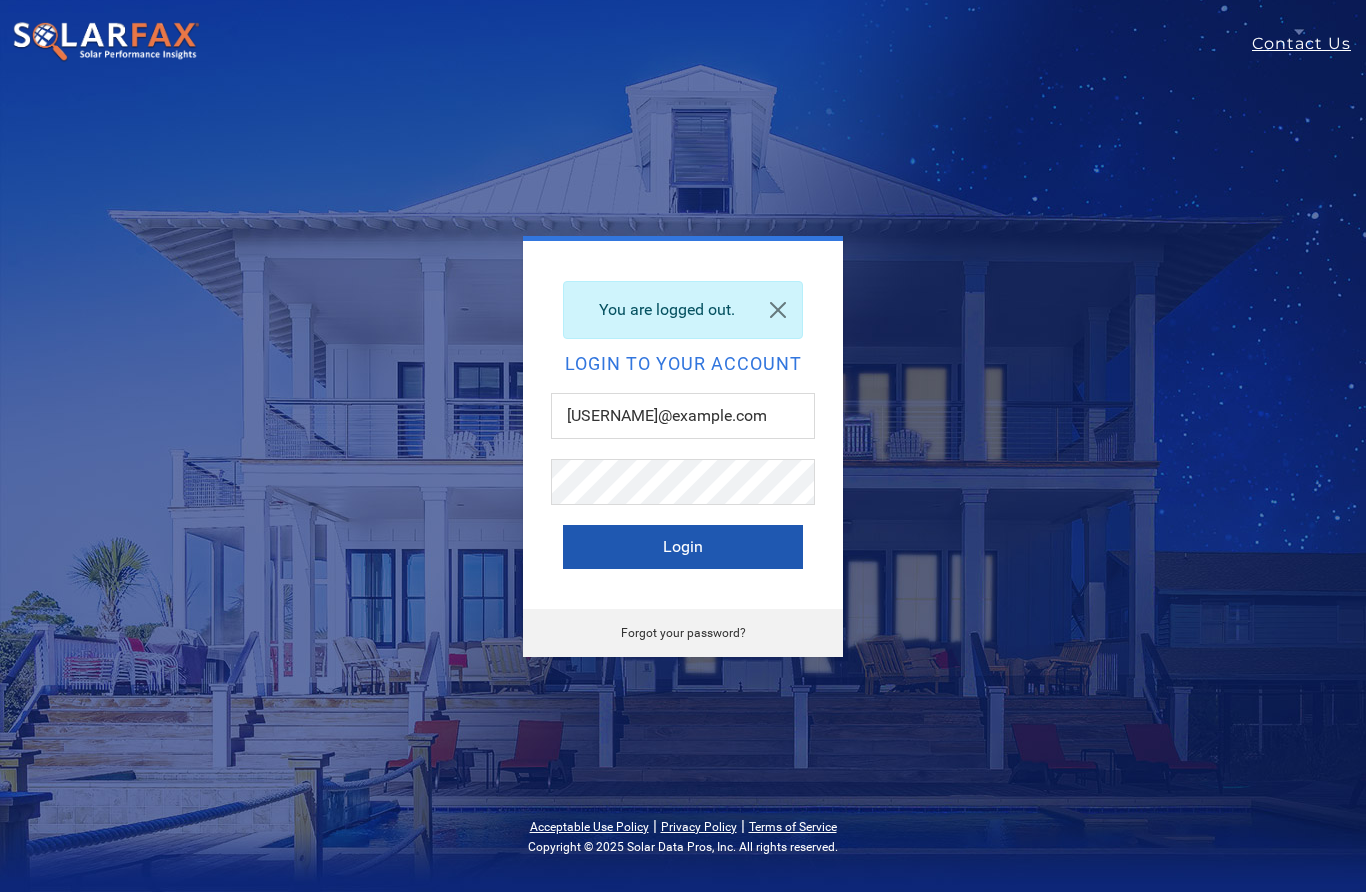 click on "Login" at bounding box center (683, 547) 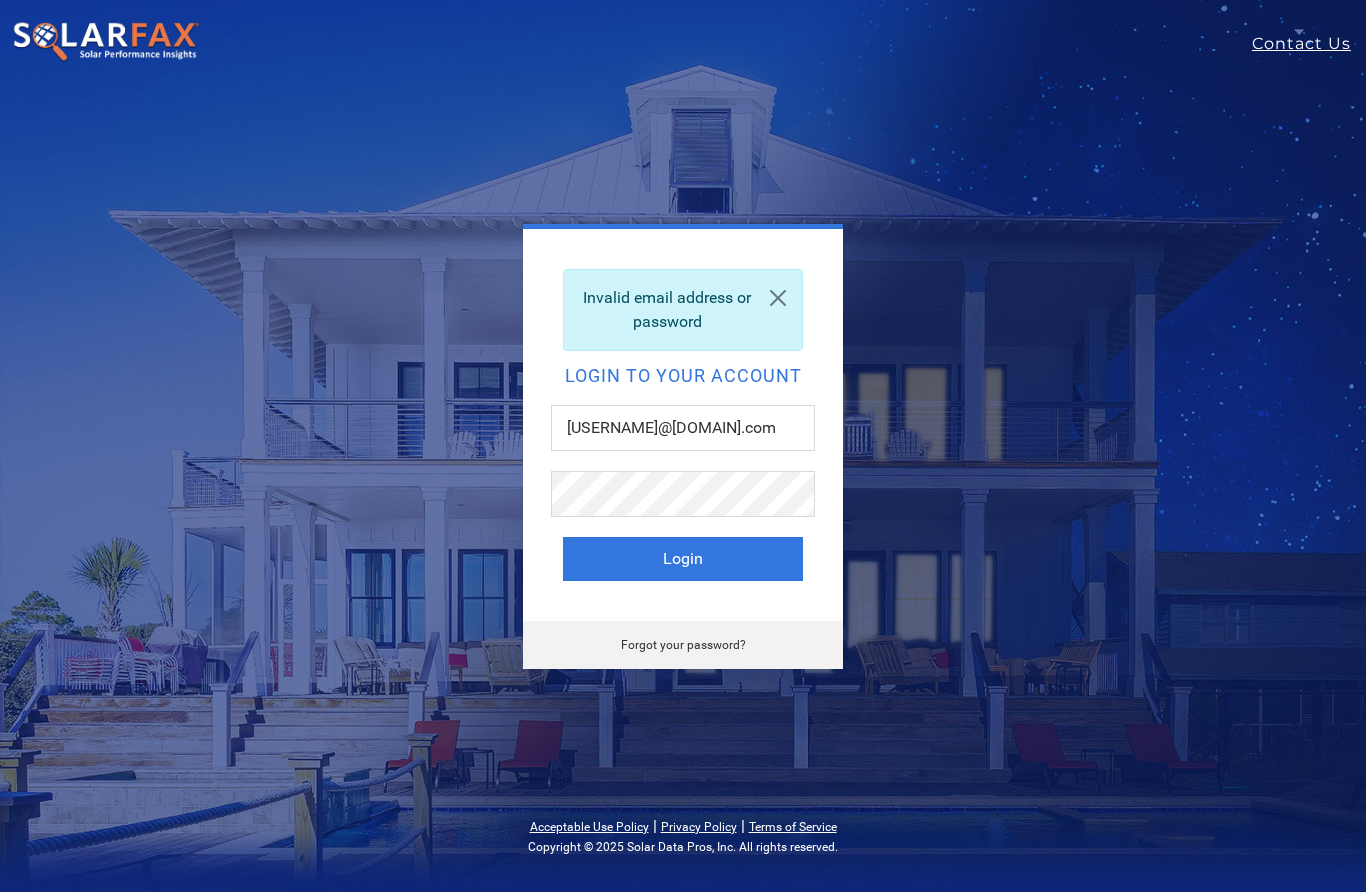 scroll, scrollTop: 0, scrollLeft: 0, axis: both 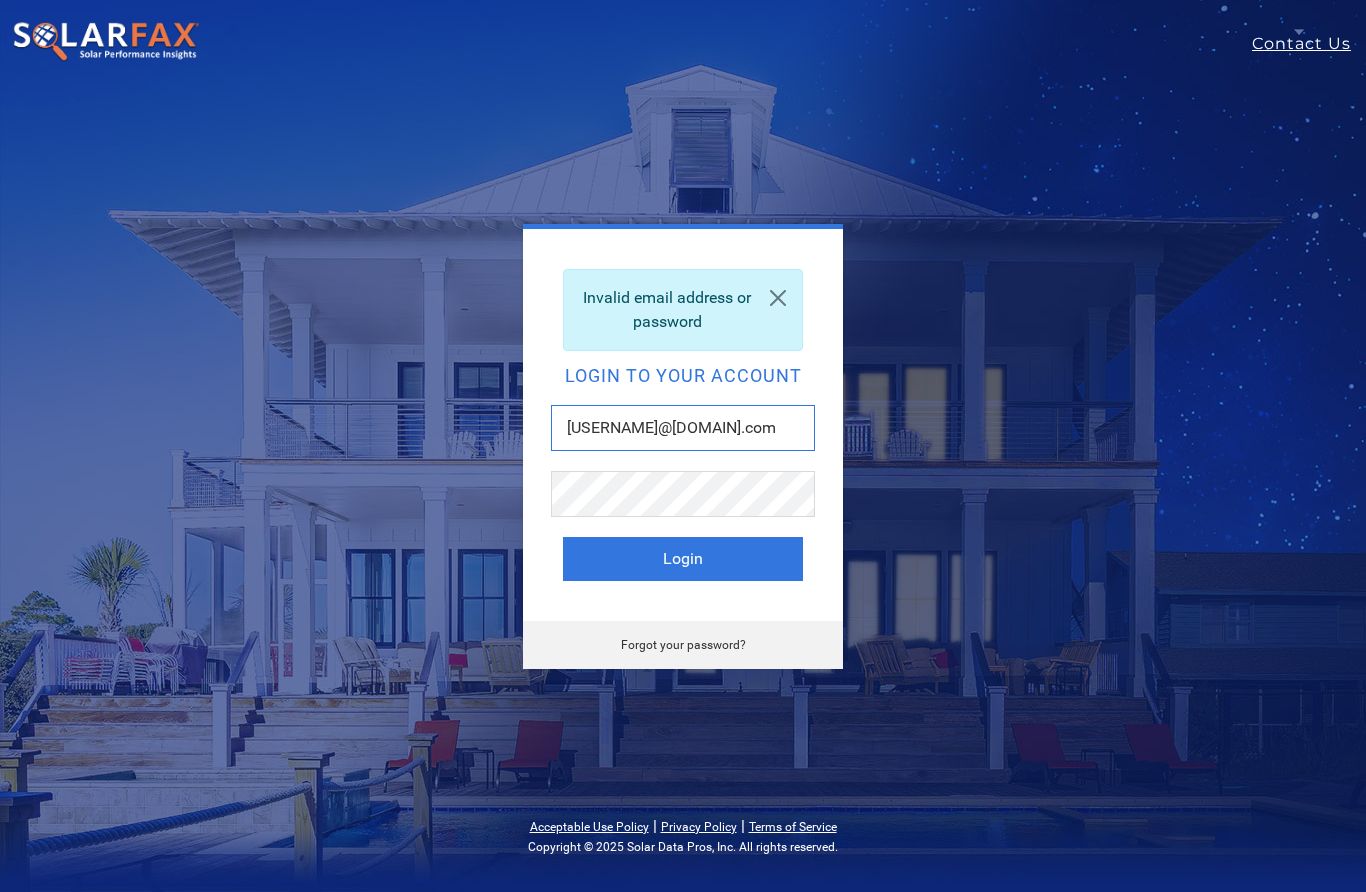 click on "[USERNAME]@[DOMAIN].com" at bounding box center [683, 428] 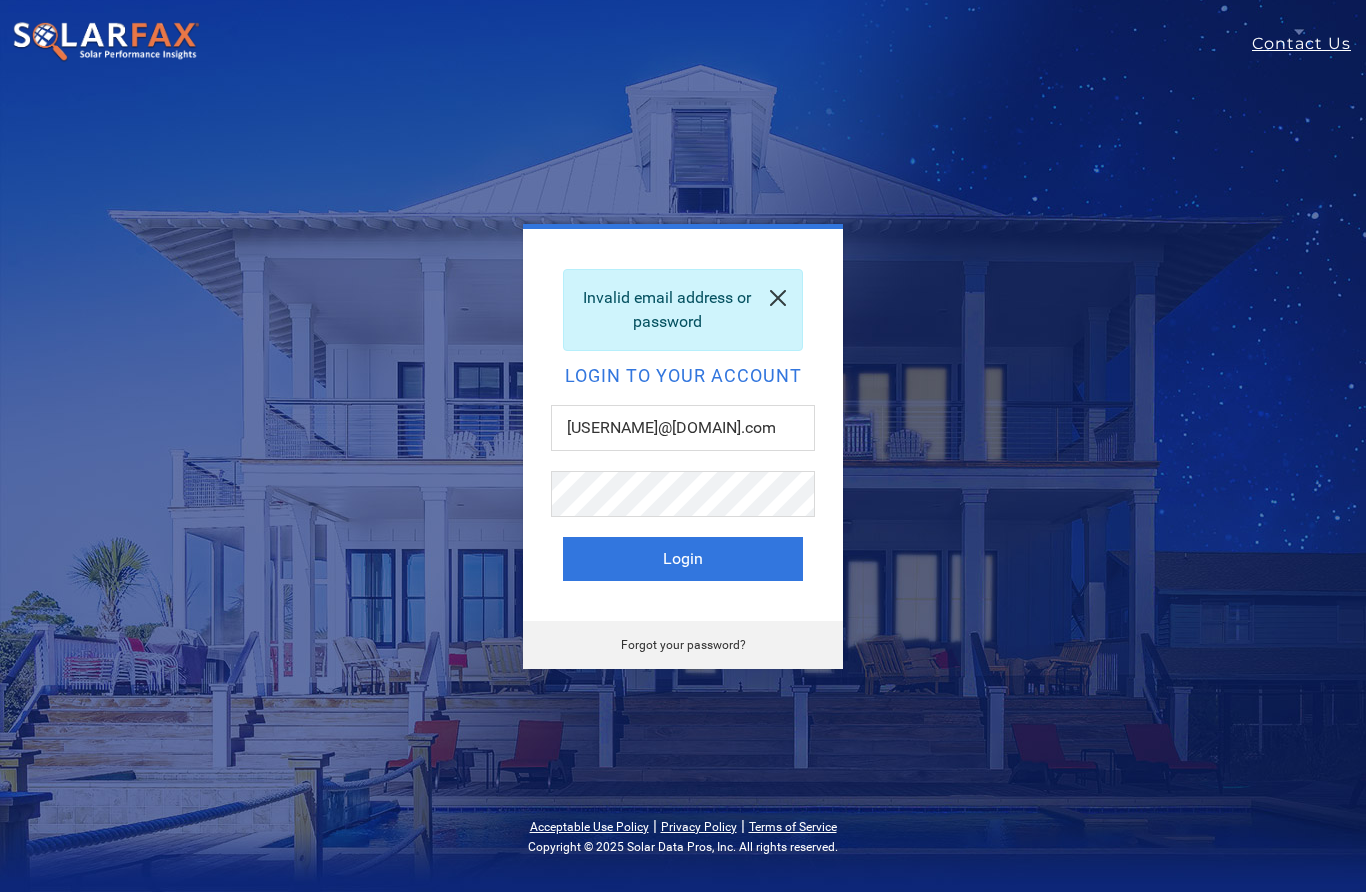 click at bounding box center (778, 298) 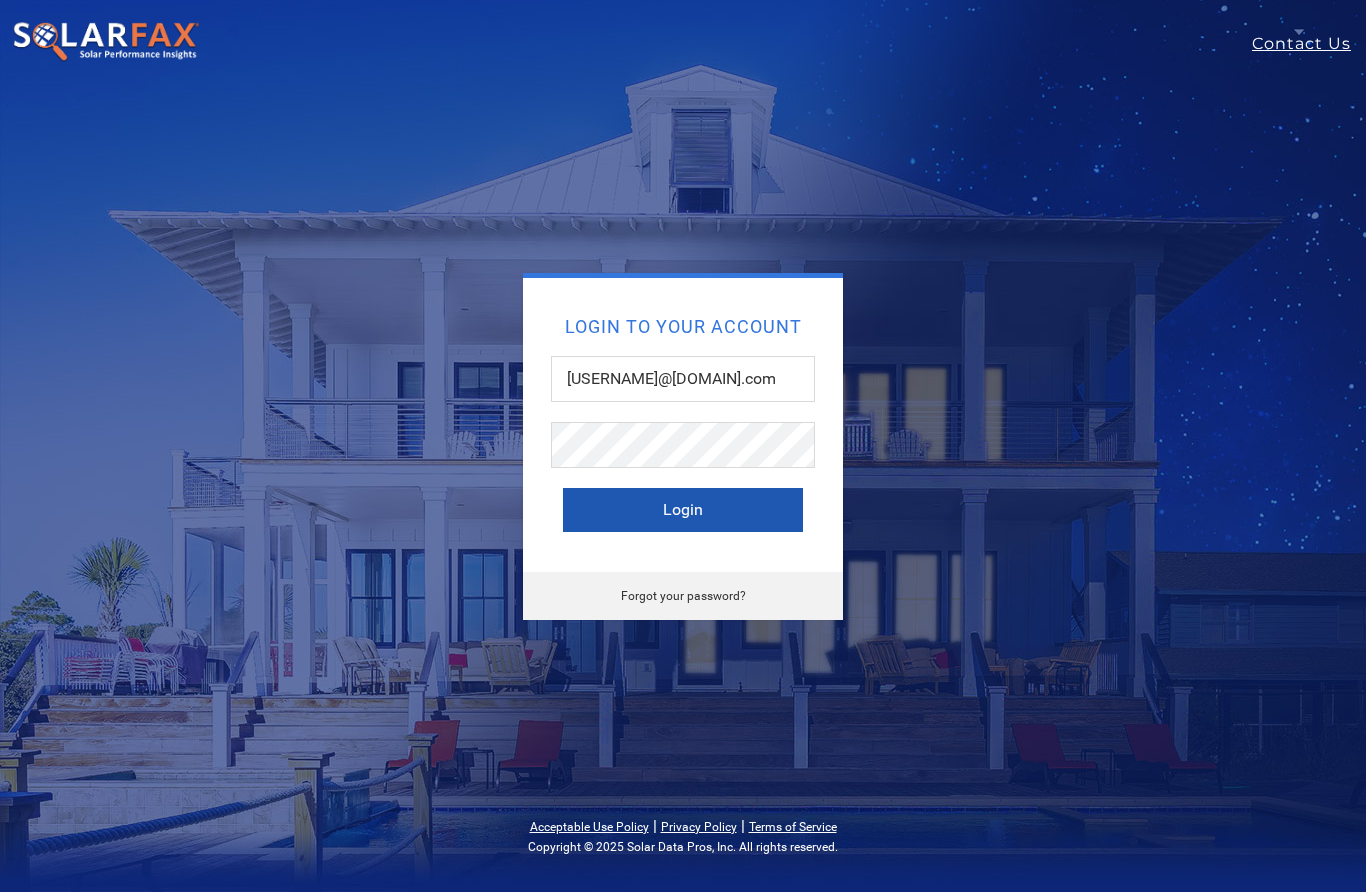 click on "Login" at bounding box center (683, 510) 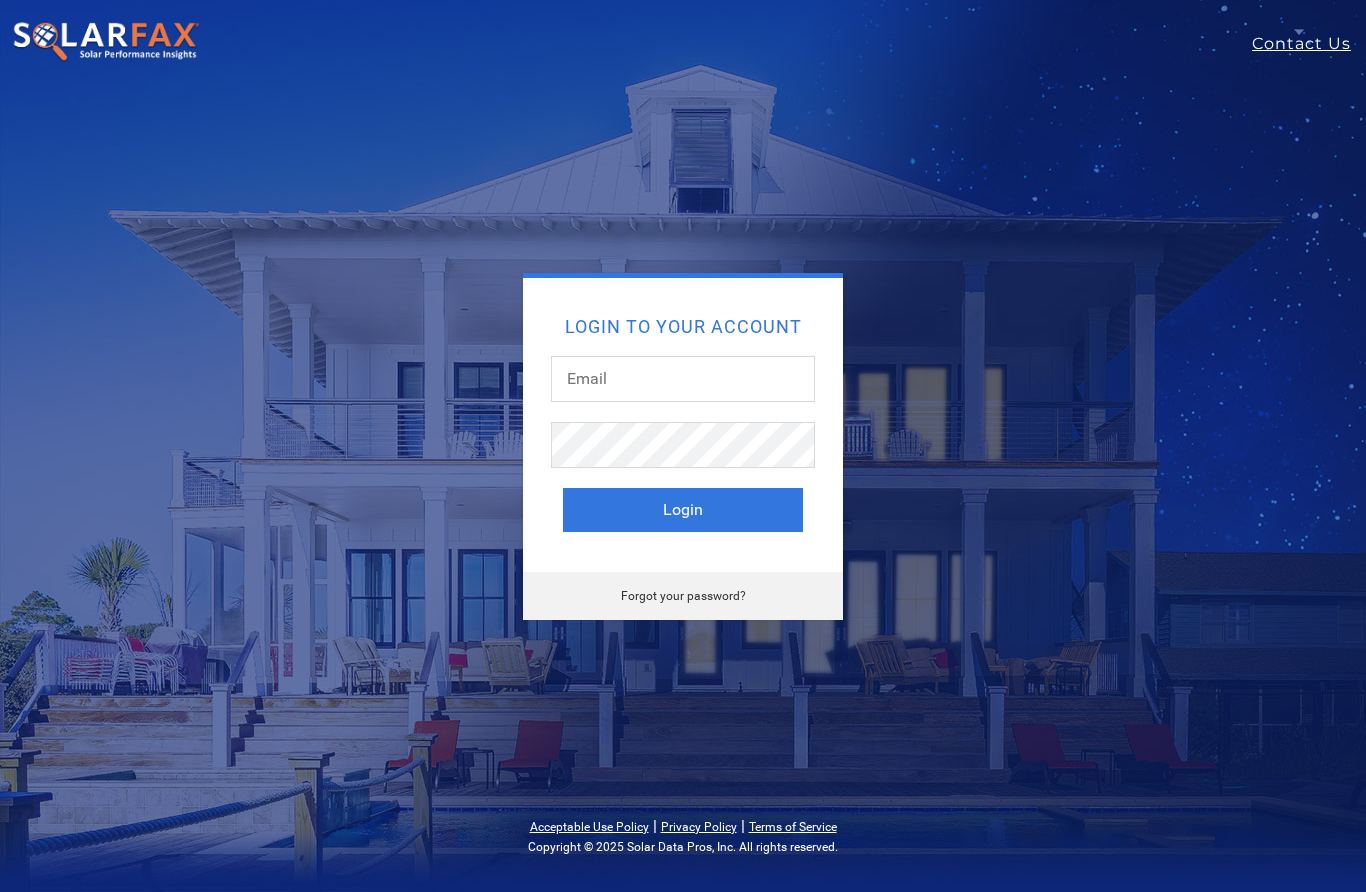 scroll, scrollTop: 0, scrollLeft: 0, axis: both 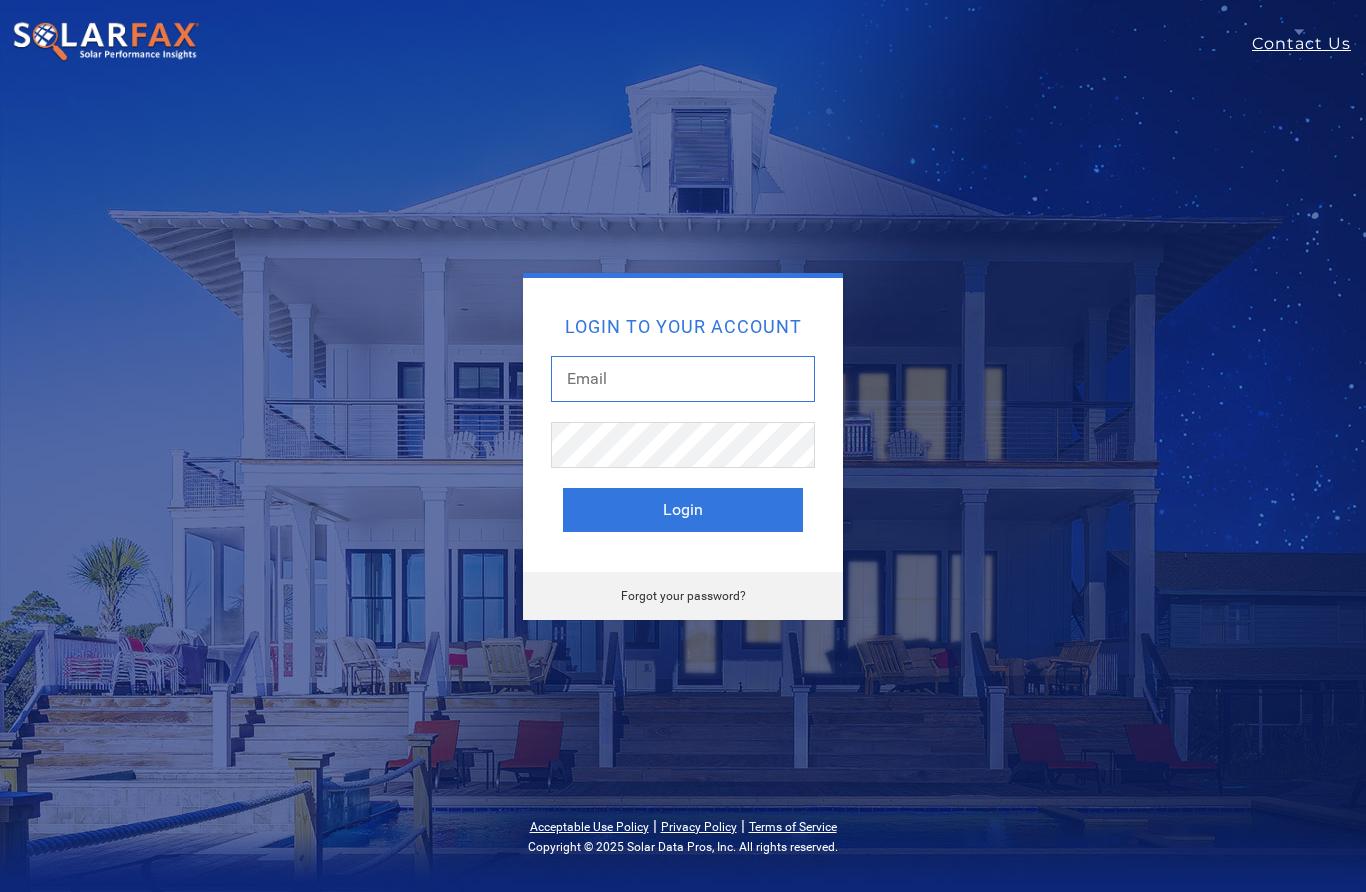 click at bounding box center [683, 379] 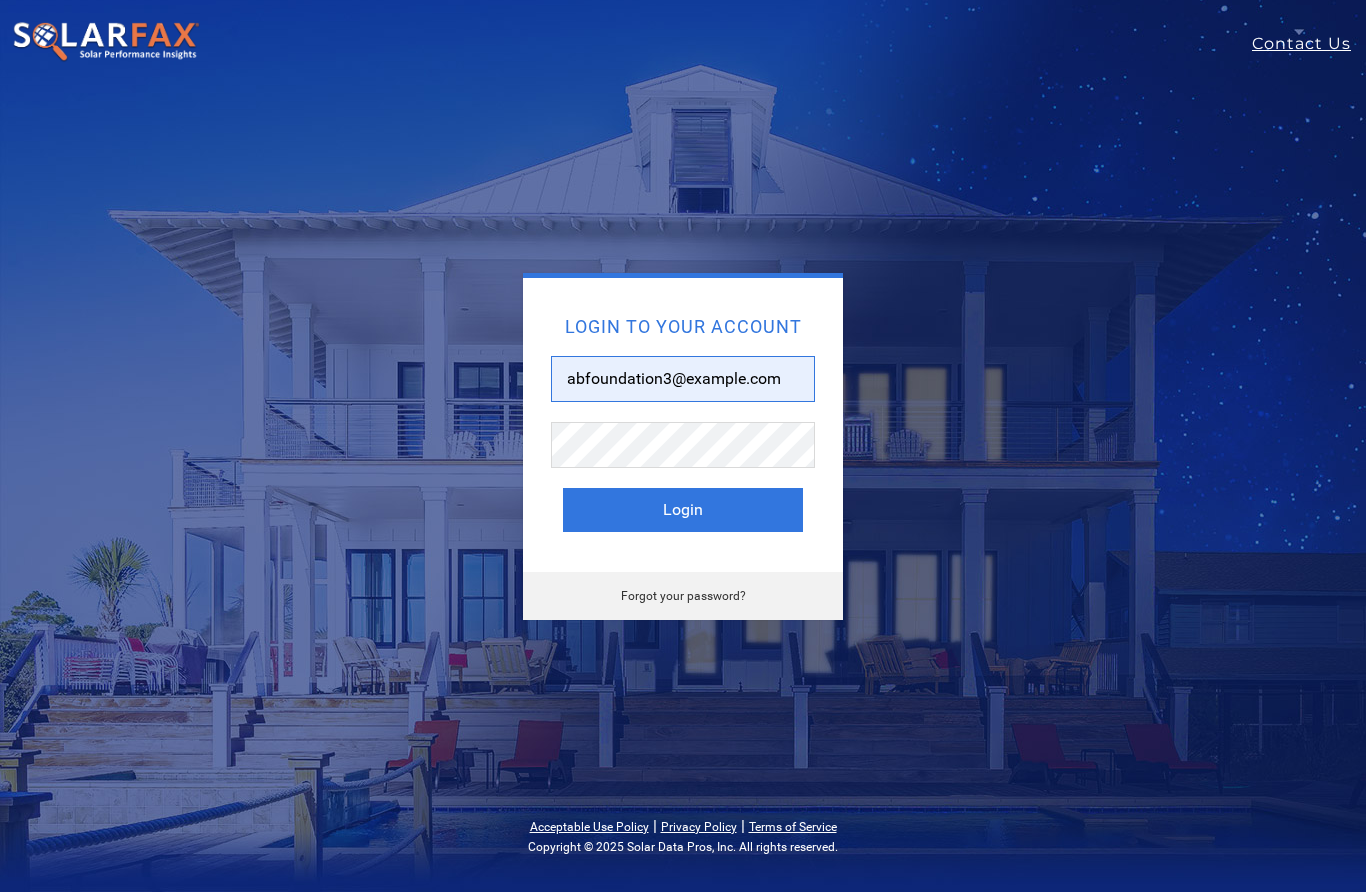 click on "abfoundation3@example.com" at bounding box center [683, 379] 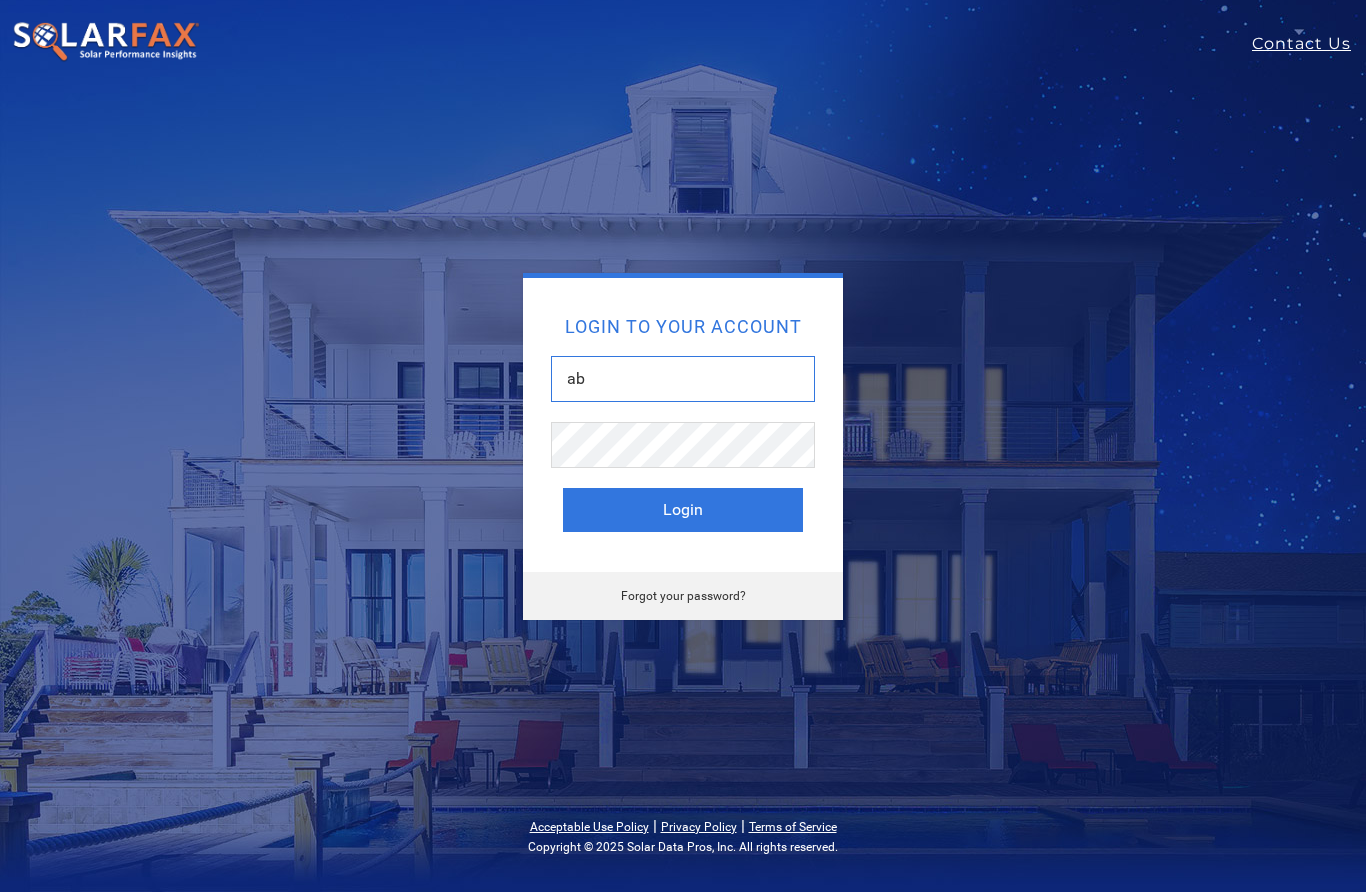 type on "a" 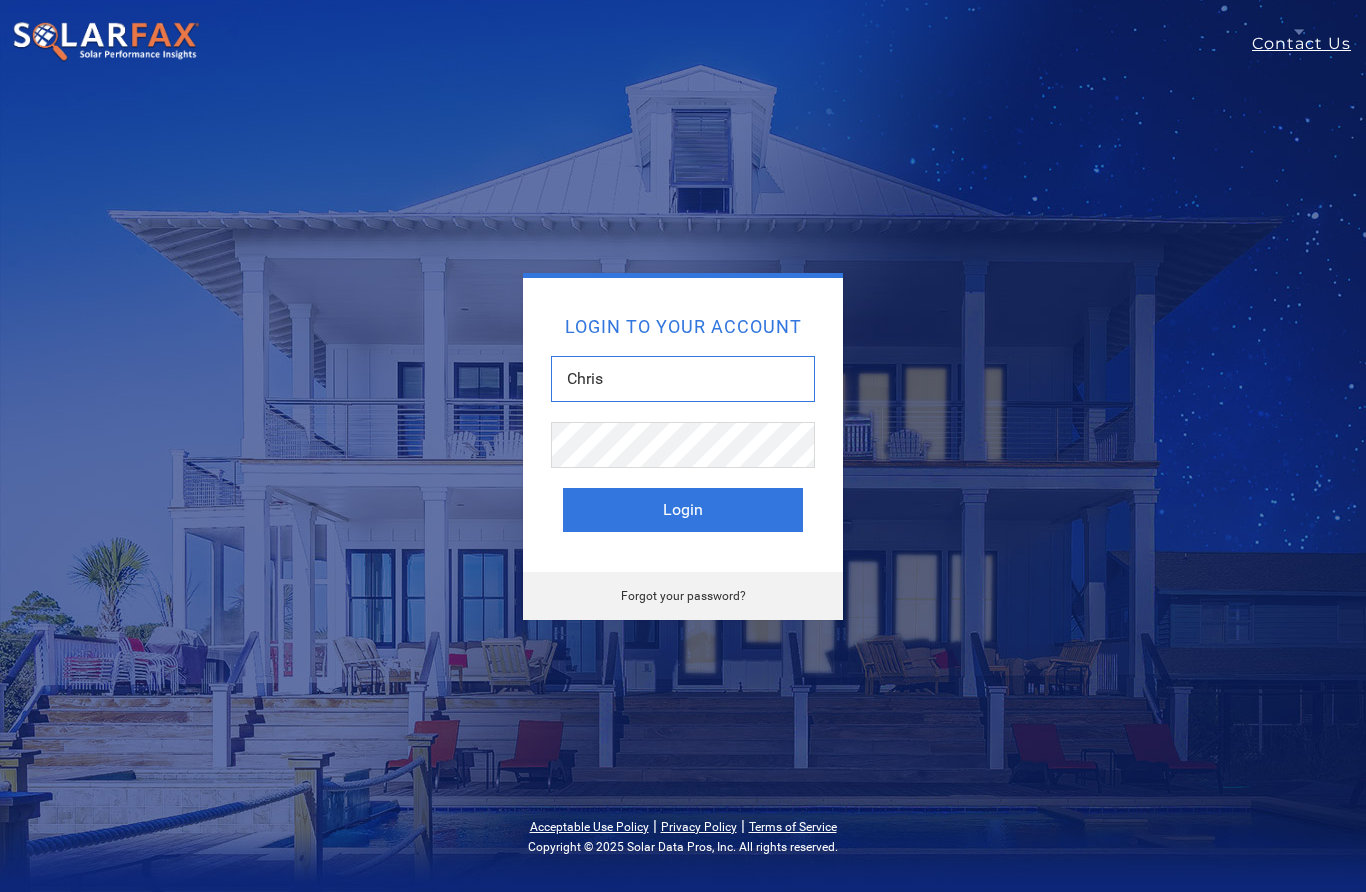 type on "Chrishilton@solcoreinc.com" 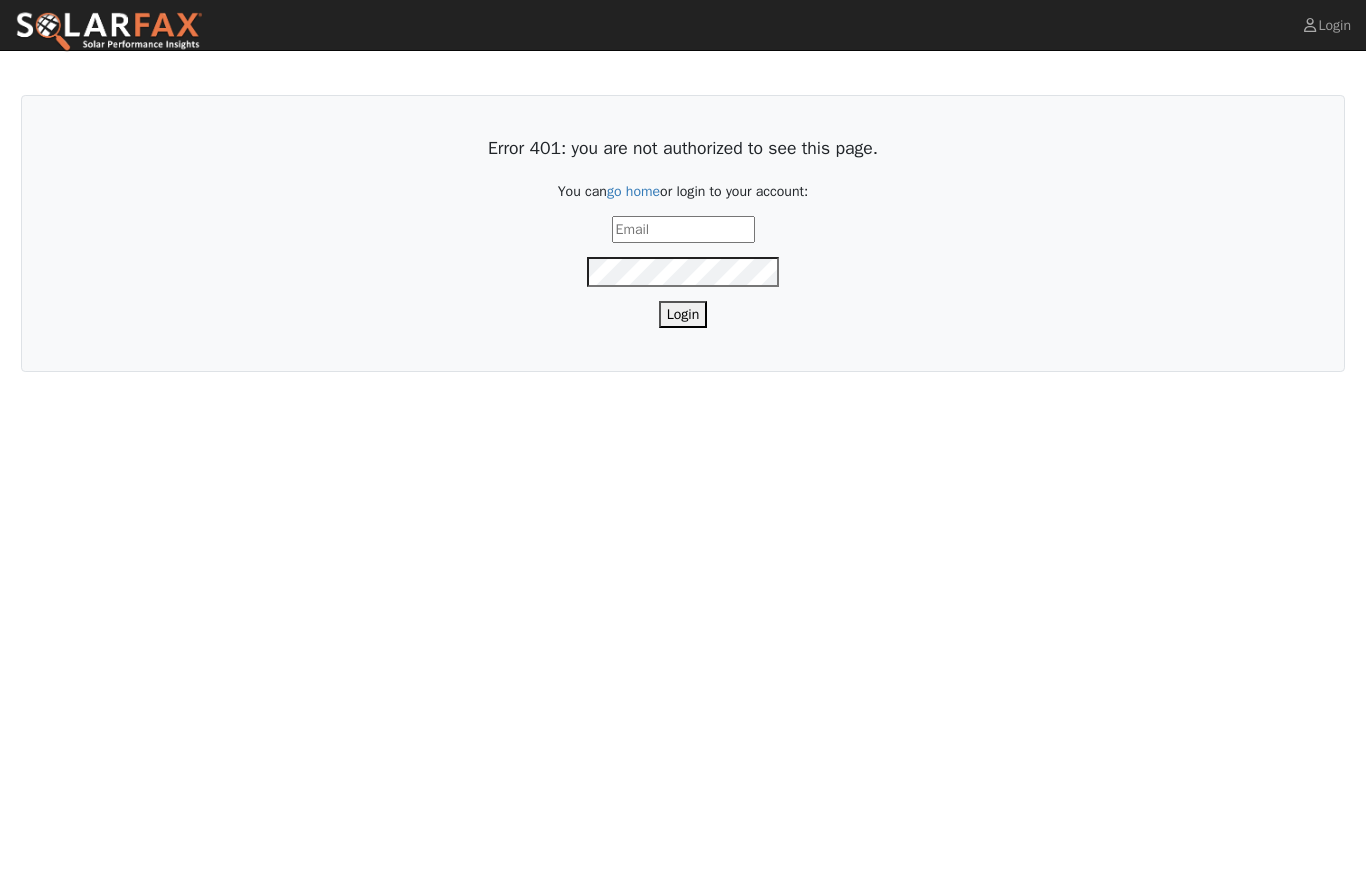 scroll, scrollTop: 0, scrollLeft: 0, axis: both 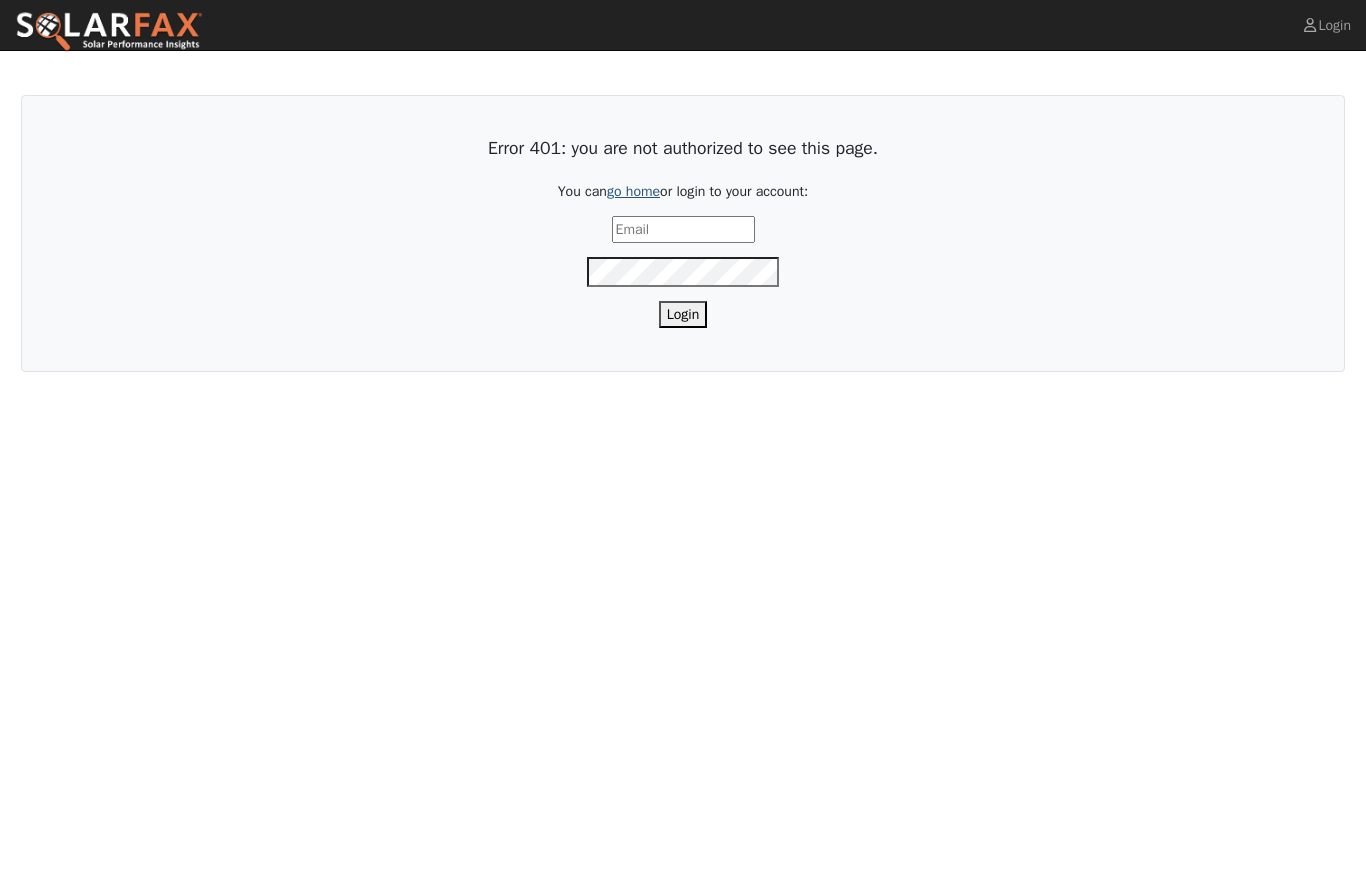 click on "go home" at bounding box center (633, 191) 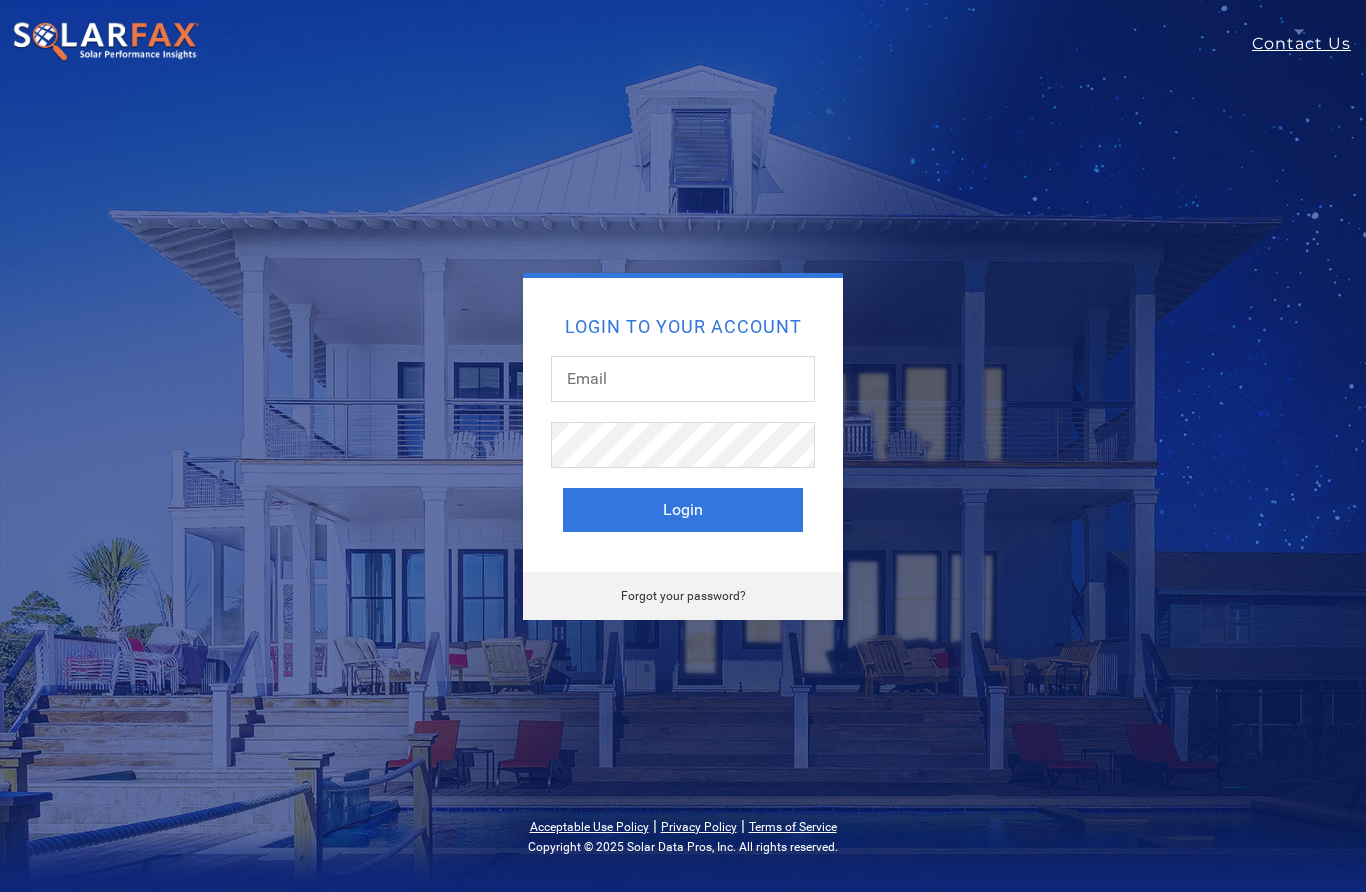 scroll, scrollTop: 0, scrollLeft: 0, axis: both 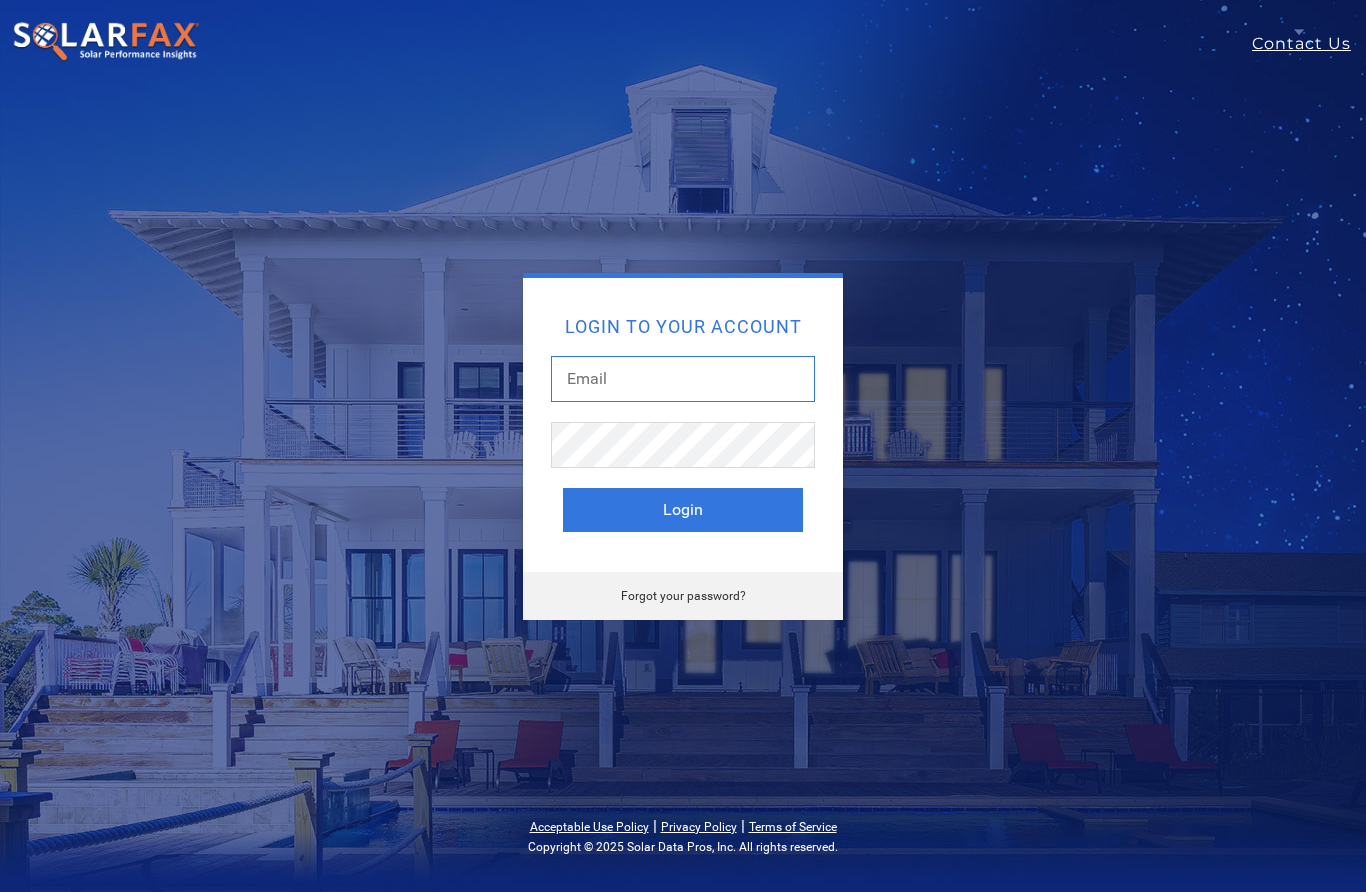click at bounding box center (683, 379) 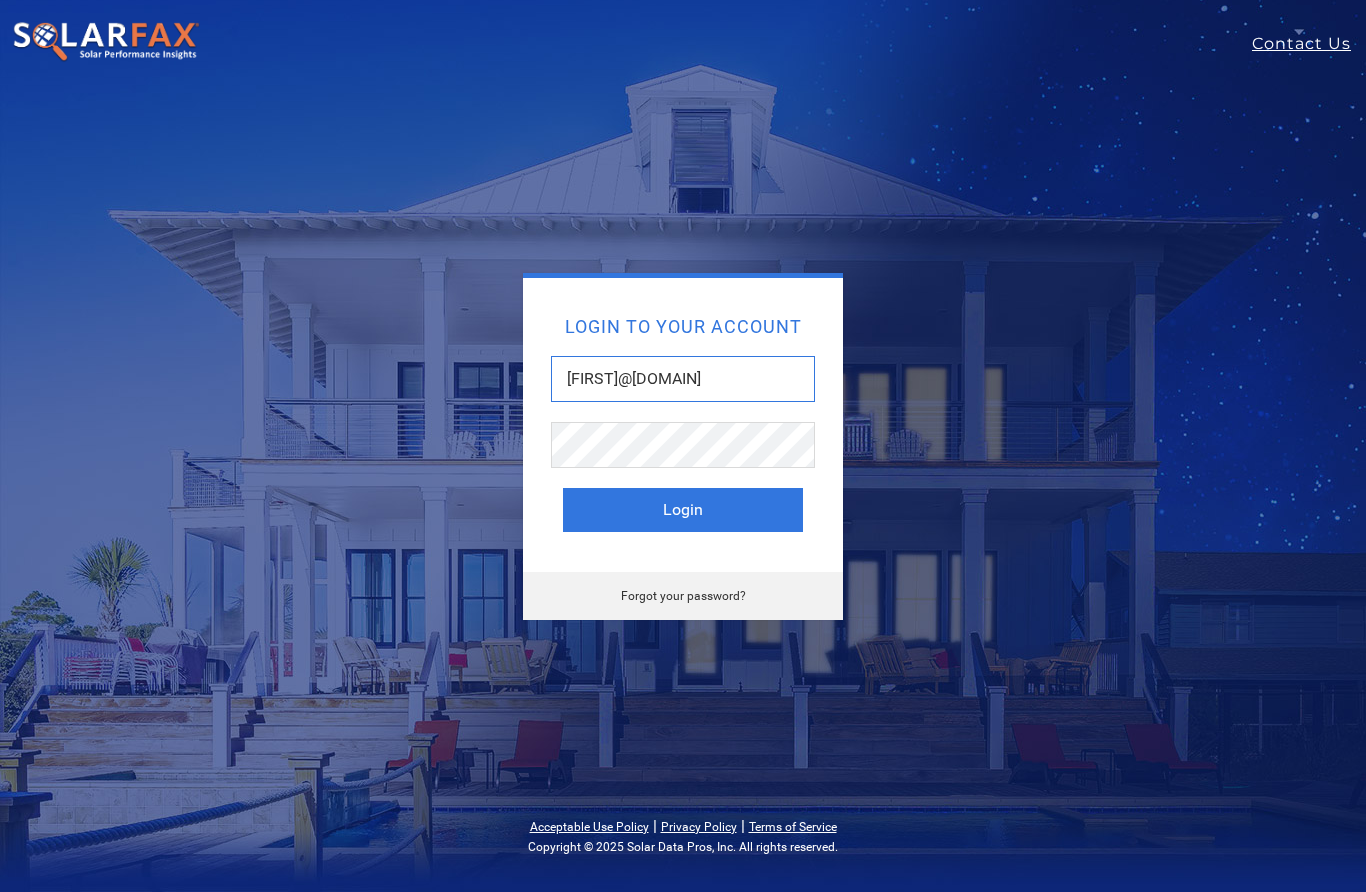 type on "[FIRST]@[DOMAIN]" 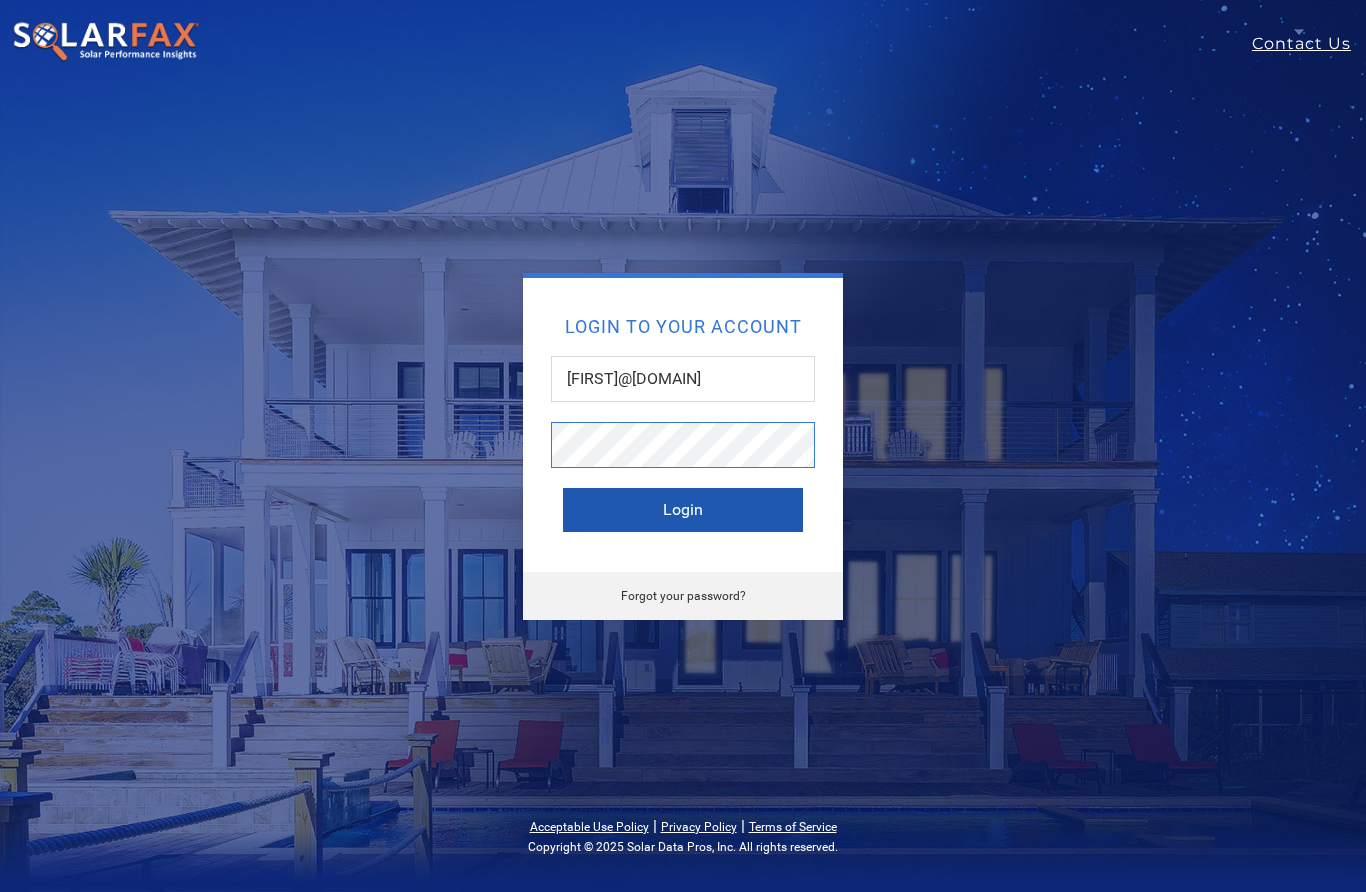 click on "Login" at bounding box center (683, 510) 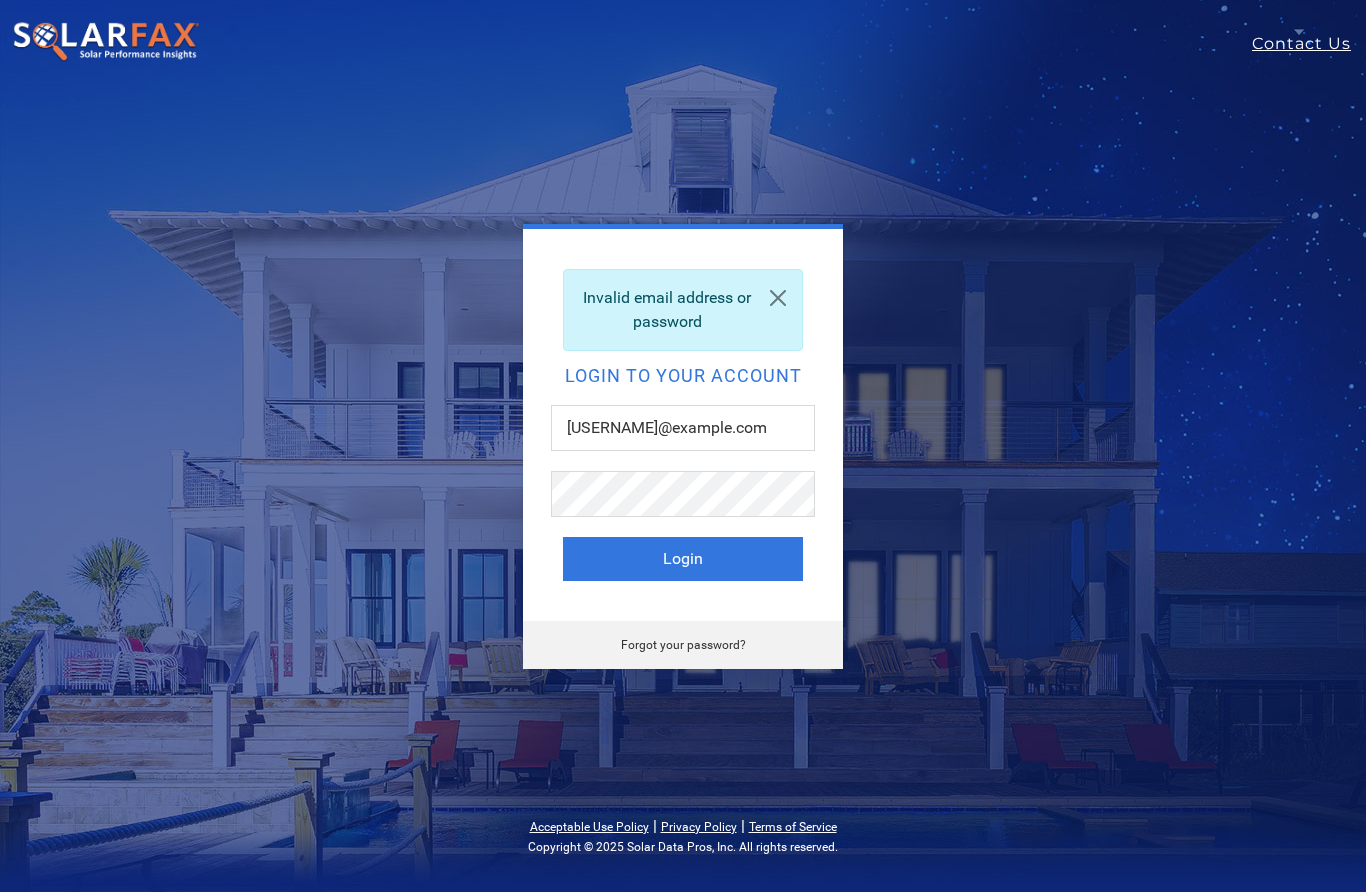 scroll, scrollTop: 0, scrollLeft: 0, axis: both 